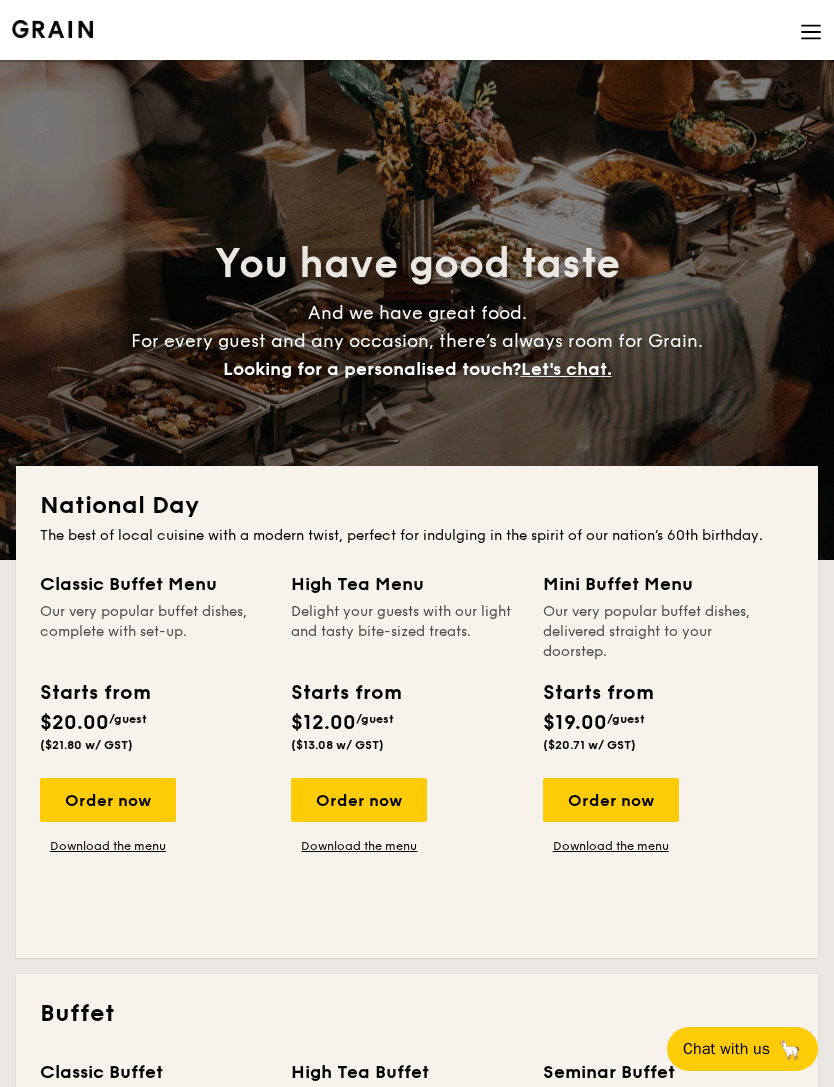 scroll, scrollTop: 0, scrollLeft: 0, axis: both 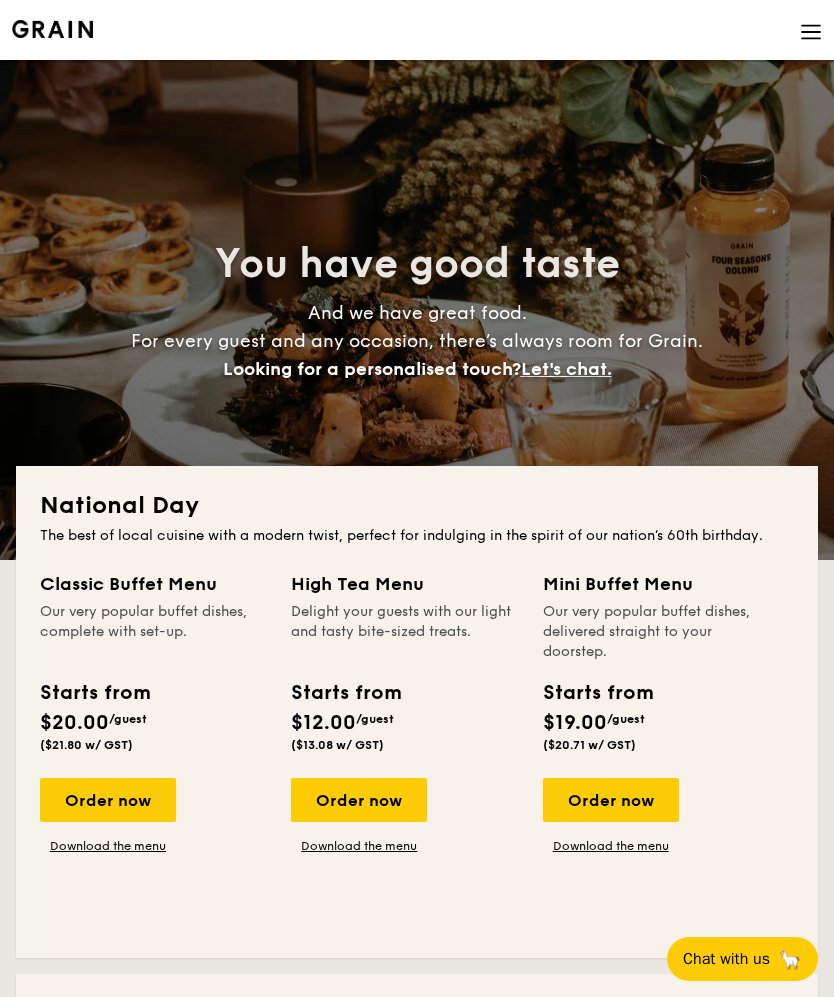 click on "Order now" at bounding box center [108, 800] 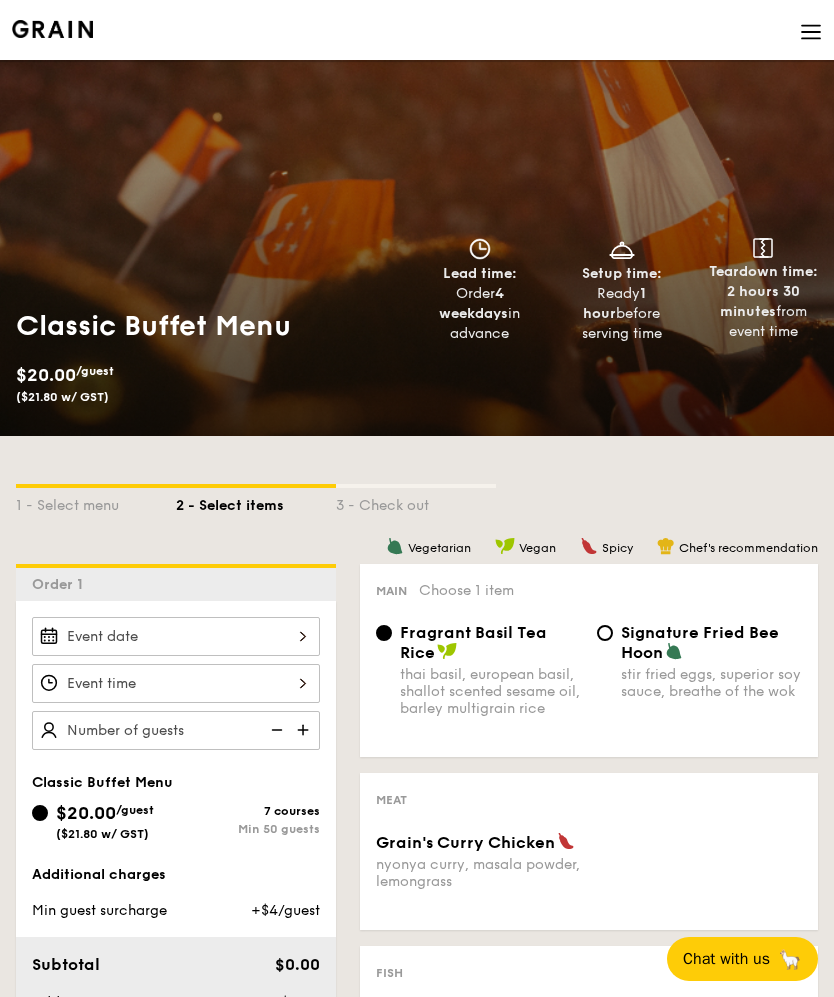 click at bounding box center [176, 636] 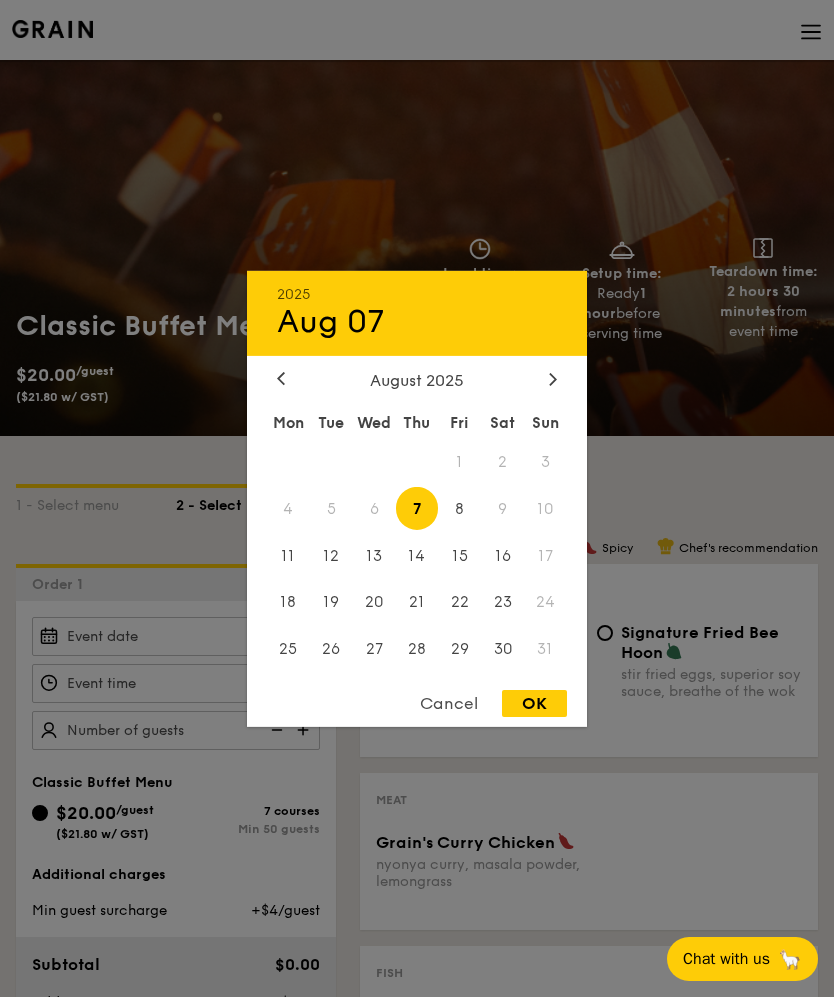 click on "23" at bounding box center [502, 602] 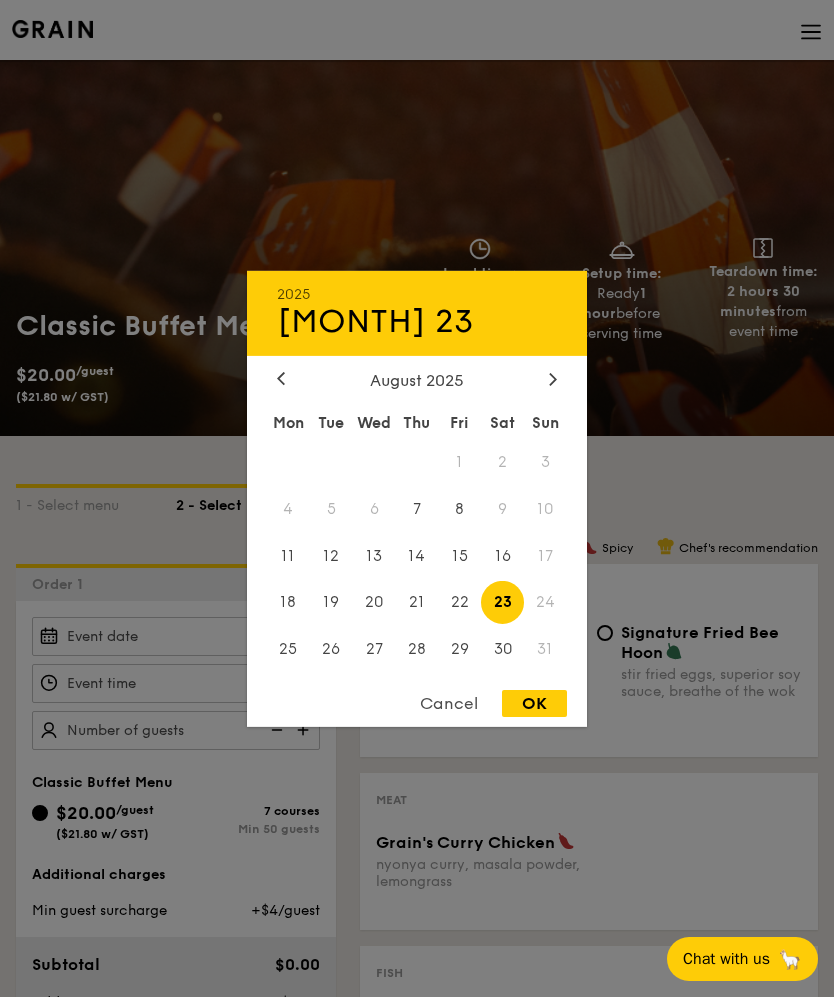click on "OK" at bounding box center [534, 703] 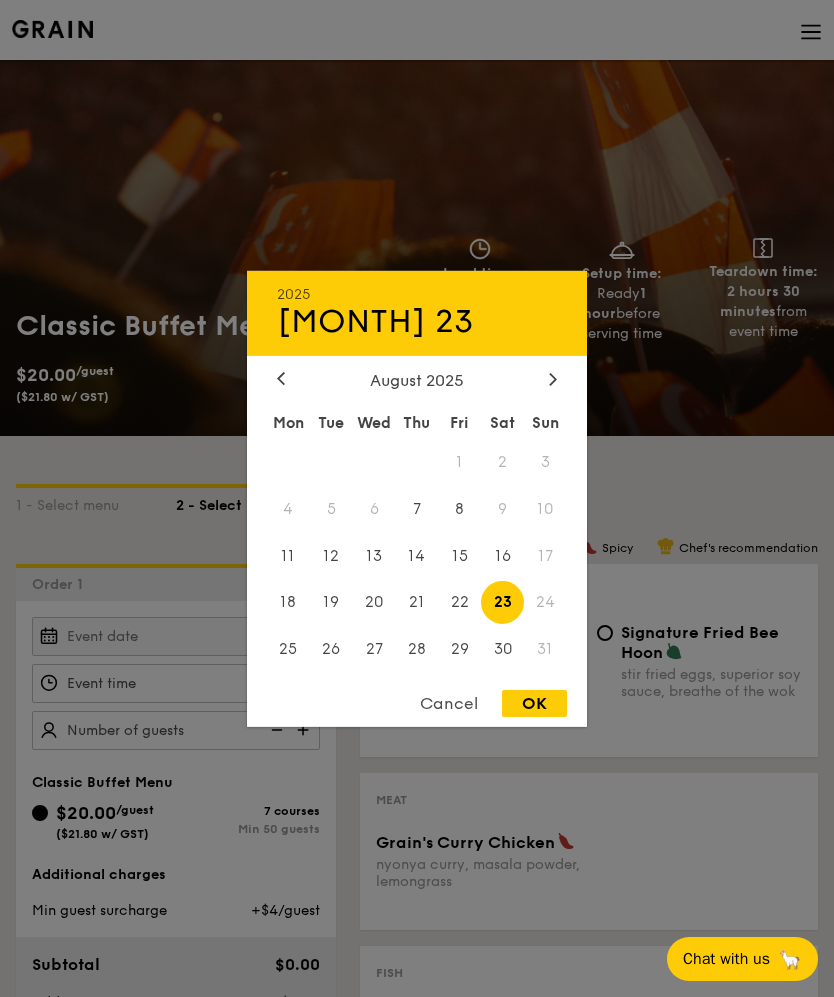 type on "[MONTH] 23, [YEAR]" 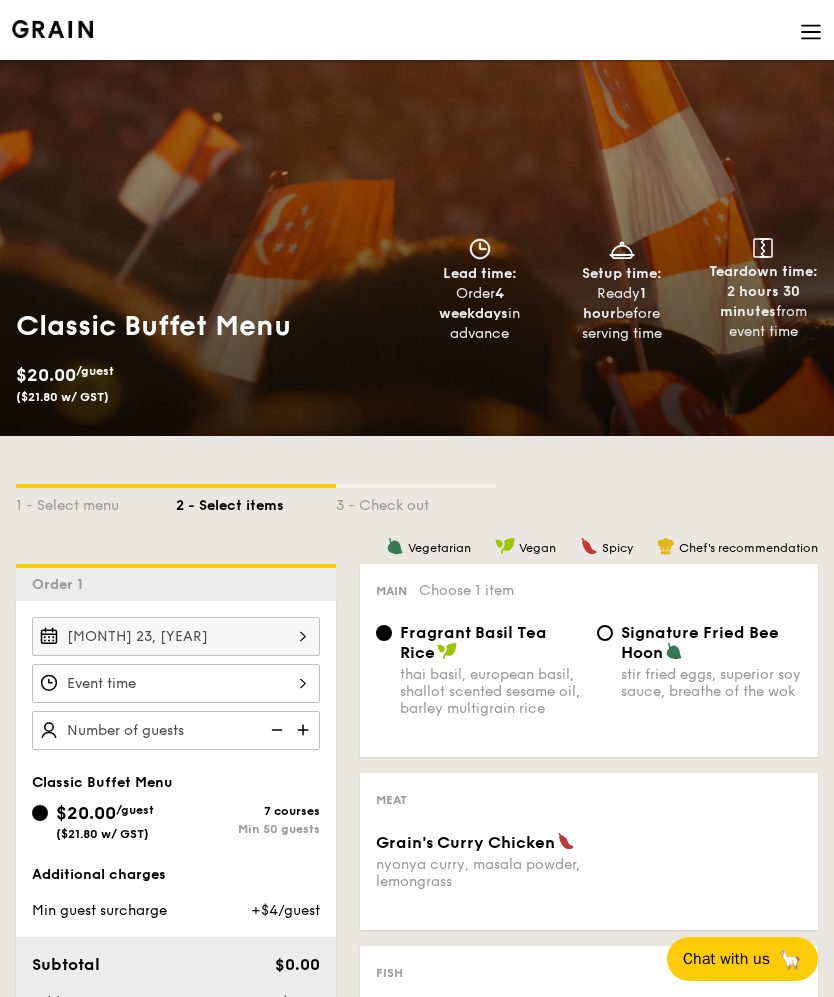 click at bounding box center (176, 683) 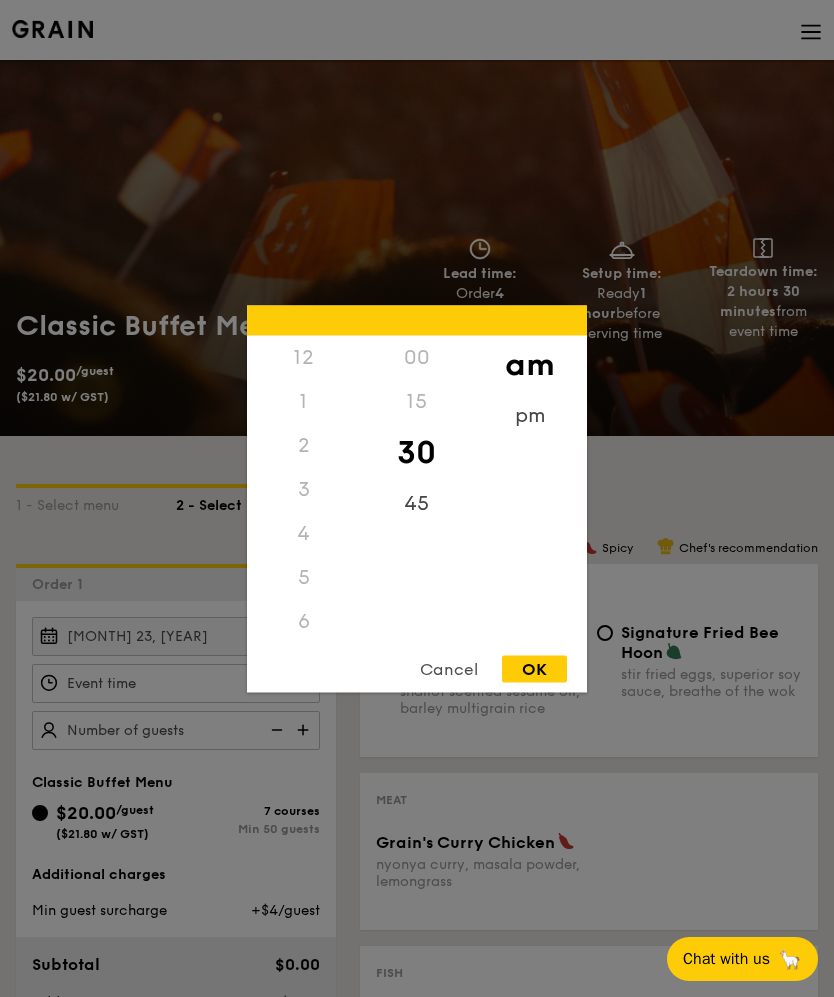 scroll, scrollTop: 0, scrollLeft: 0, axis: both 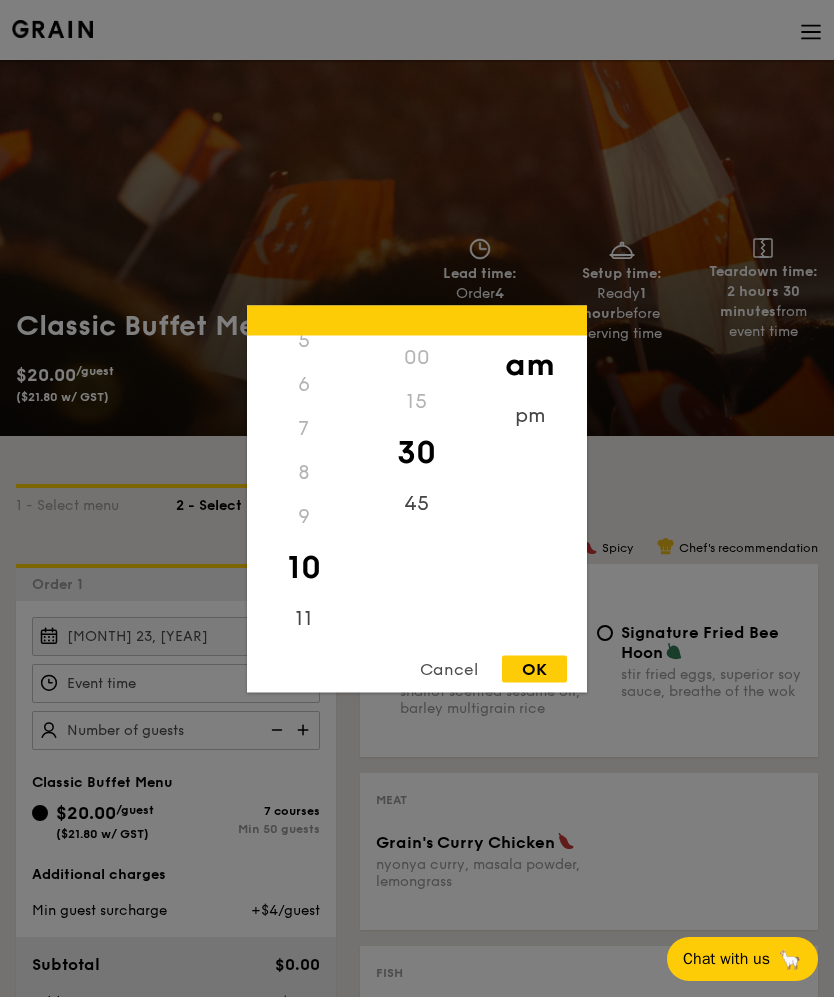 click on "11" at bounding box center [303, 618] 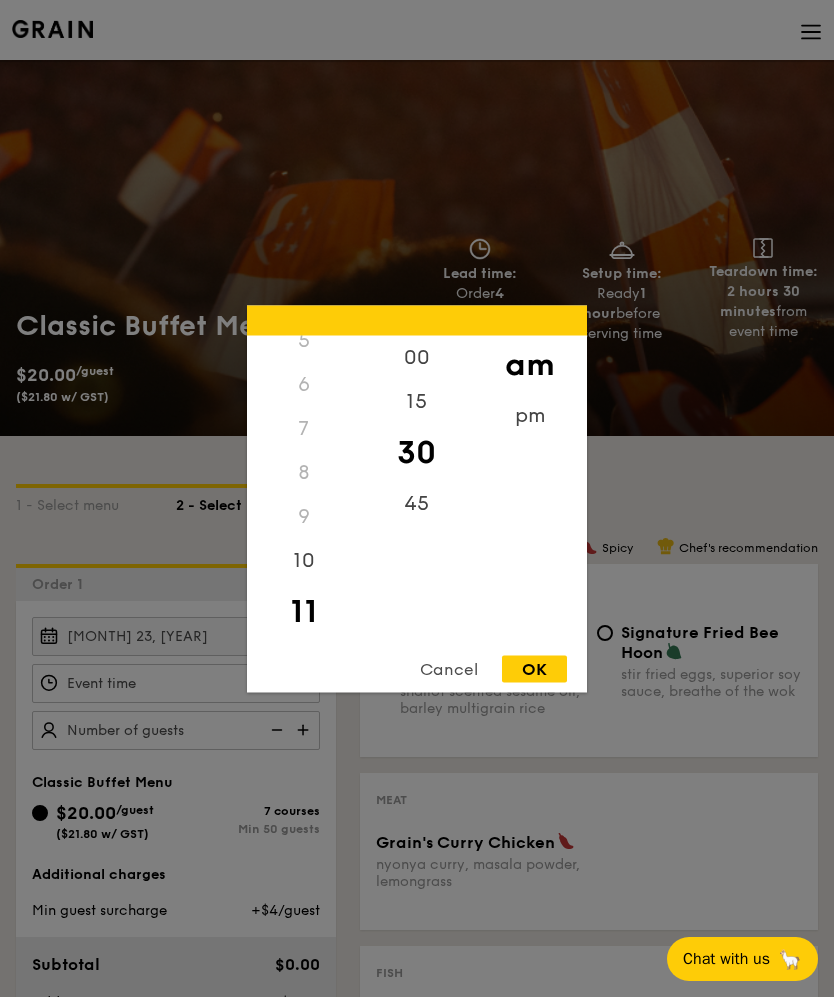 click on "pm" at bounding box center (529, 415) 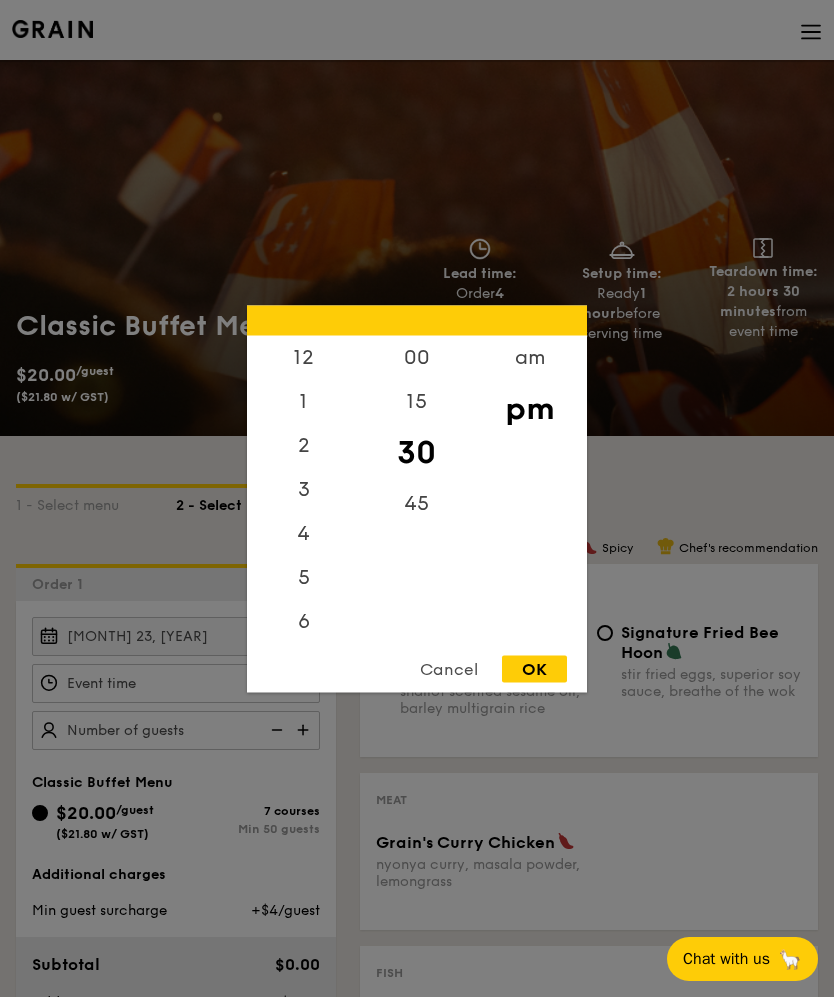 scroll, scrollTop: 0, scrollLeft: 0, axis: both 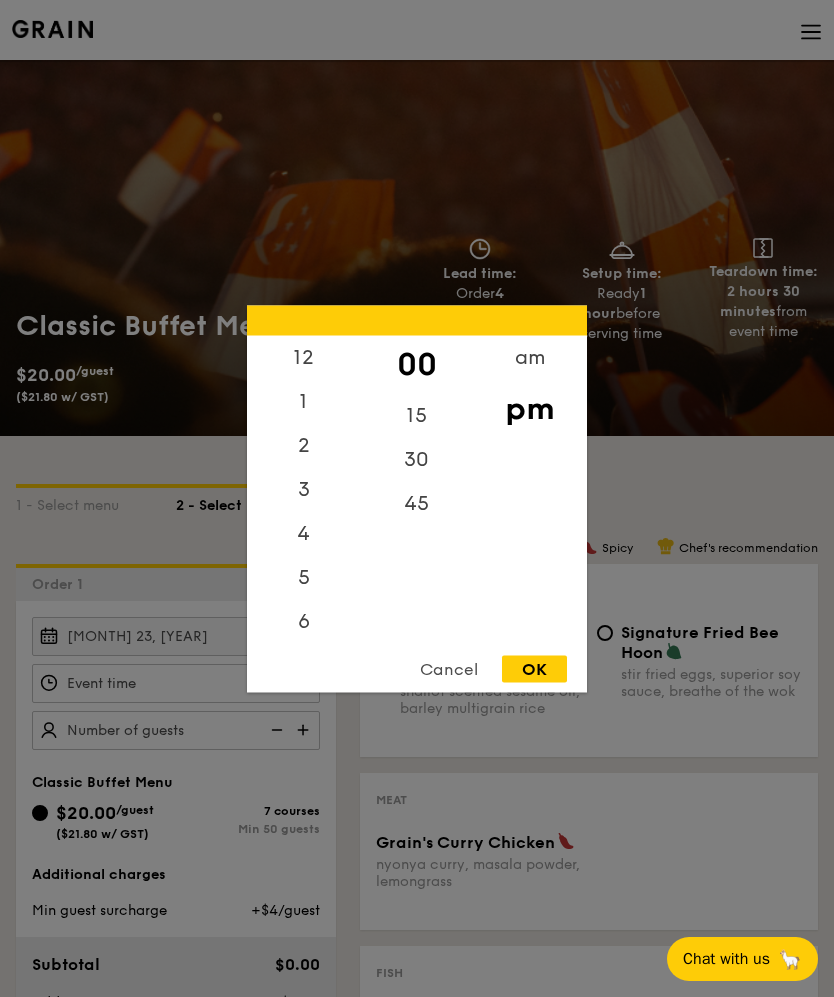 click on "30" at bounding box center [416, 459] 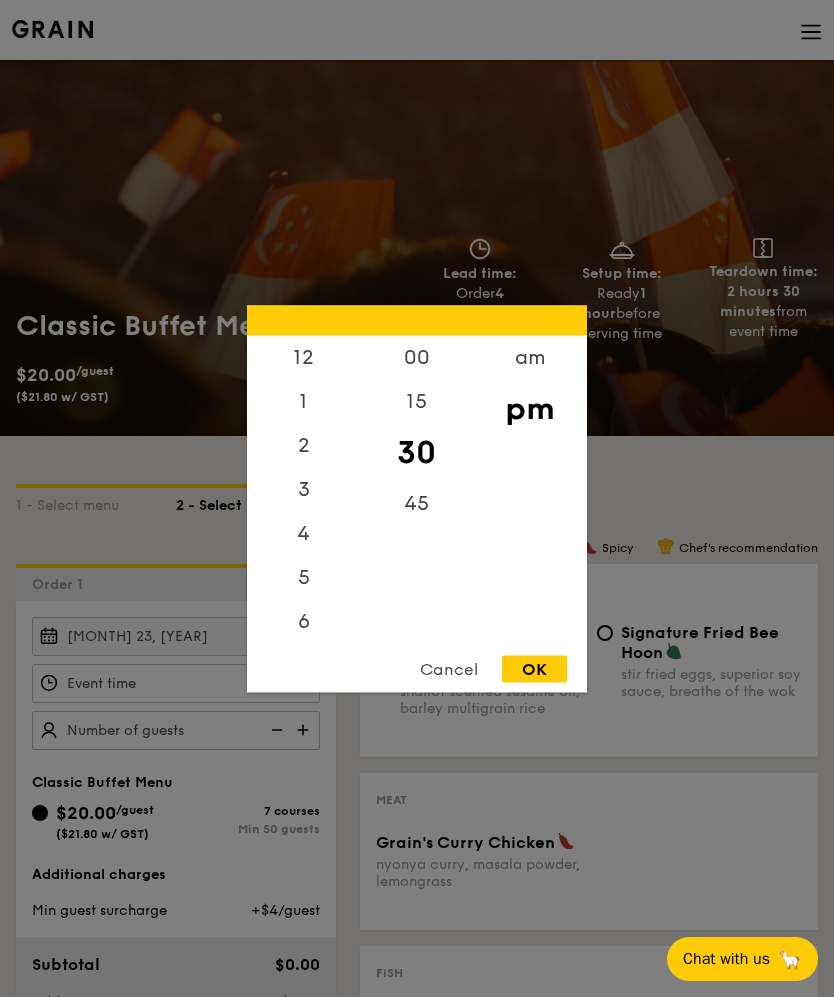 click on "00" at bounding box center (416, 357) 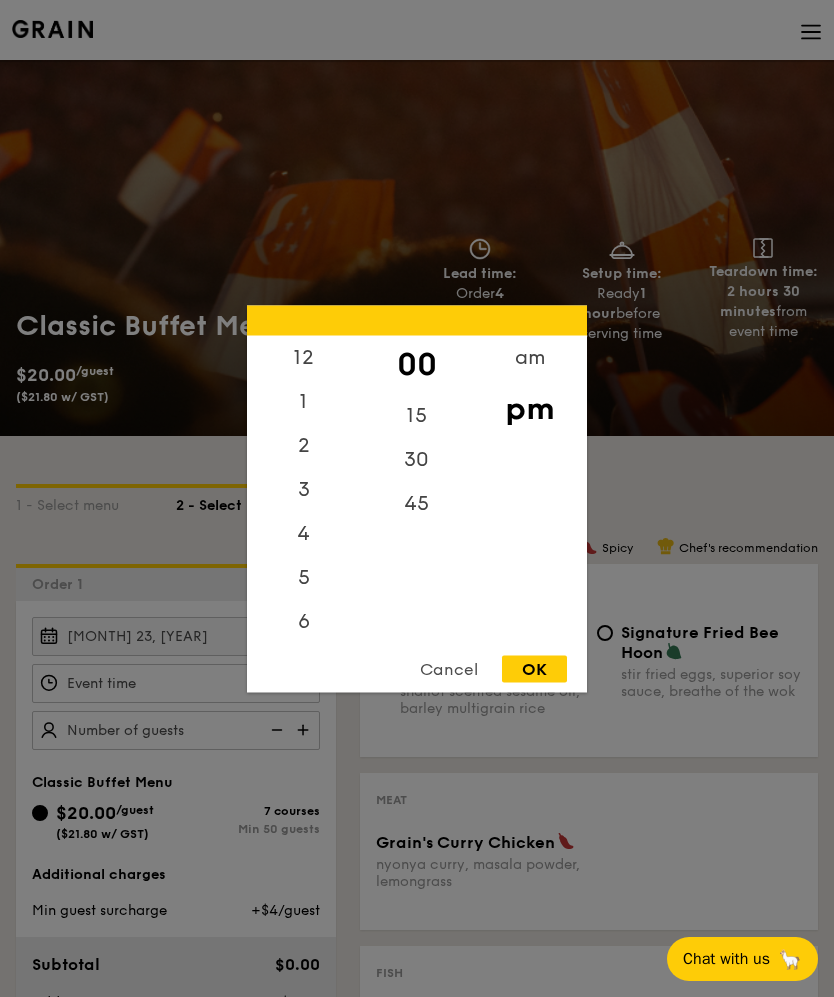 click on "OK" at bounding box center [534, 668] 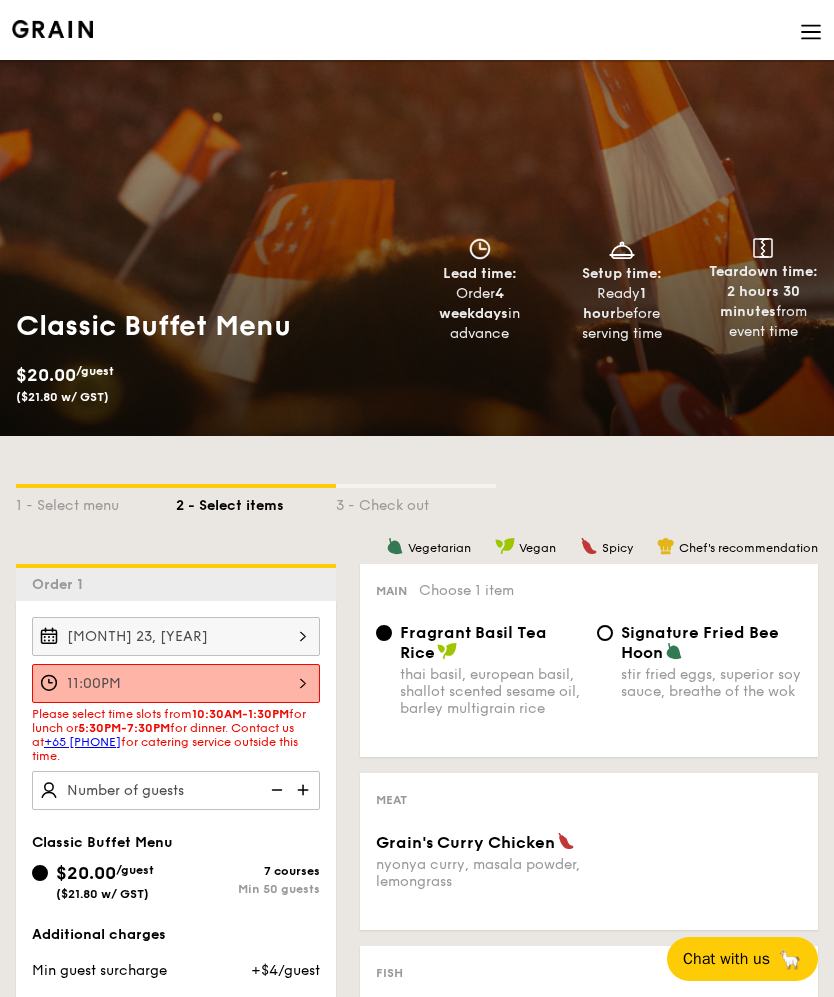 click on "11:00PM" at bounding box center (176, 683) 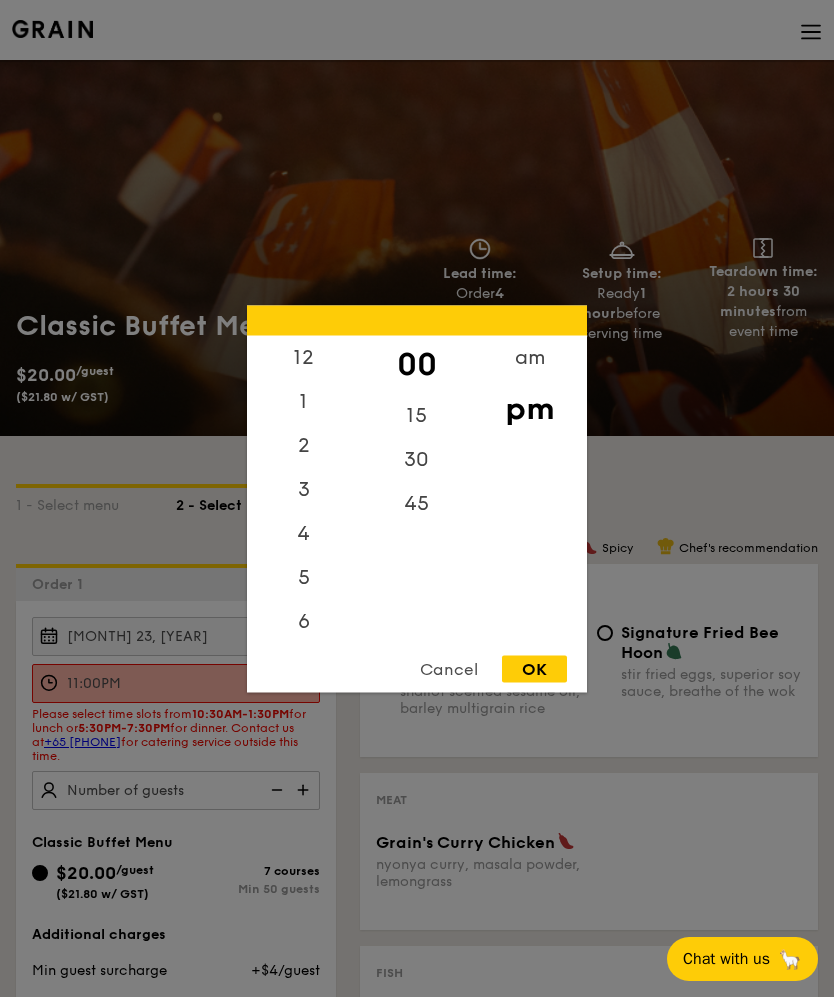 scroll, scrollTop: 0, scrollLeft: 0, axis: both 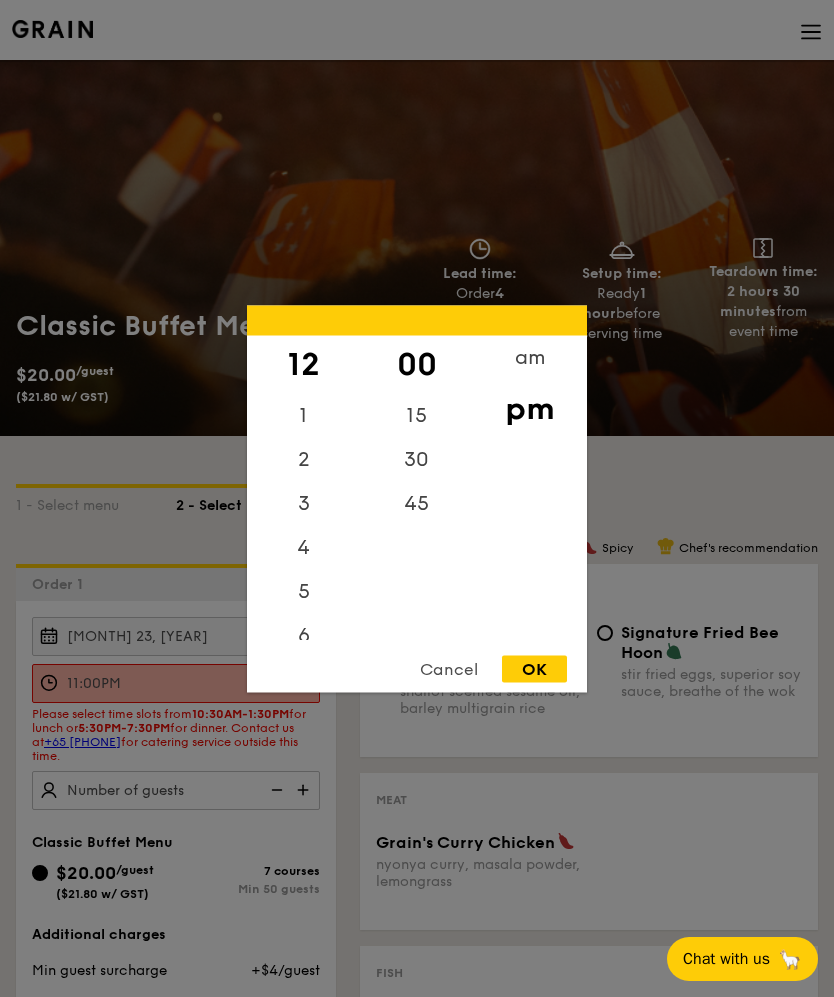 click on "OK" at bounding box center [534, 668] 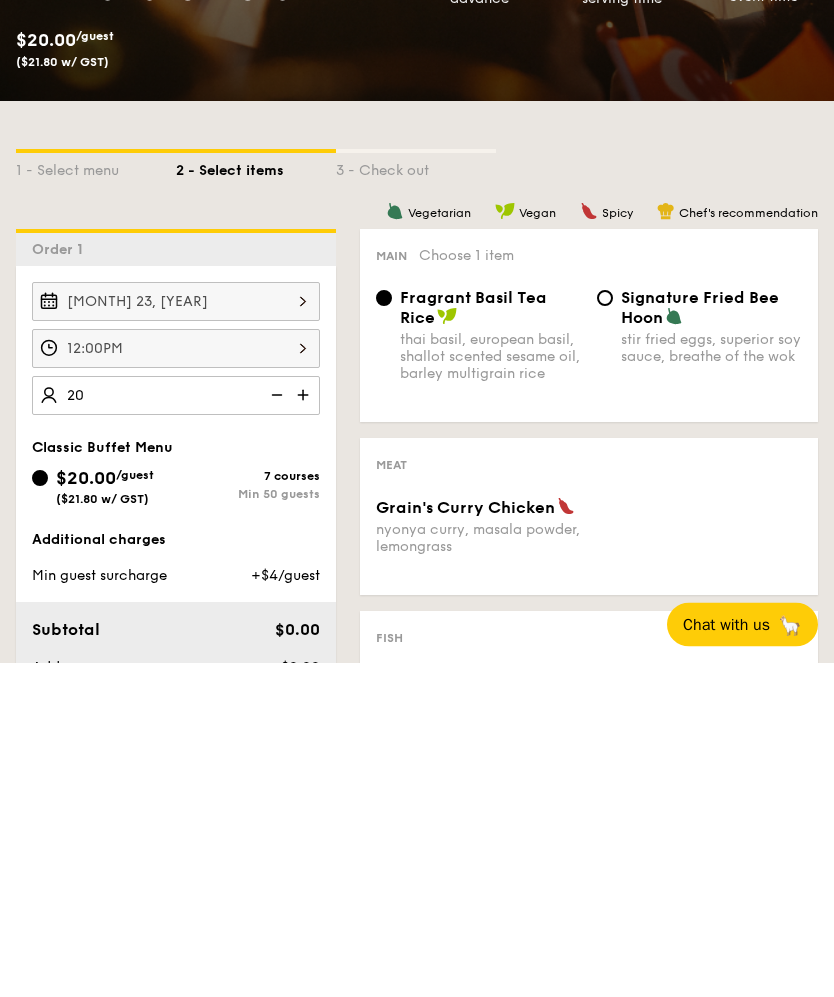 click on "Add-ons" at bounding box center [115, 1003] 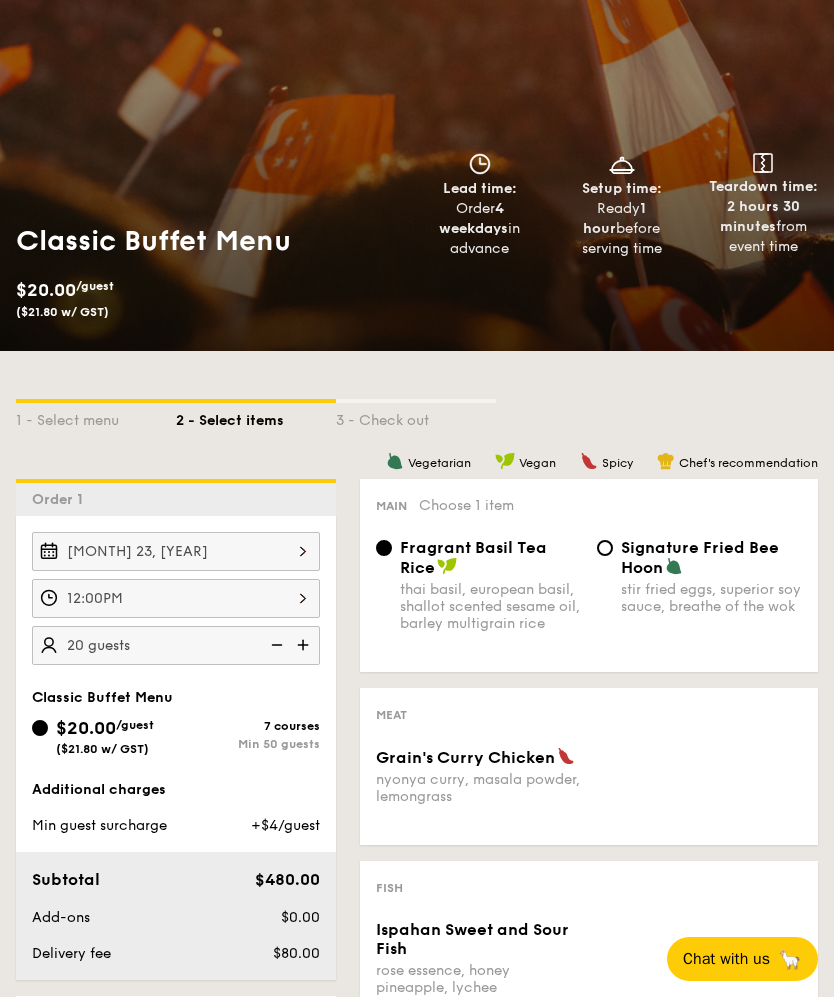 scroll, scrollTop: 78, scrollLeft: 0, axis: vertical 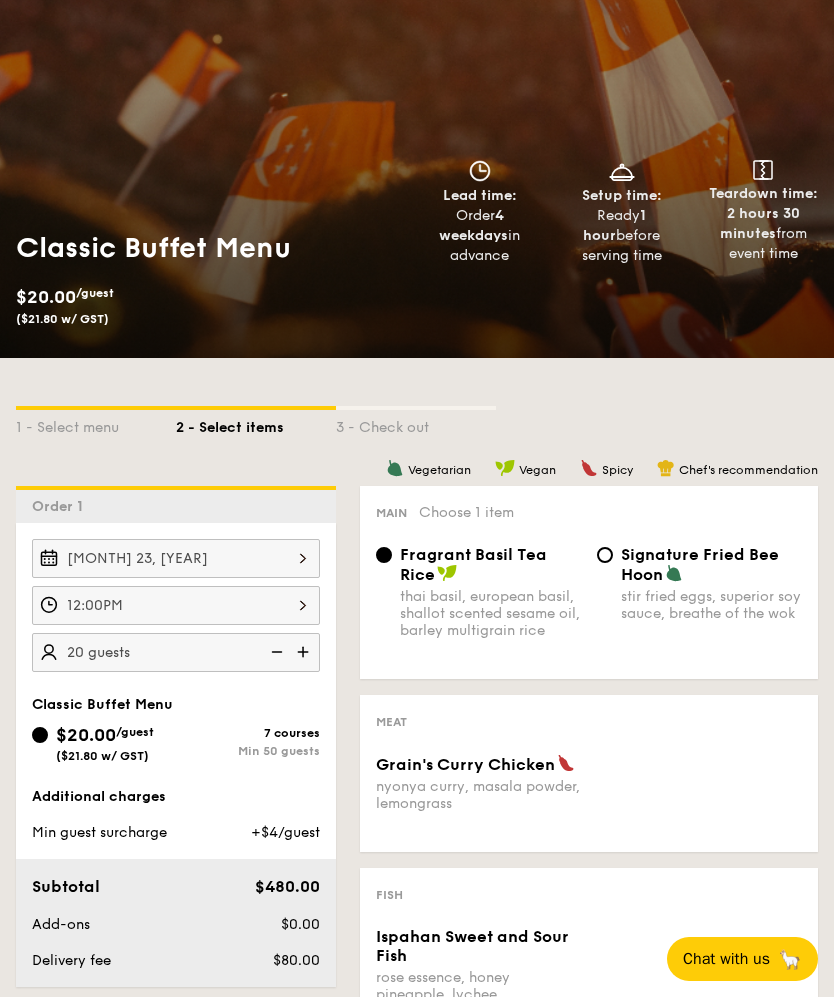 click on "1 - Select menu" at bounding box center (96, 424) 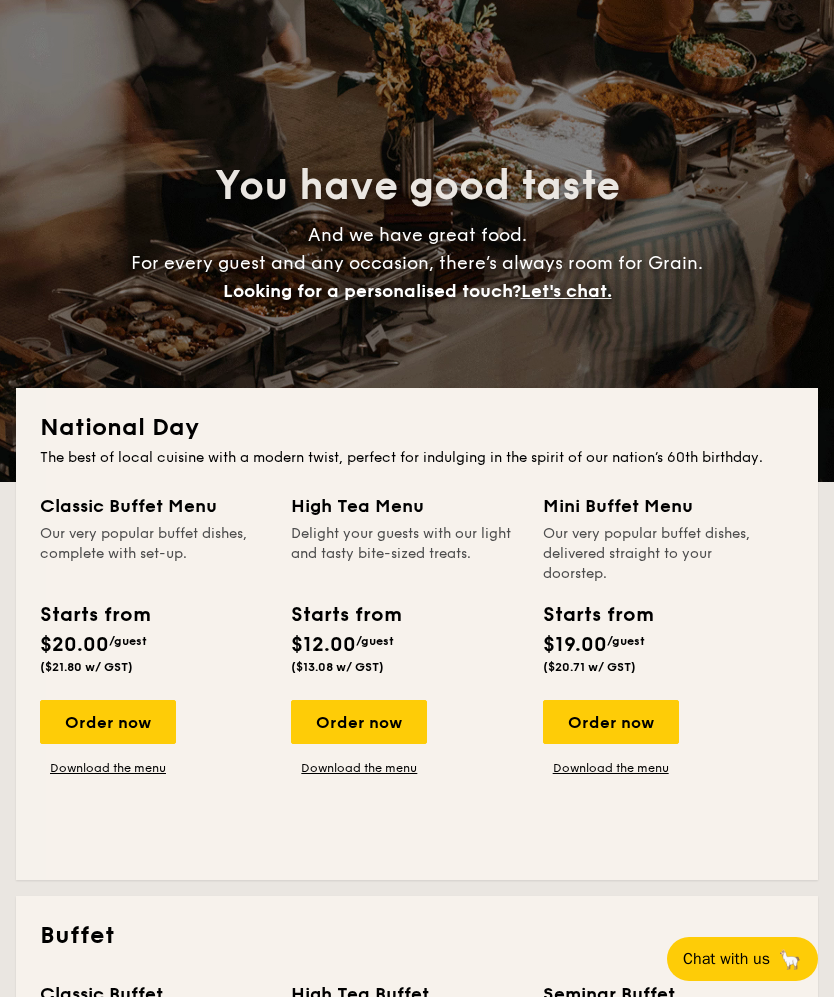 click on "Order now" at bounding box center [108, 722] 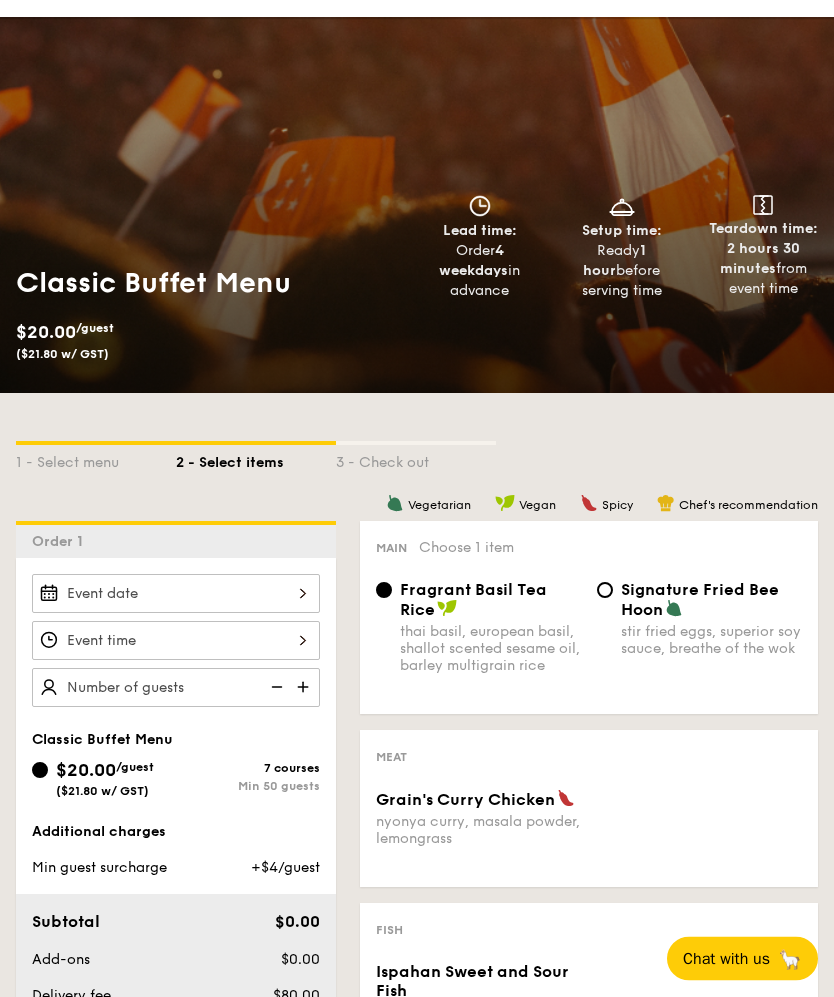 scroll, scrollTop: 61, scrollLeft: 0, axis: vertical 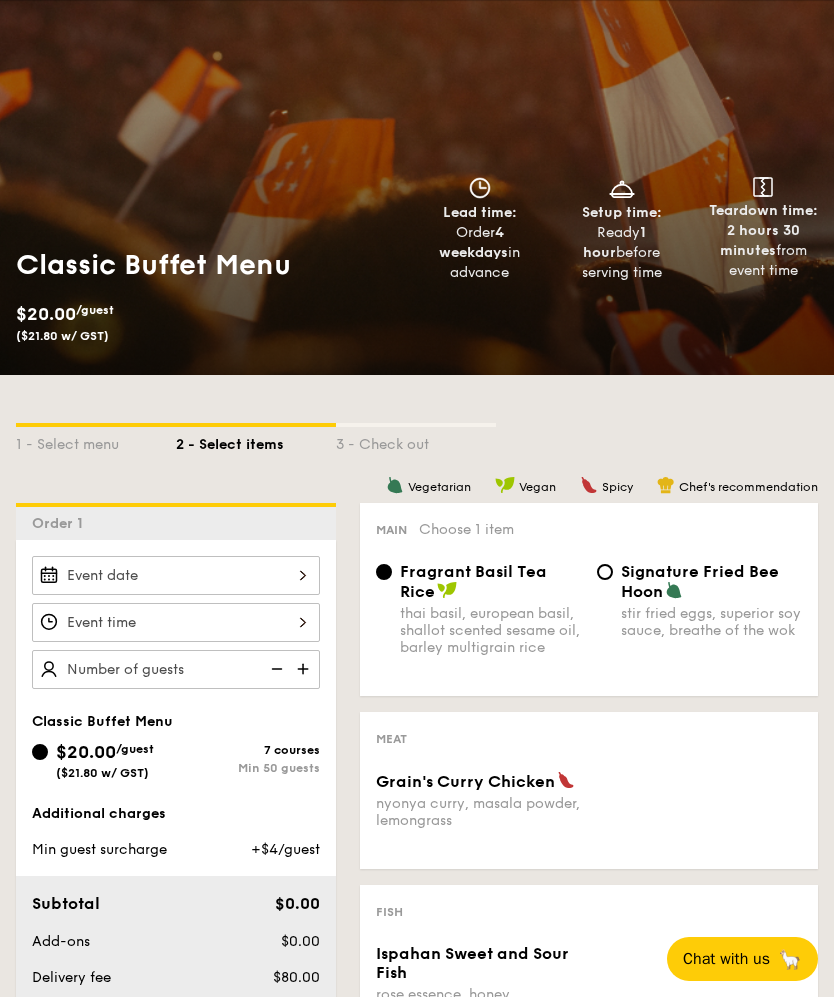 click on "[PRICE]
/guest
([PRICE] w/ GST)" at bounding box center [104, 759] 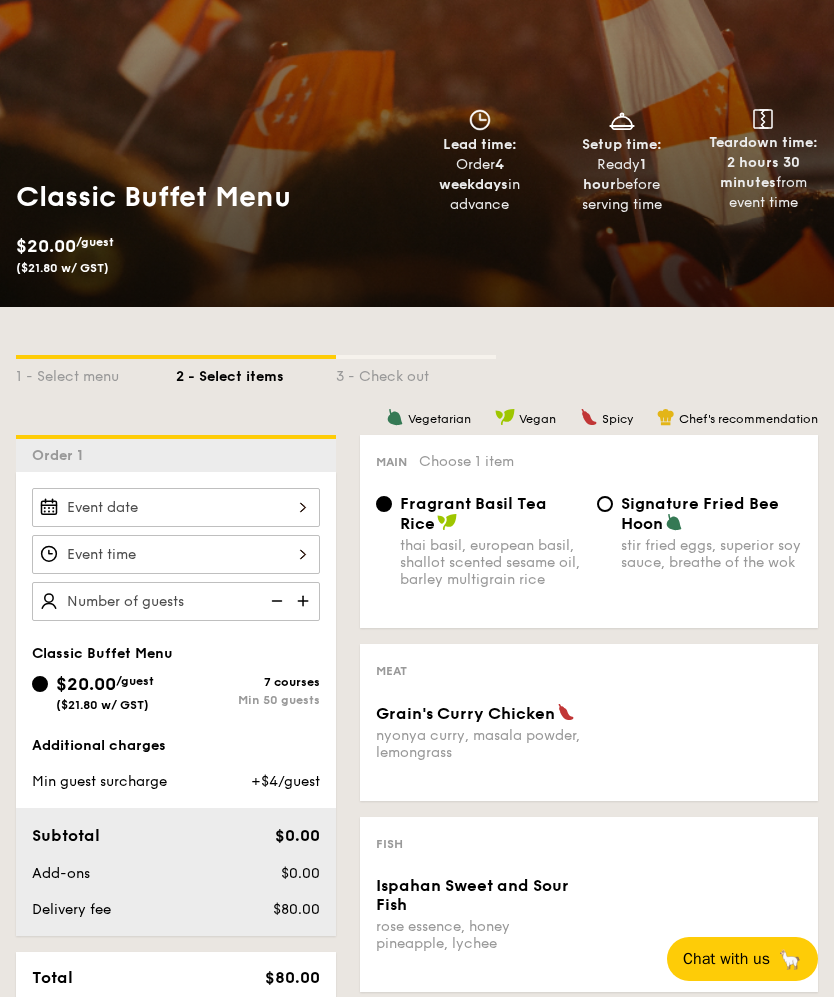 scroll, scrollTop: 113, scrollLeft: 0, axis: vertical 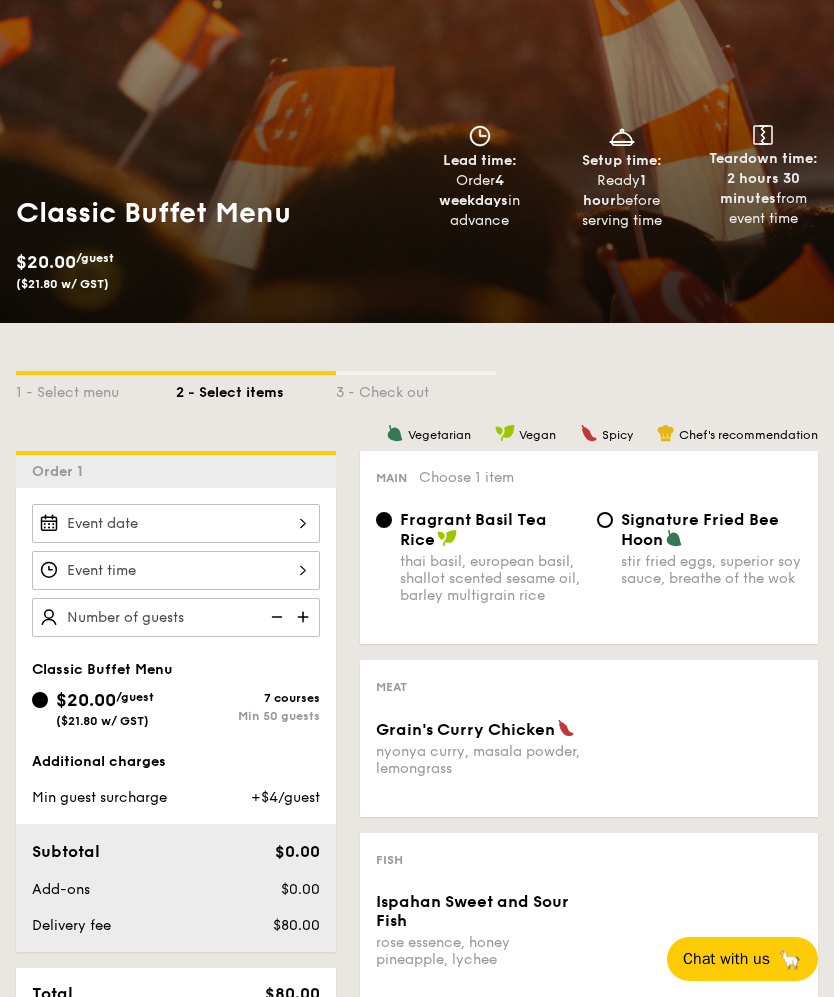 click at bounding box center (176, 523) 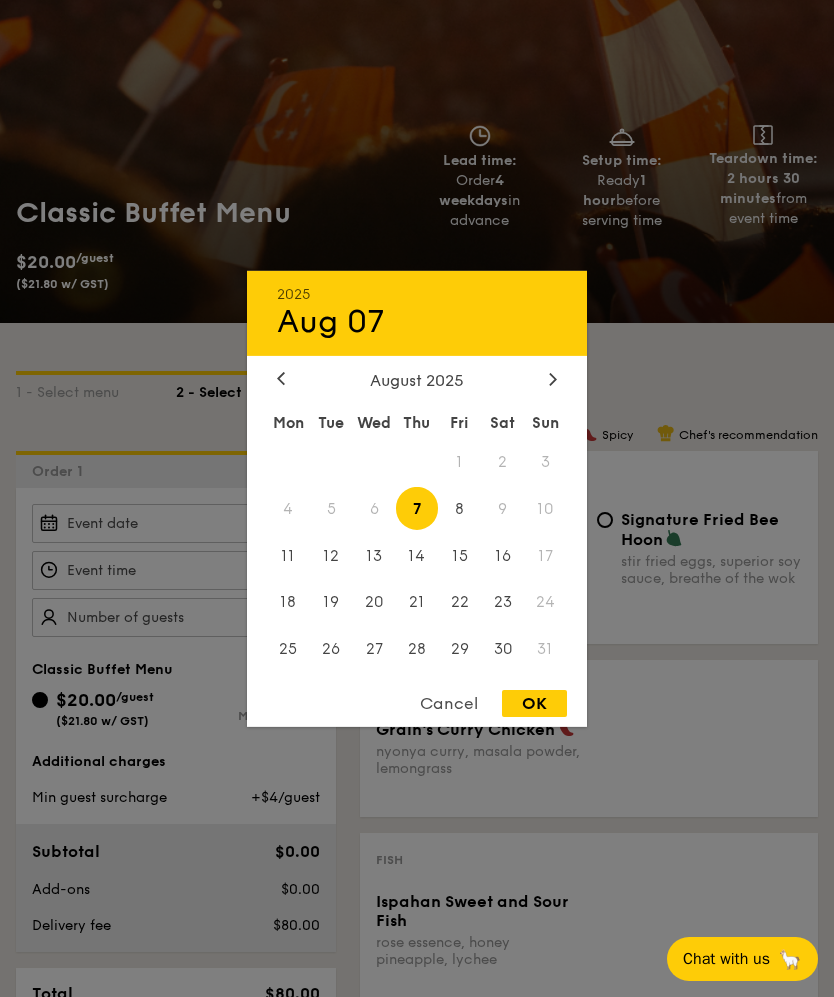 click at bounding box center (417, 498) 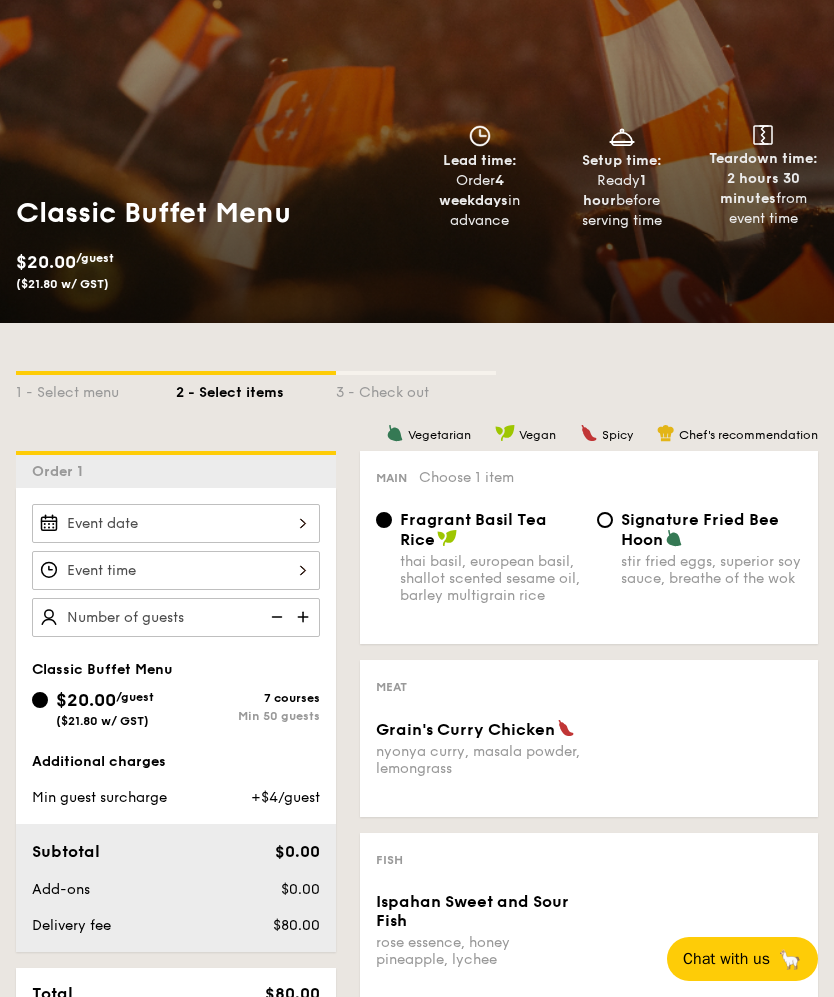 click at bounding box center [417, 498] 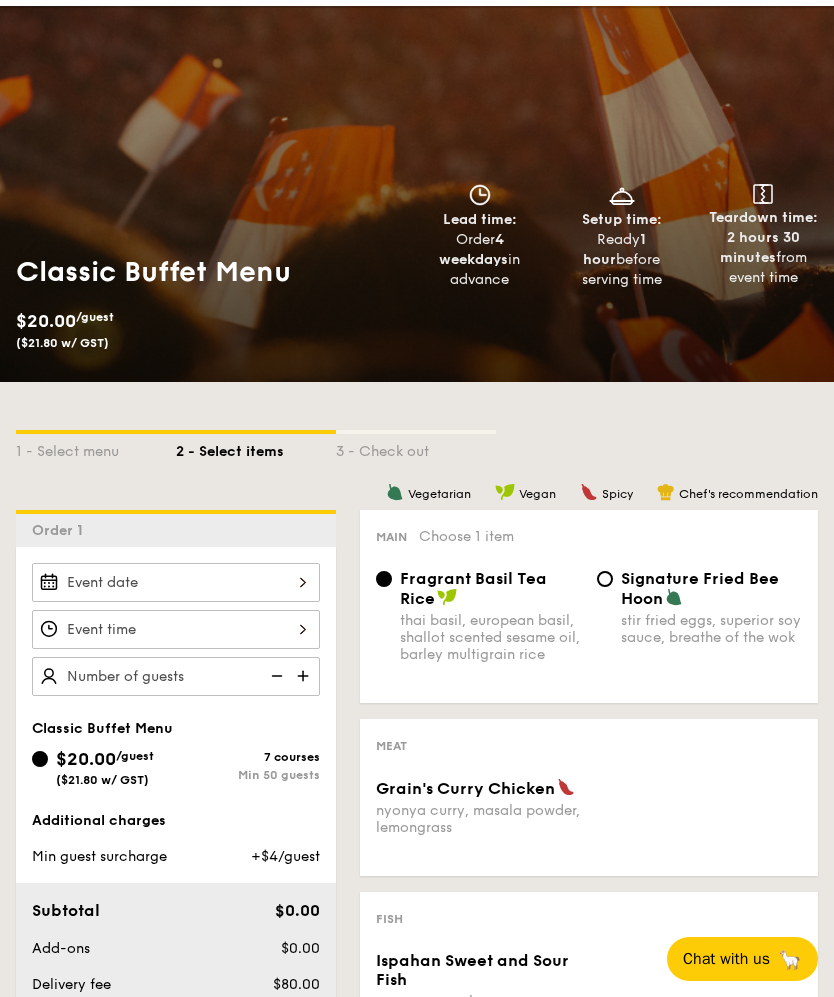 scroll, scrollTop: 0, scrollLeft: 0, axis: both 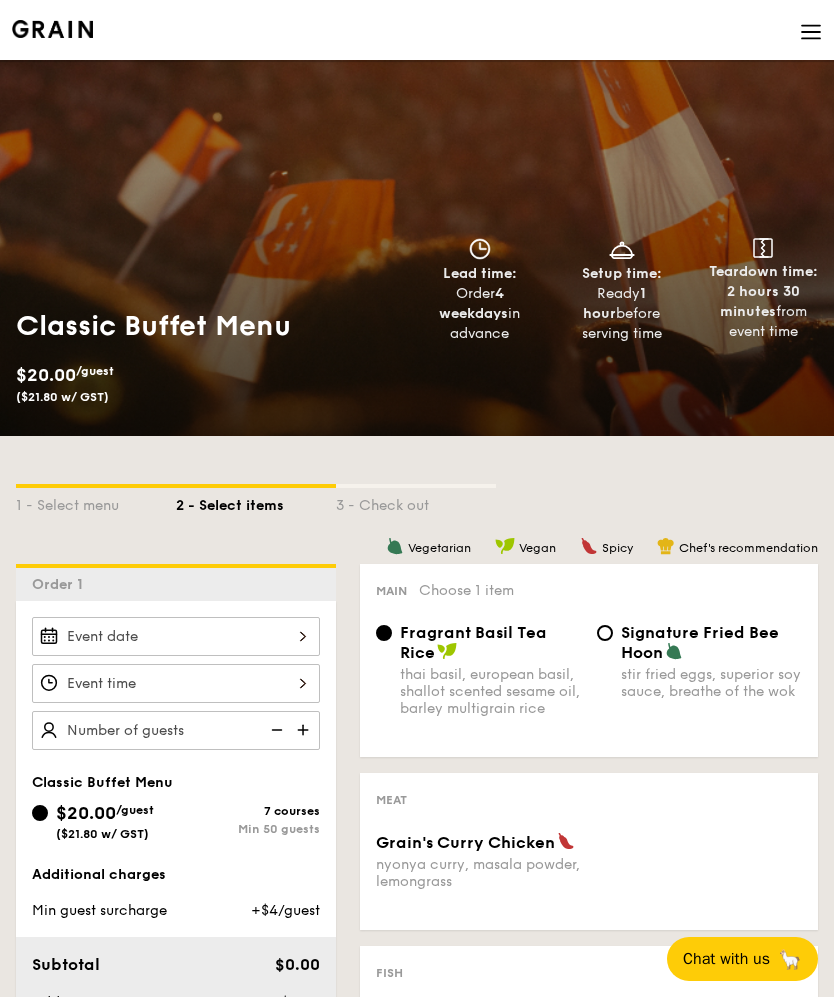 click on "1 - Select menu" at bounding box center [96, 502] 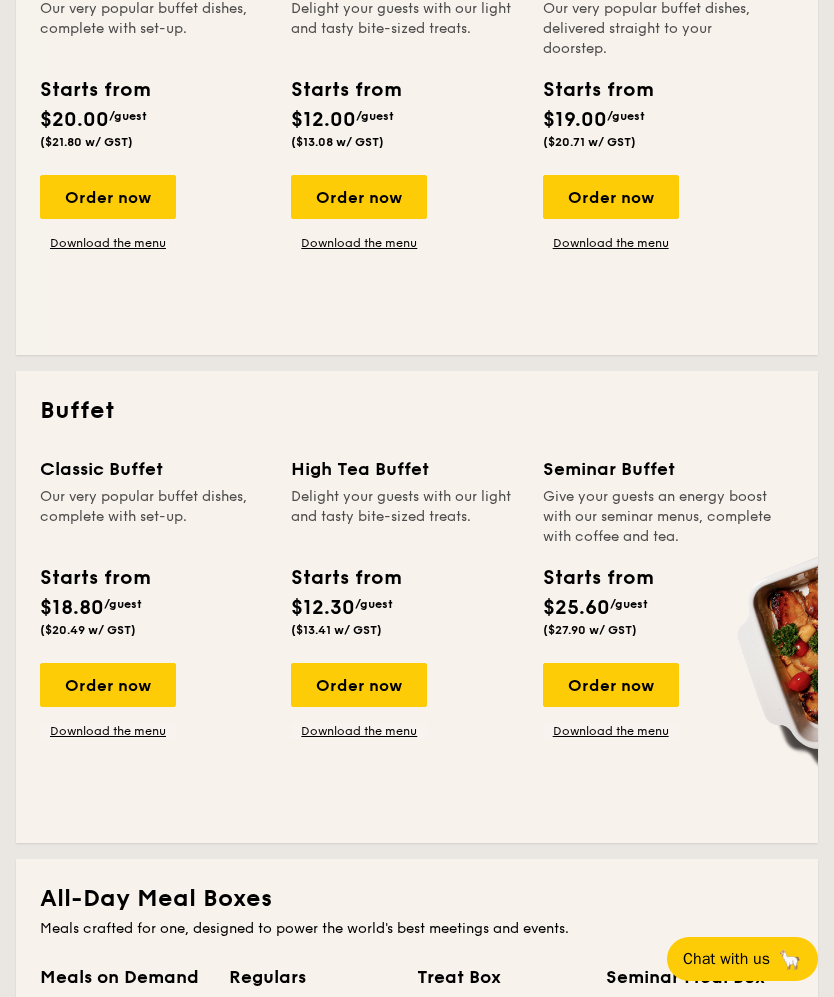 scroll, scrollTop: 600, scrollLeft: 0, axis: vertical 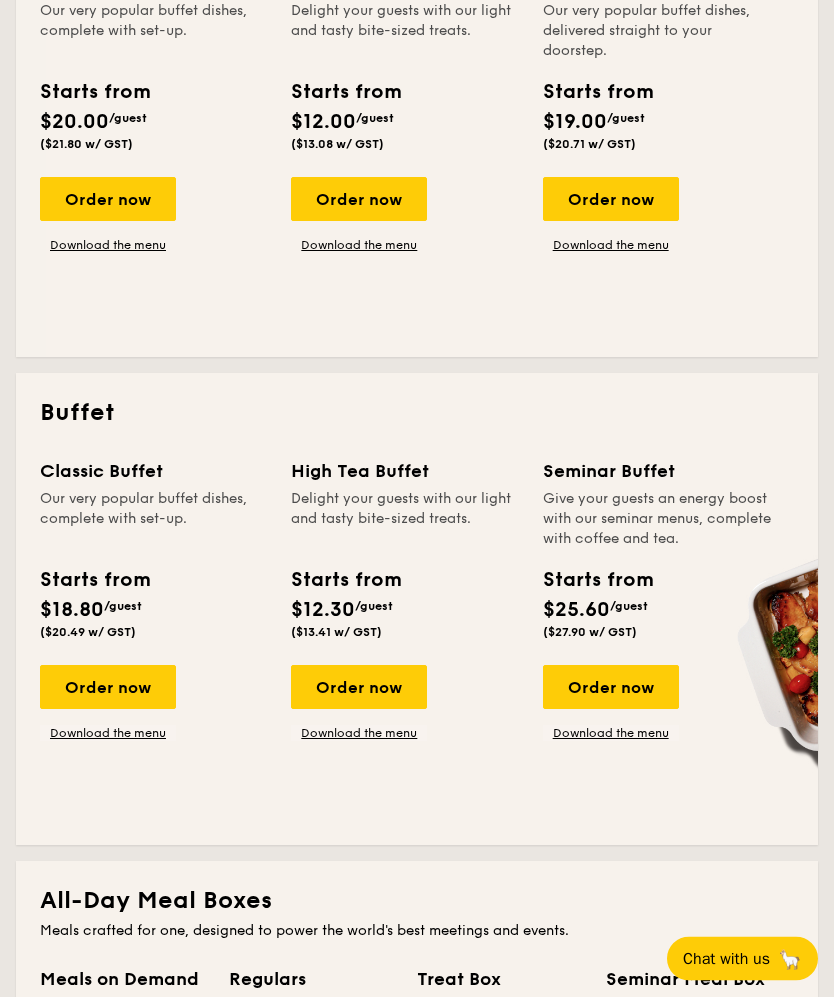 click on "Order now" at bounding box center (108, 688) 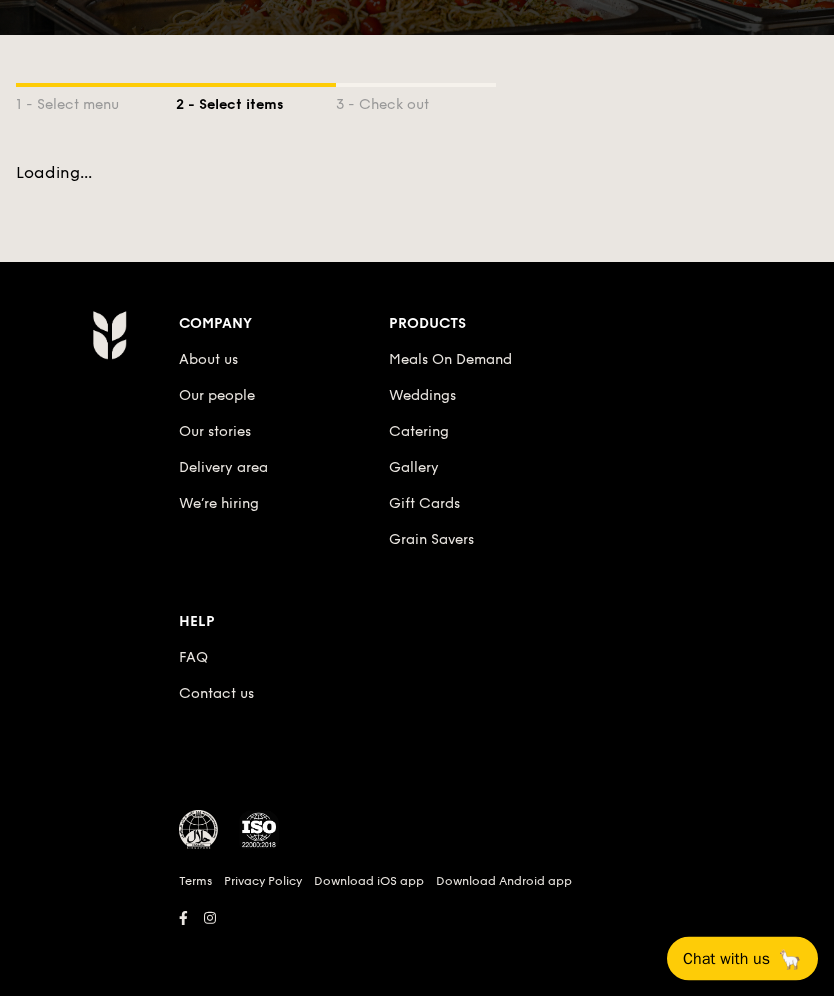 scroll, scrollTop: 0, scrollLeft: 0, axis: both 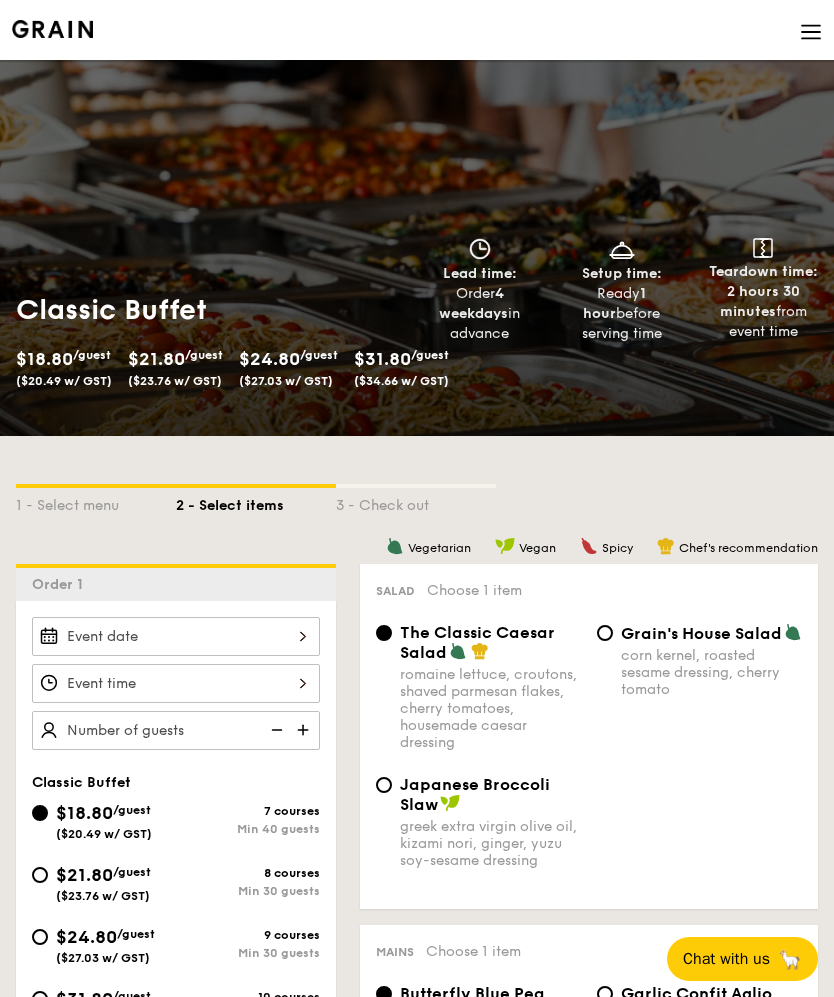 click on "($23.76 w/ GST)" at bounding box center [103, 896] 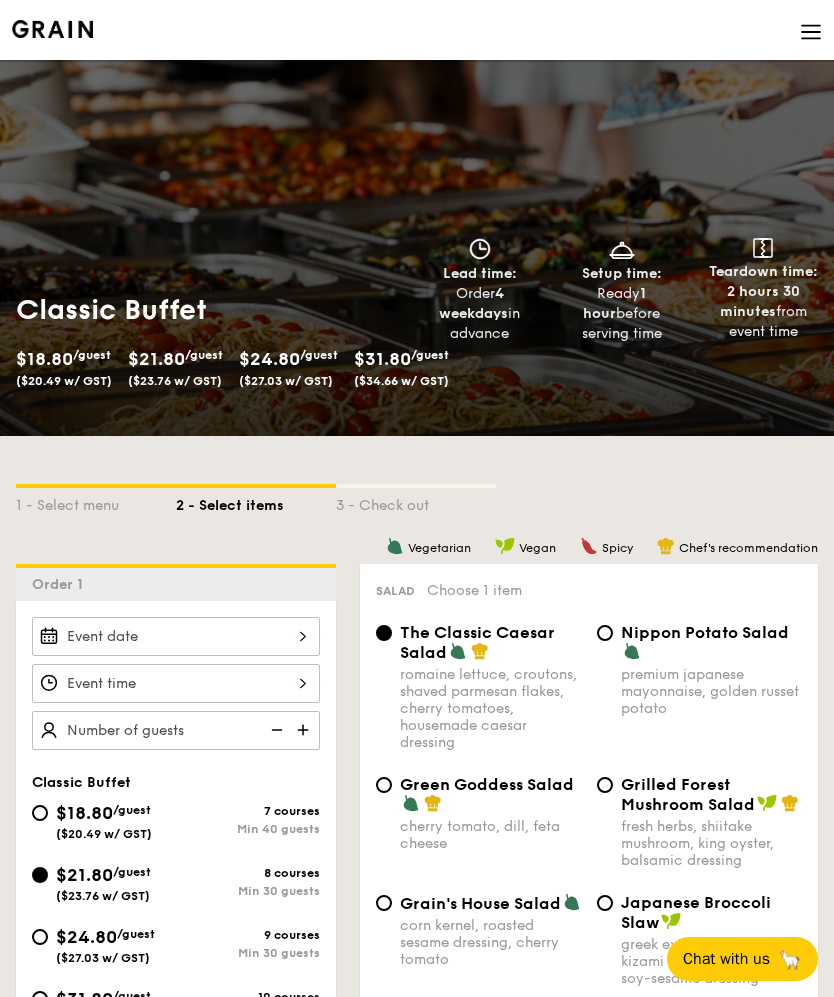 radio on "true" 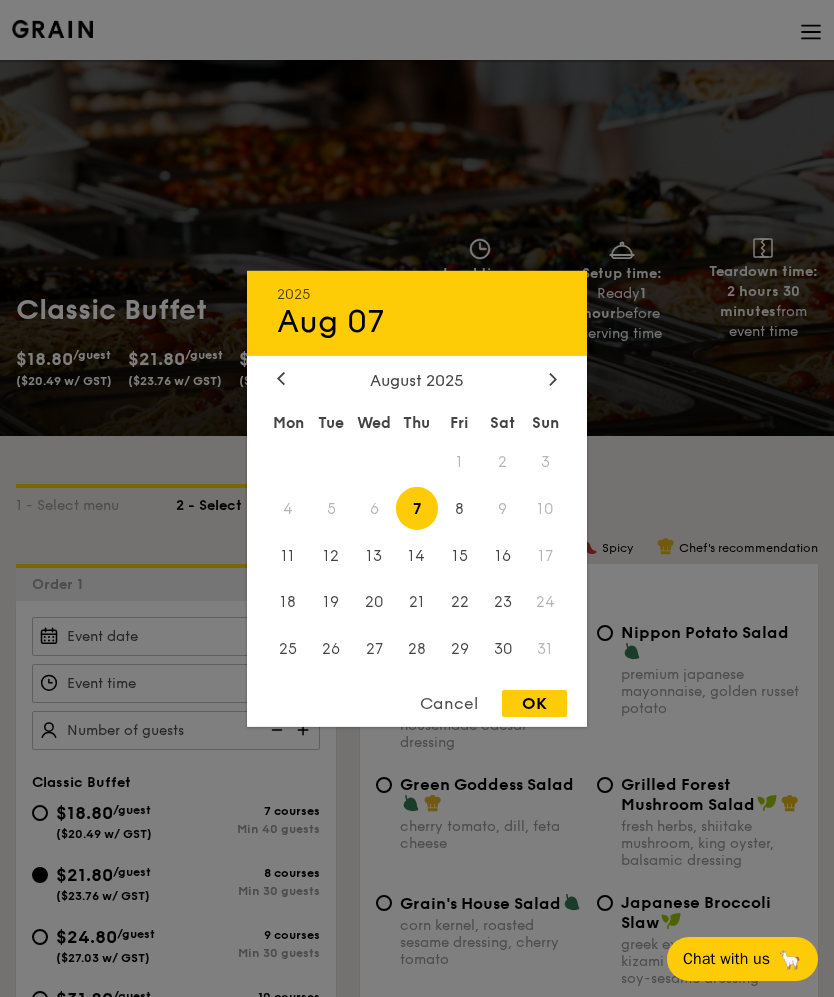 click on "23" at bounding box center [502, 602] 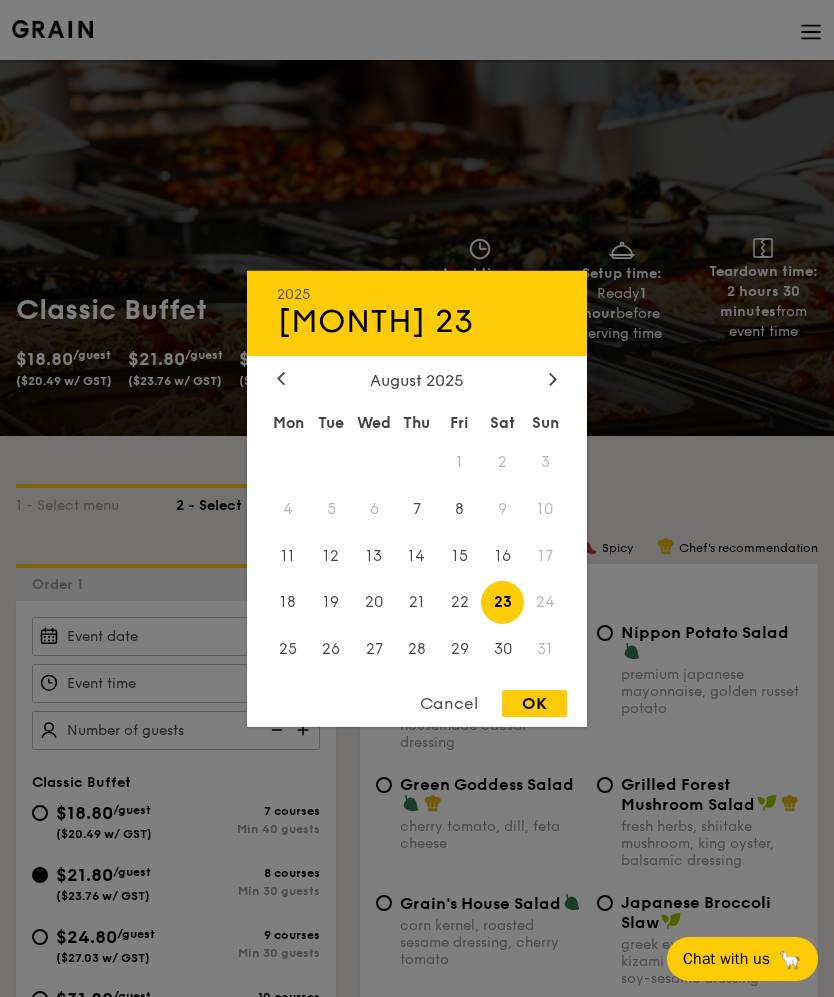 click on "OK" at bounding box center [534, 703] 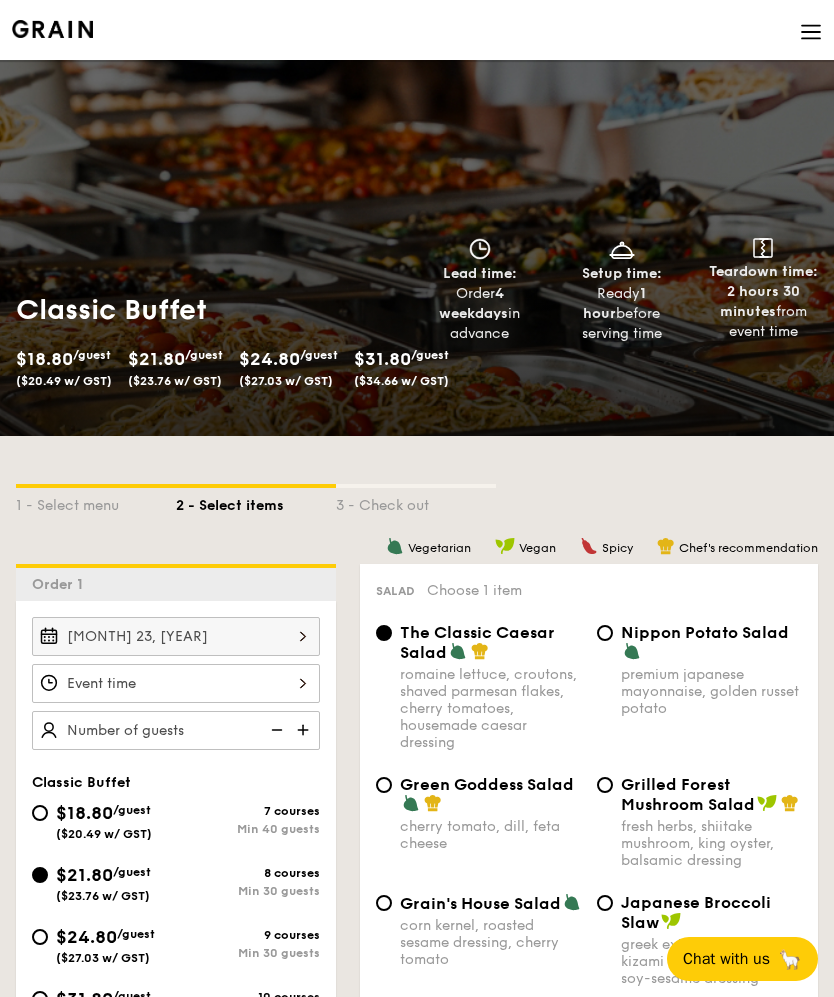 click at bounding box center [417, 498] 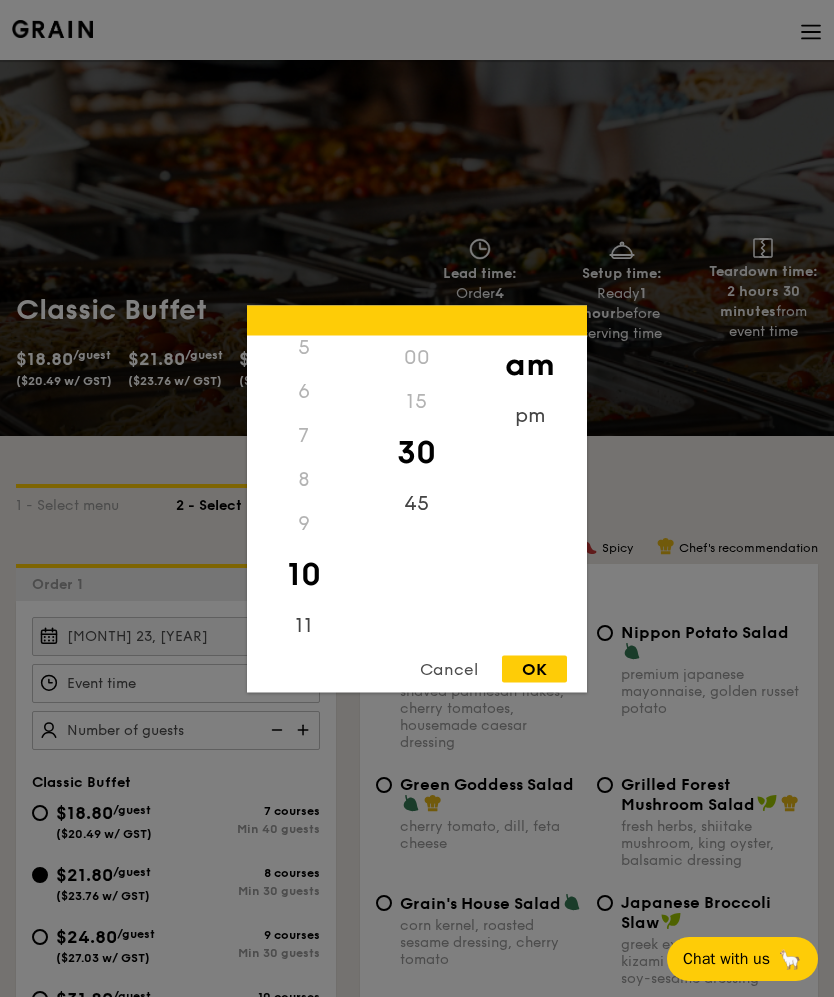 scroll, scrollTop: 222, scrollLeft: 0, axis: vertical 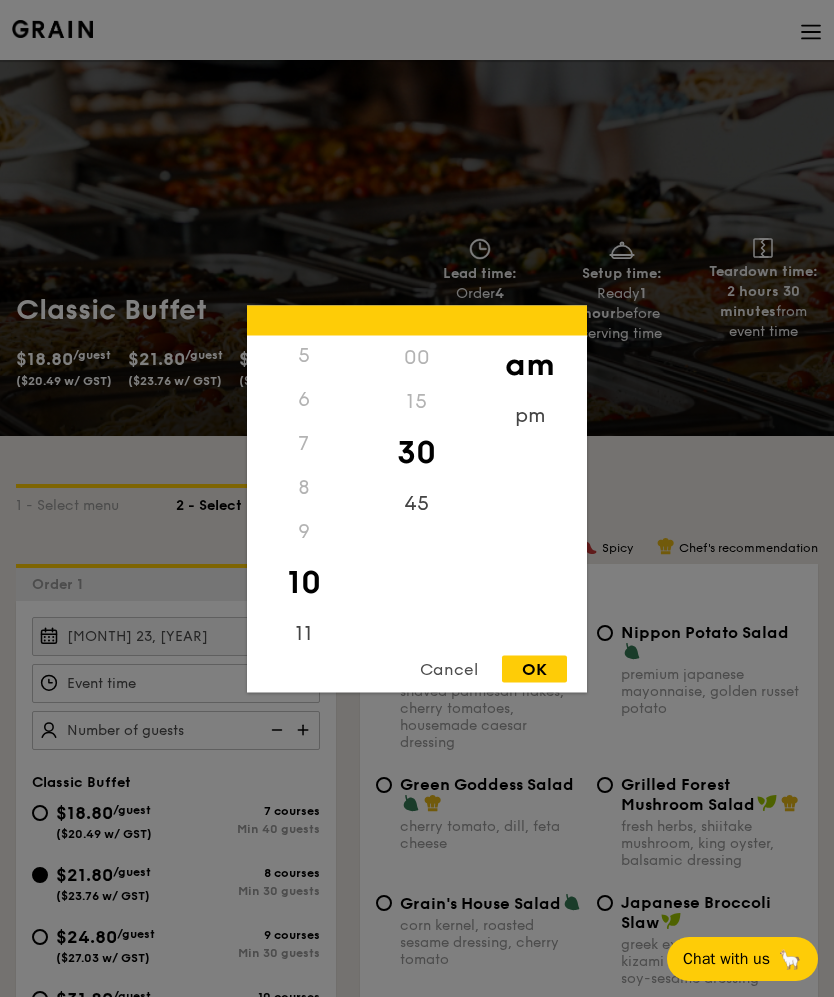 click on "pm" at bounding box center (529, 415) 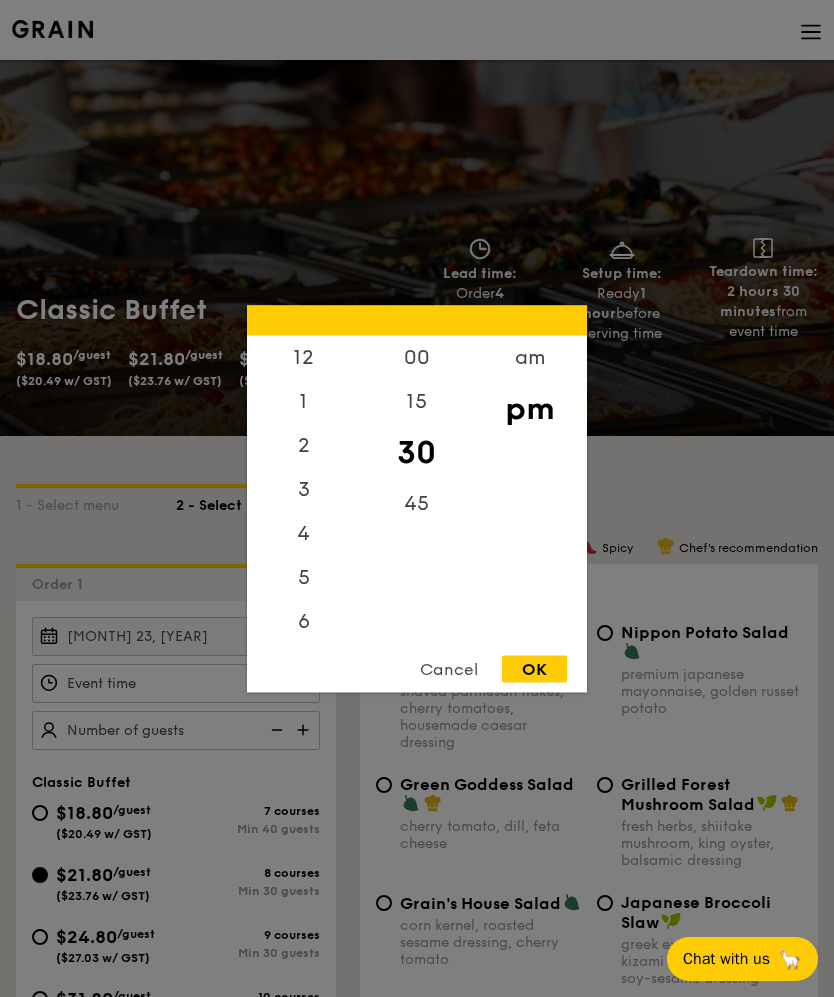 scroll, scrollTop: 0, scrollLeft: 0, axis: both 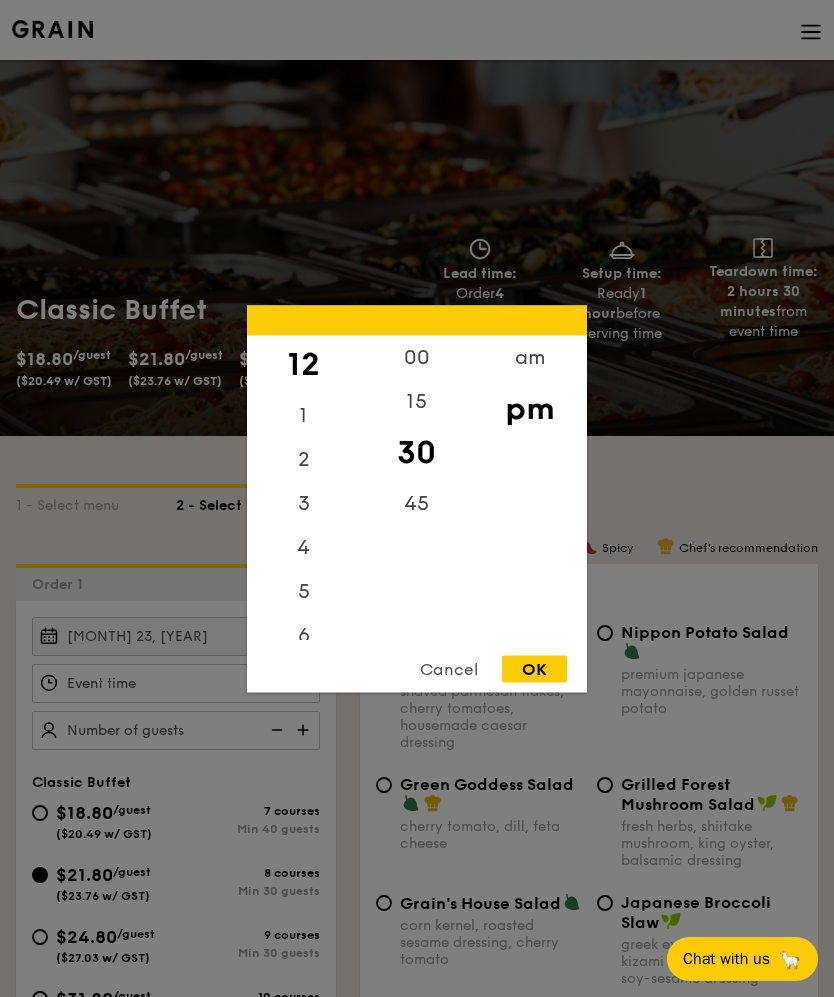 click on "00" at bounding box center (416, 357) 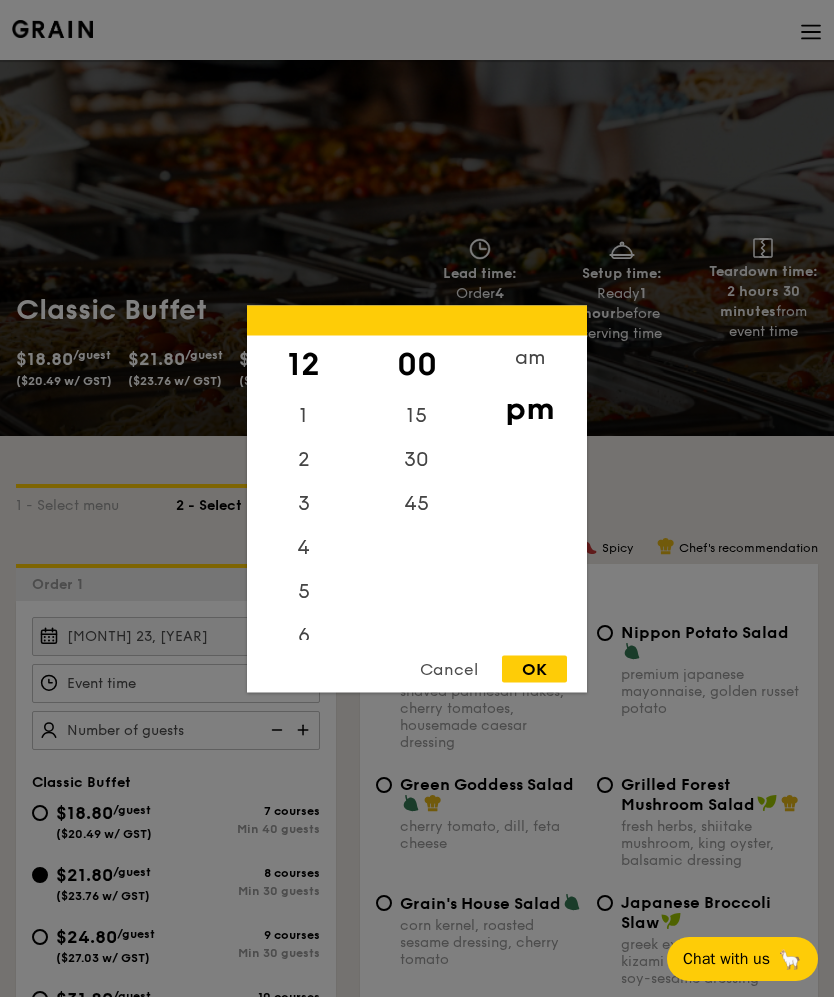 click on "OK" at bounding box center [534, 668] 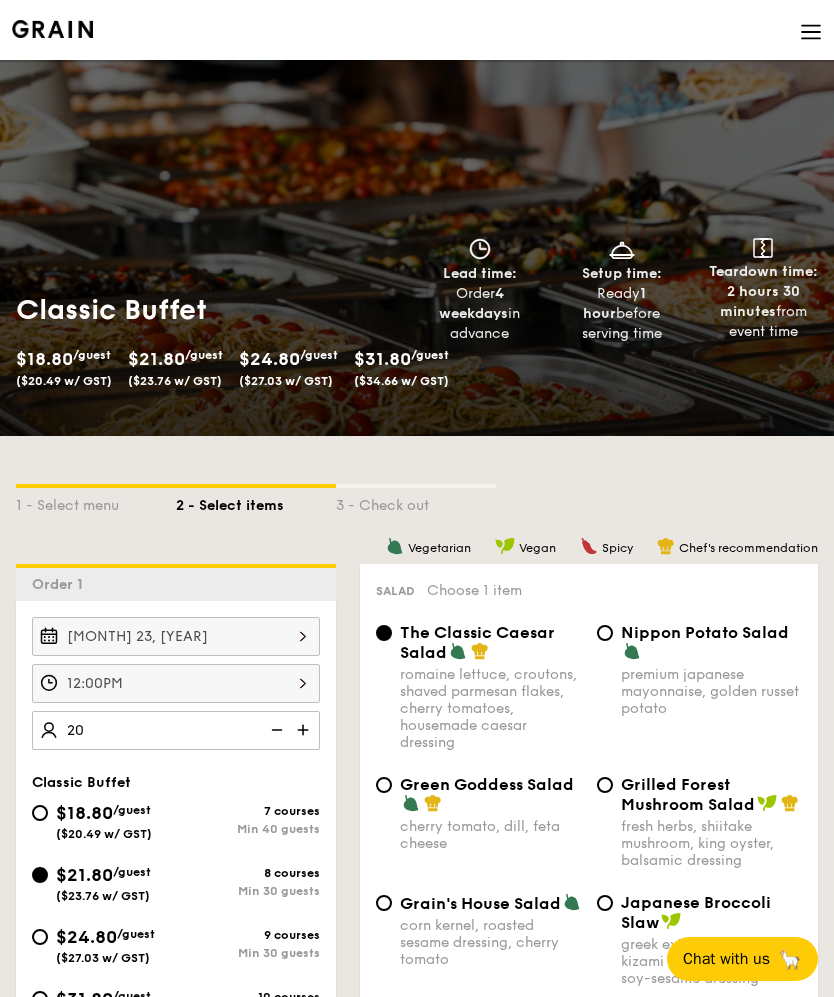 click on "romaine lettuce, croutons, shaved parmesan flakes, cherry tomatoes, housemade caesar dressing" at bounding box center [490, 708] 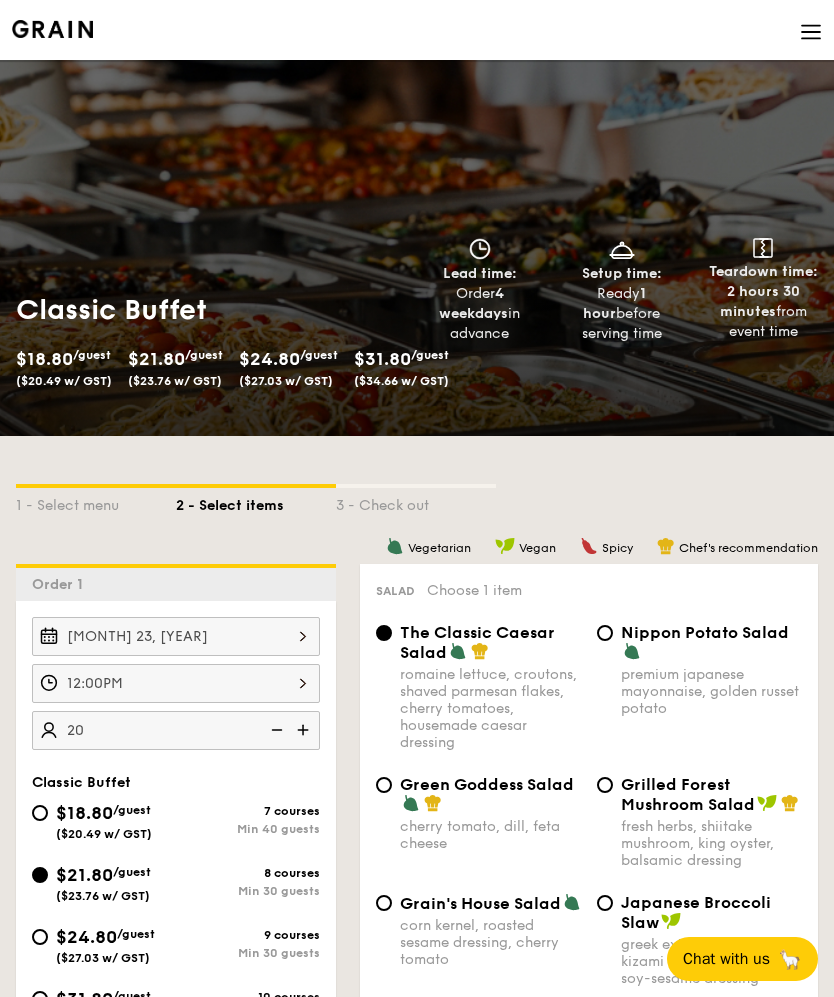 type on "20 guests" 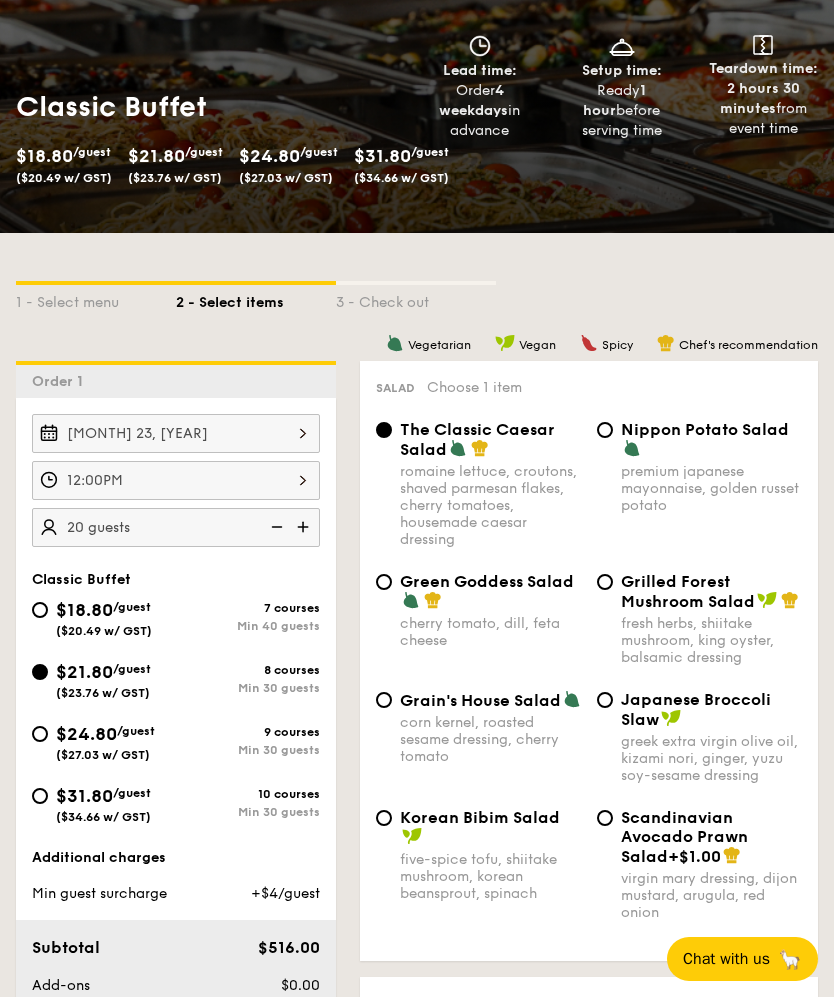 scroll, scrollTop: 200, scrollLeft: 0, axis: vertical 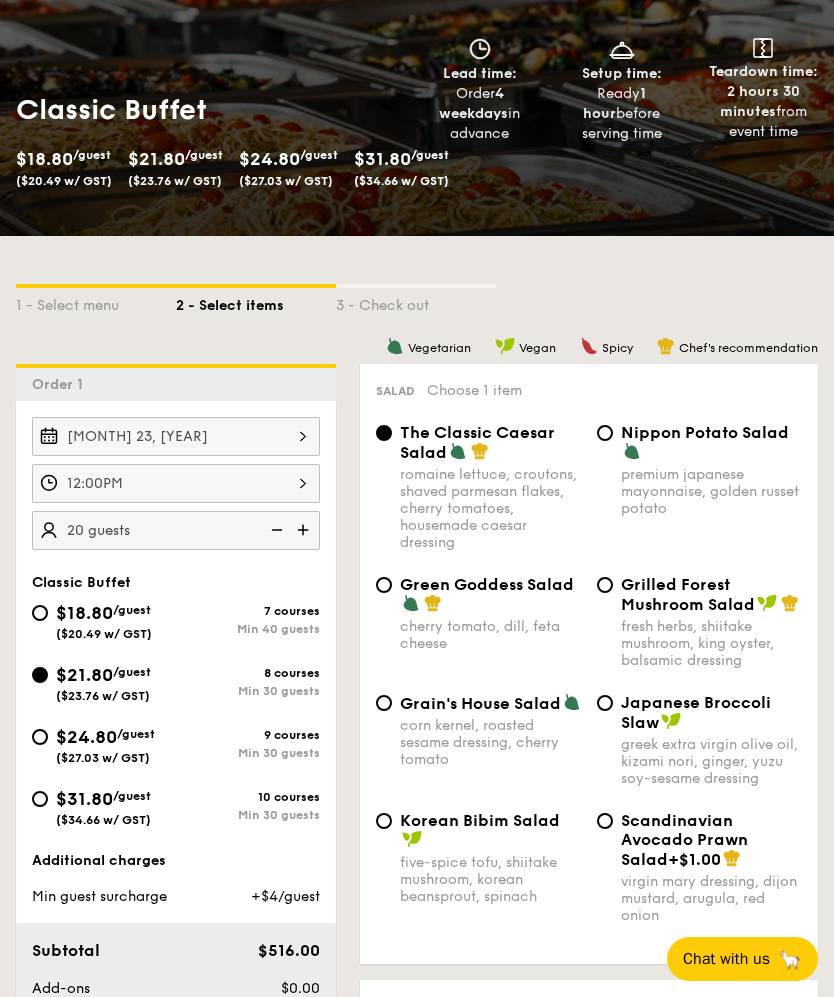 click on "$18.80
/guest
($20.49 w/ GST)
7 courses
Min 40 guests" at bounding box center [40, 613] 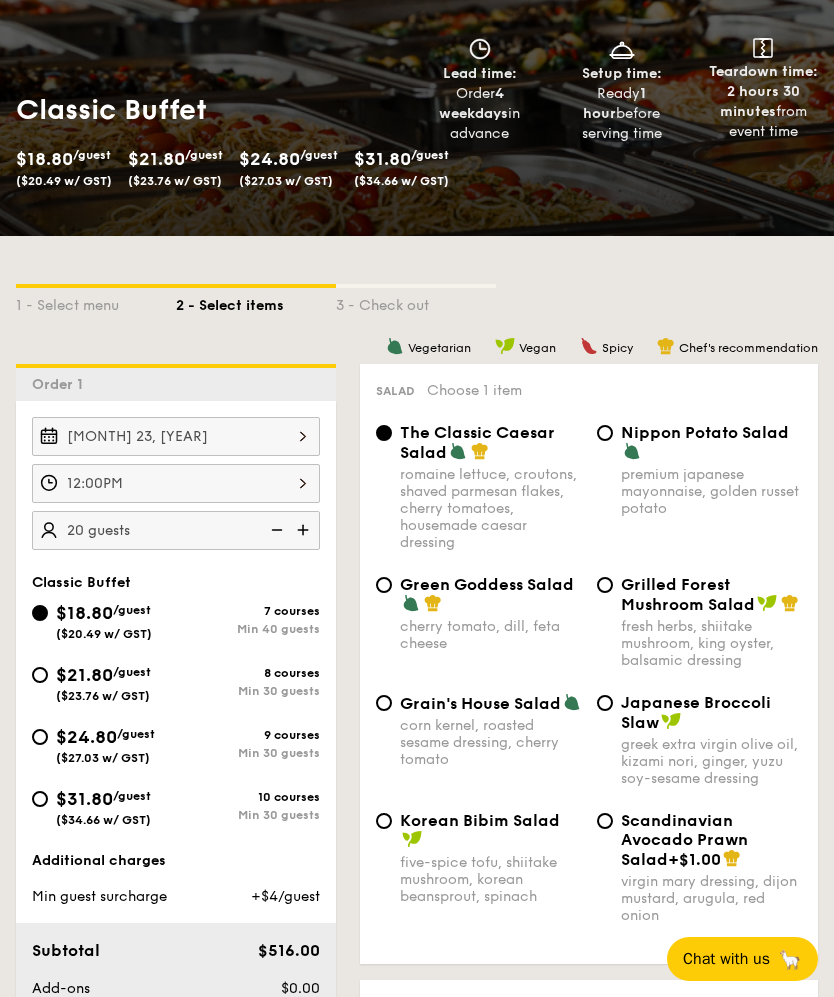 radio on "true" 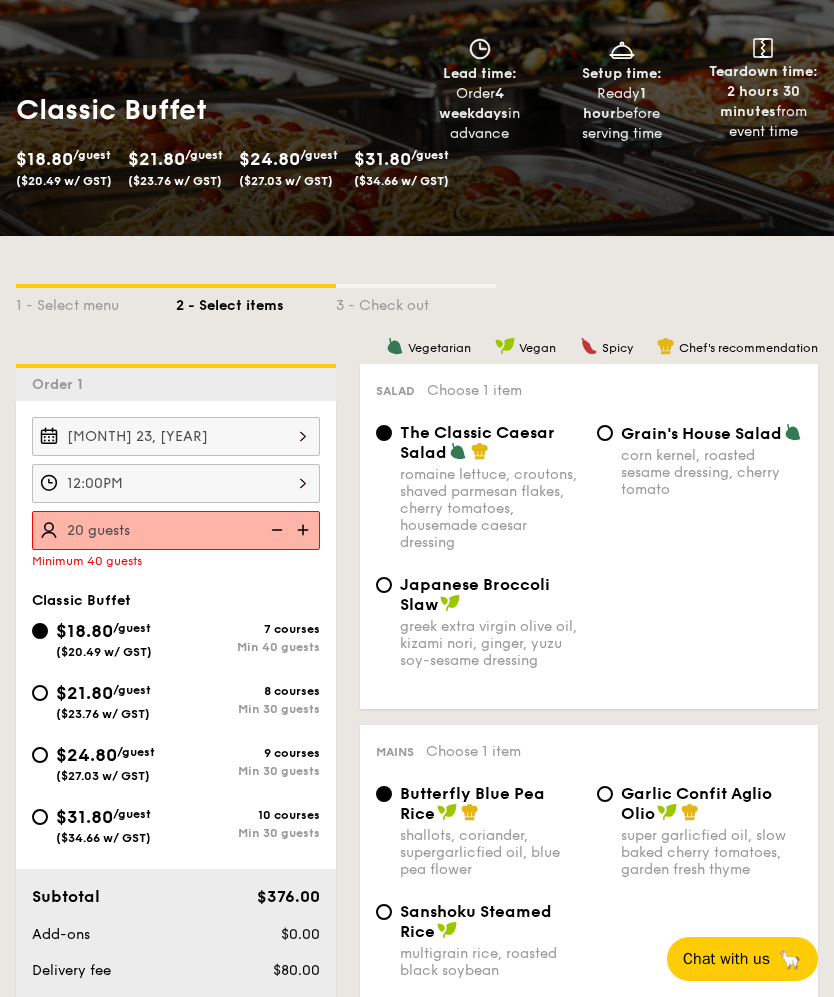 click on "$21.80
/guest
($23.76 w/ GST)
8 courses
Min 30 guests" at bounding box center (40, 693) 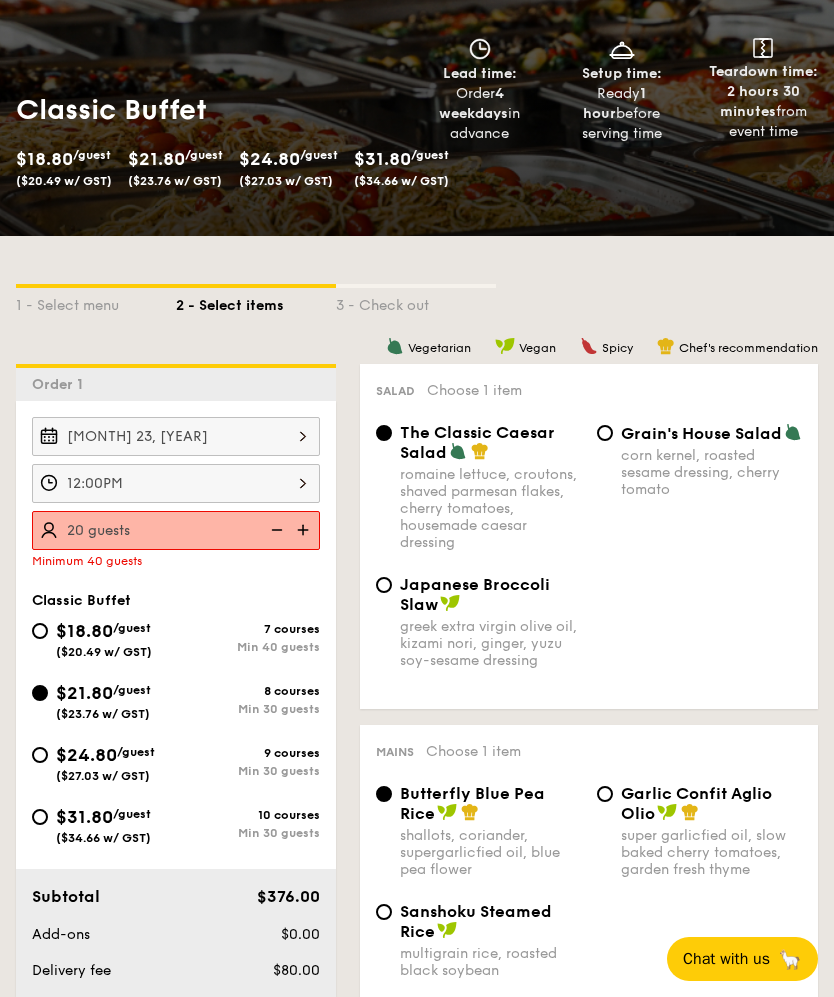 radio on "true" 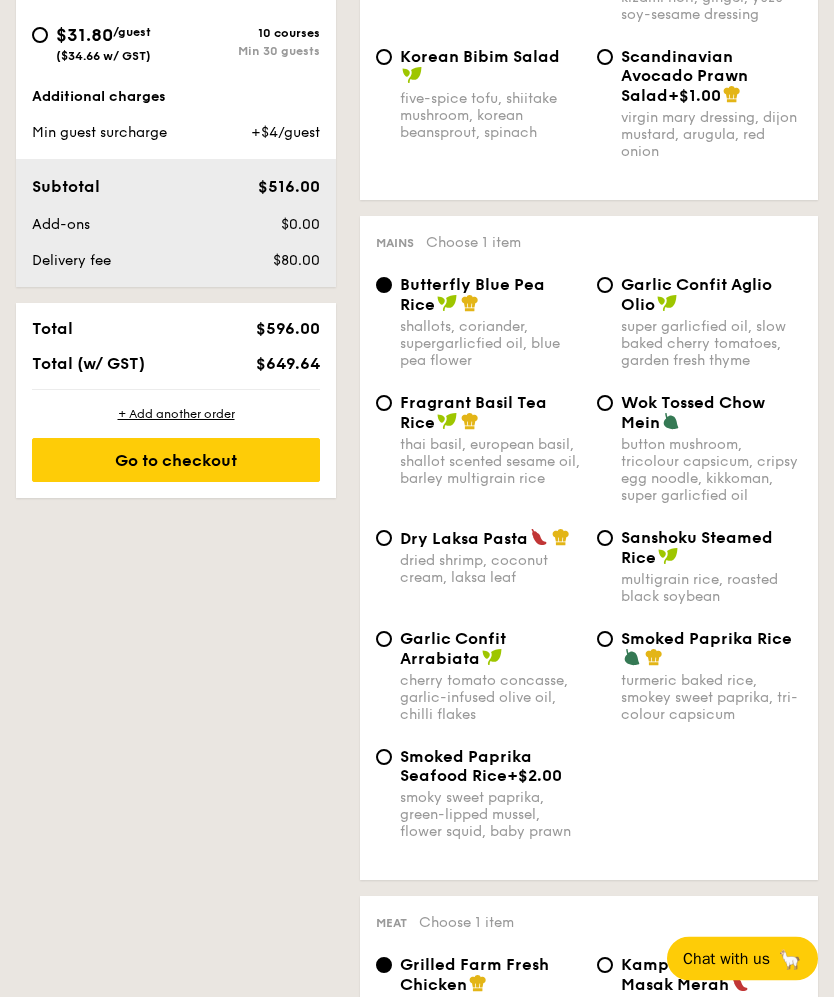 scroll, scrollTop: 971, scrollLeft: 0, axis: vertical 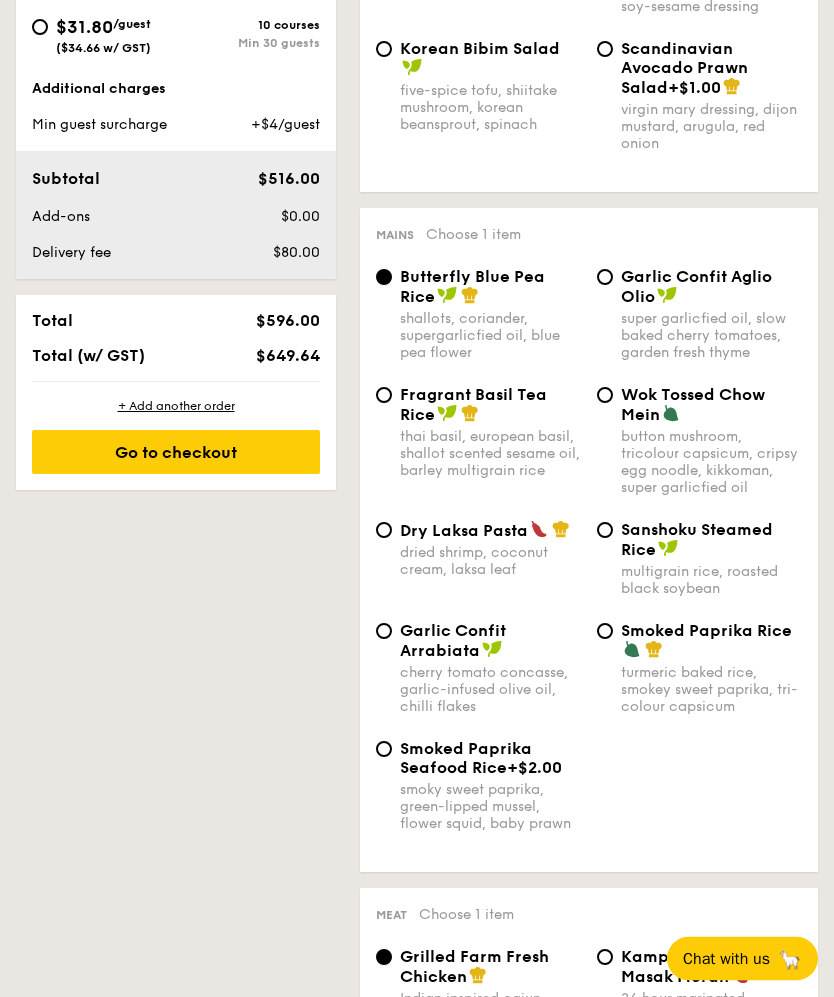 click on "Dry Laksa Pasta dried shrimp, coconut cream, laksa leaf" at bounding box center (384, 531) 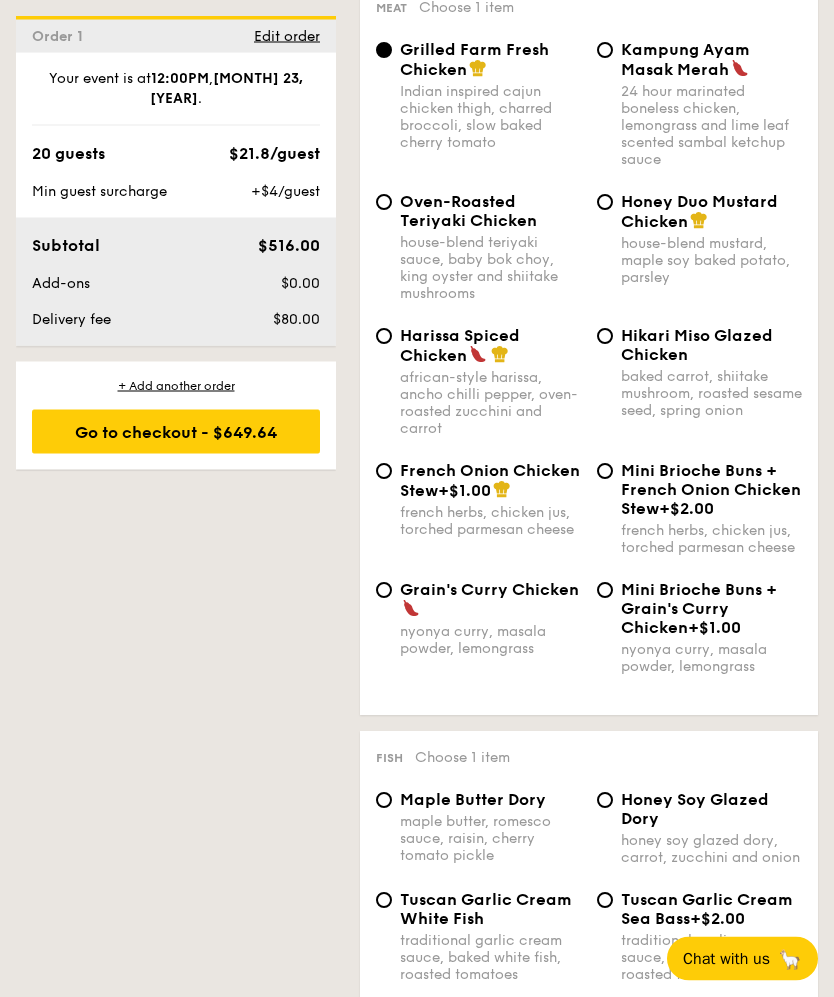 scroll, scrollTop: 1875, scrollLeft: 0, axis: vertical 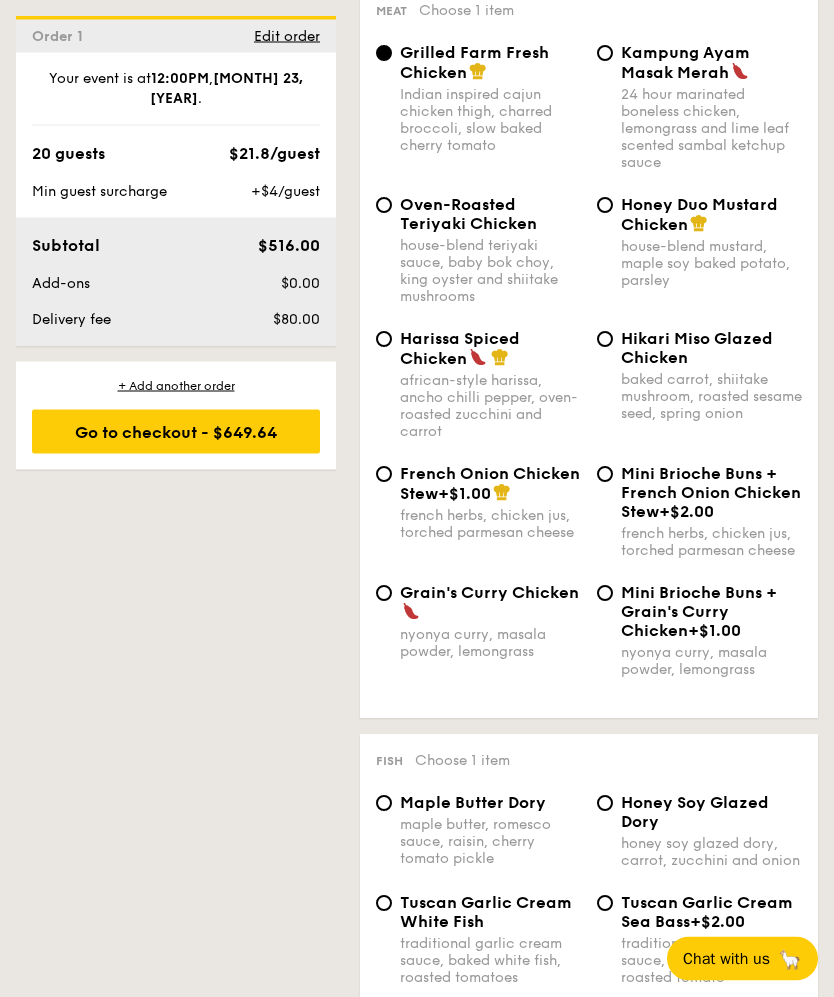 click on "Oven-Roasted Teriyaki Chicken house-blend teriyaki sauce, baby bok choy, king oyster and shiitake mushrooms" at bounding box center (478, 251) 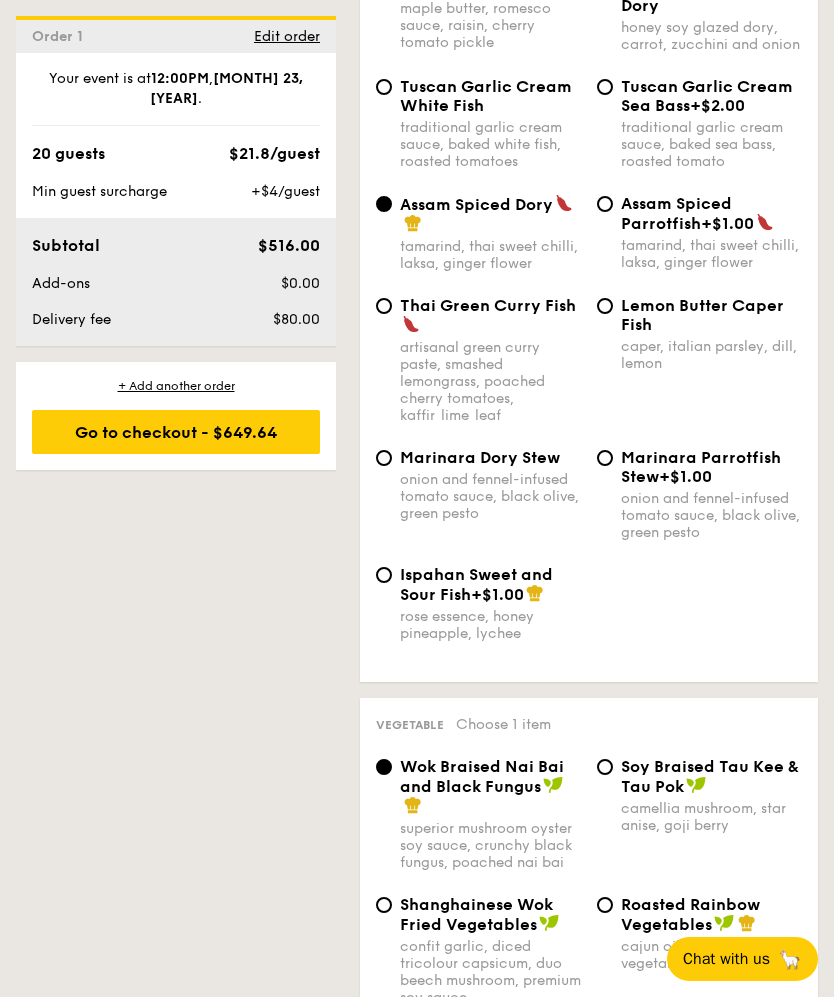 scroll, scrollTop: 2693, scrollLeft: 0, axis: vertical 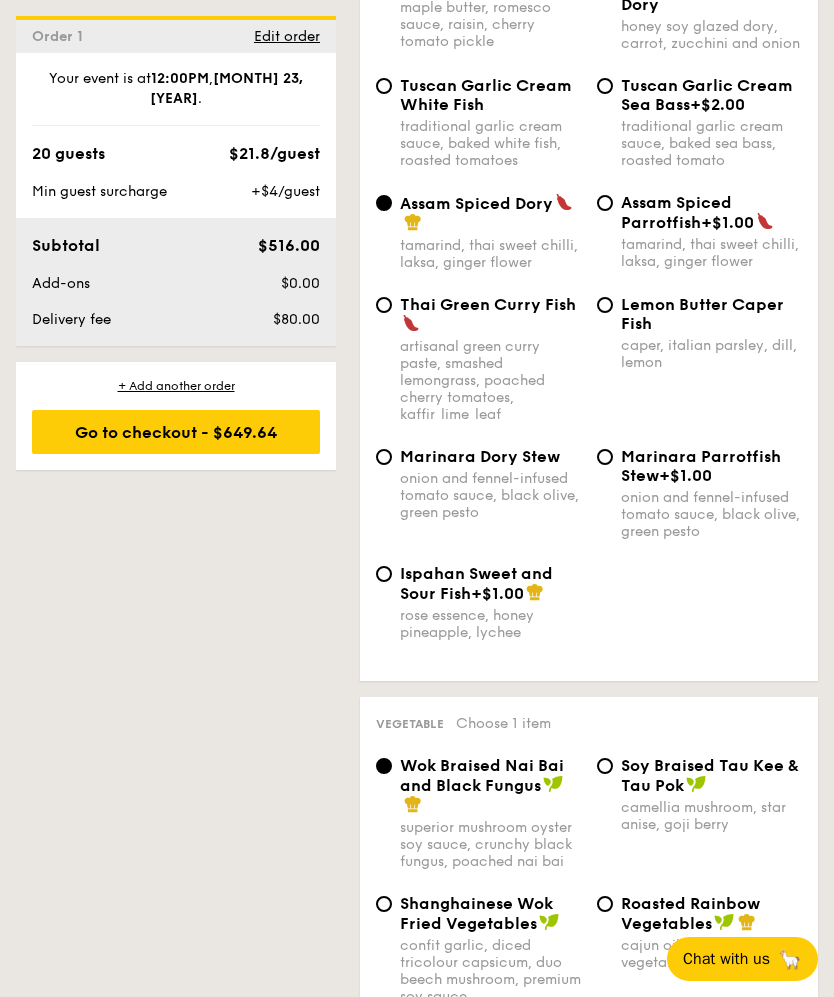 click on "Ispahan Sweet and Sour Fish
+$1.00
rose essence, honey pineapple, lychee" at bounding box center [384, 574] 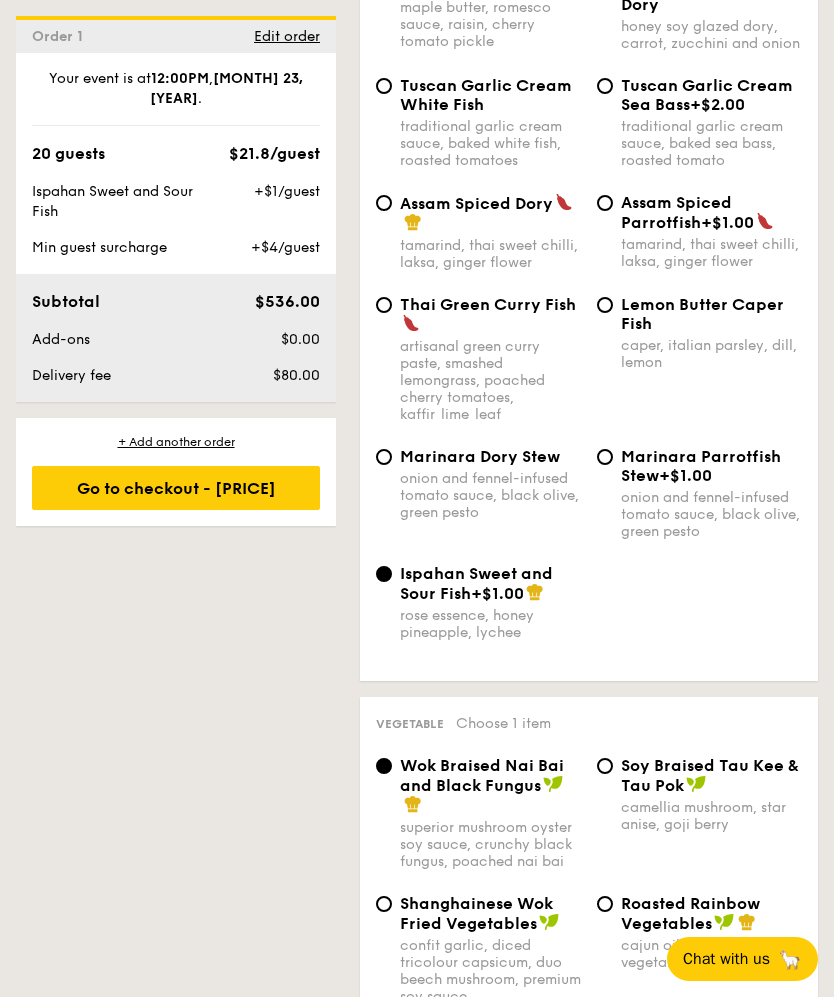 click on "Ispahan Sweet and Sour Fish
+$1.00
rose essence, honey pineapple, lychee" at bounding box center (384, 574) 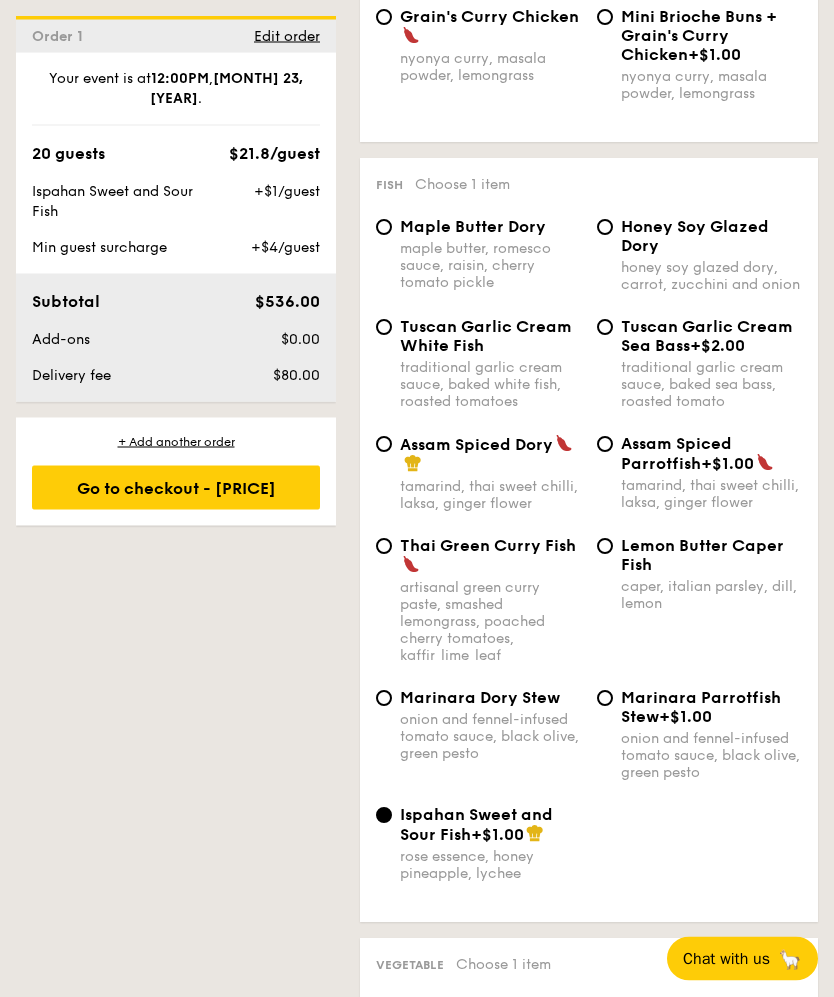 scroll, scrollTop: 2453, scrollLeft: 0, axis: vertical 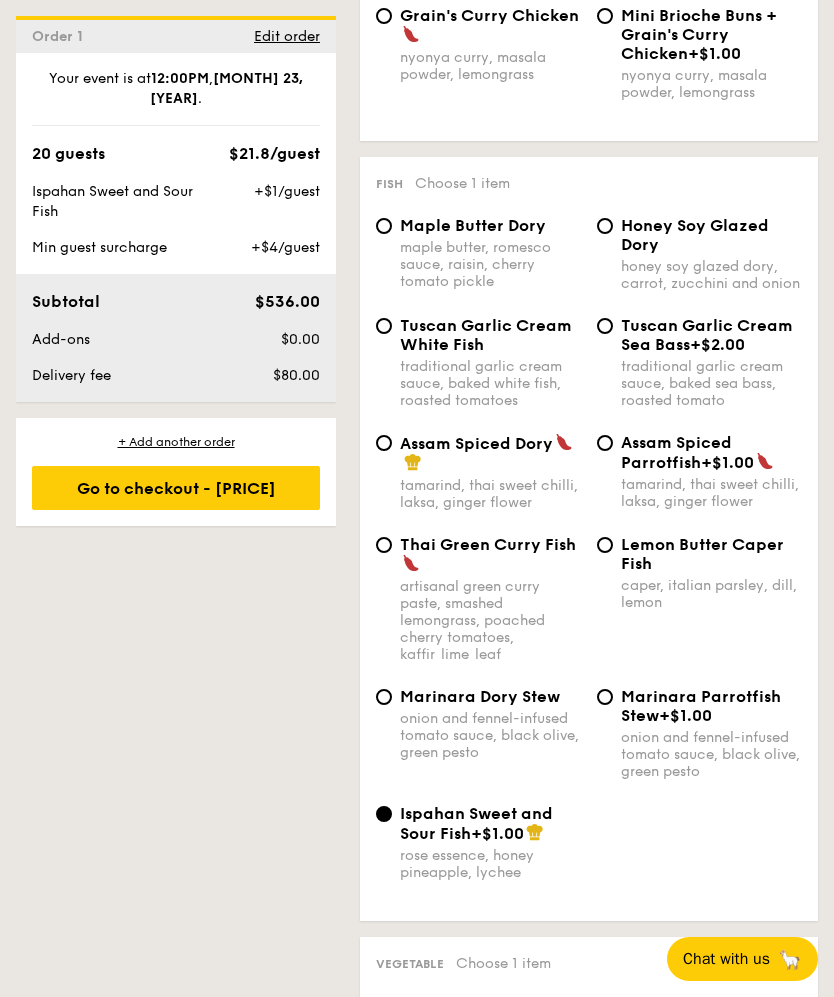 click on "Honey Soy Glazed Dory honey soy glazed dory, carrot, zucchini and onion" at bounding box center [605, 226] 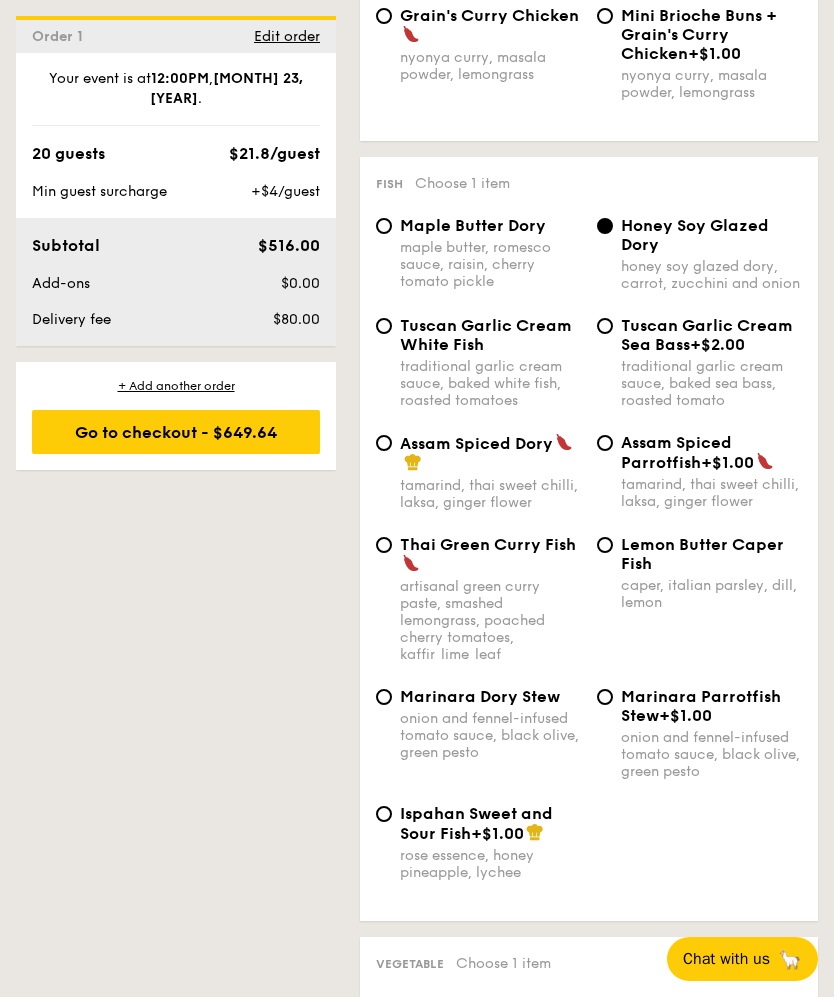 click on "Ispahan Sweet and Sour Fish
+$1.00
rose essence, honey pineapple, lychee" at bounding box center (384, 814) 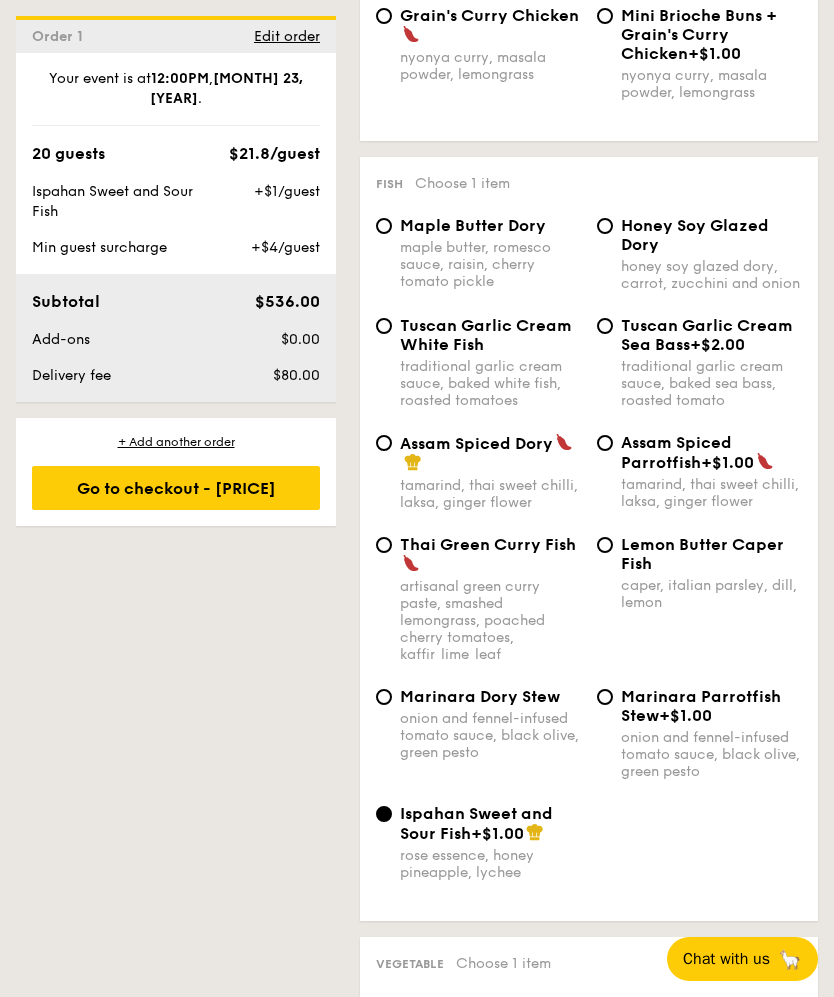 click on "Honey Soy Glazed Dory honey soy glazed dory, carrot, zucchini and onion" at bounding box center [699, 254] 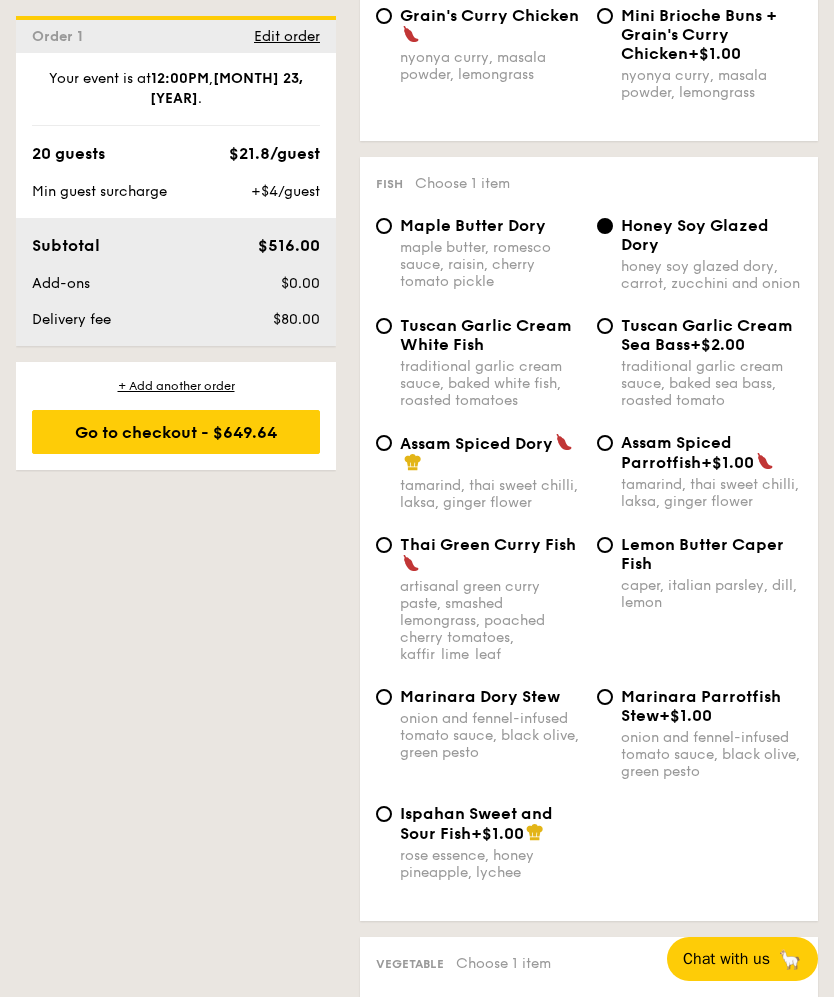 click on "Ispahan Sweet and Sour Fish" at bounding box center (476, 823) 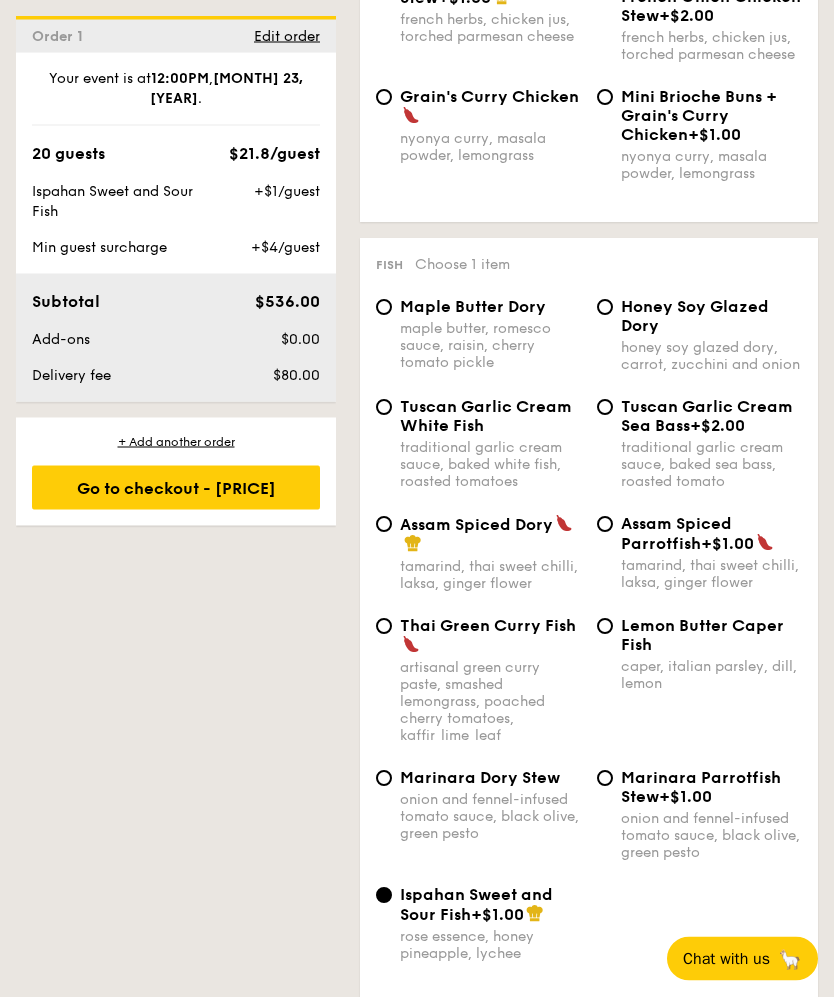 scroll, scrollTop: 2372, scrollLeft: 0, axis: vertical 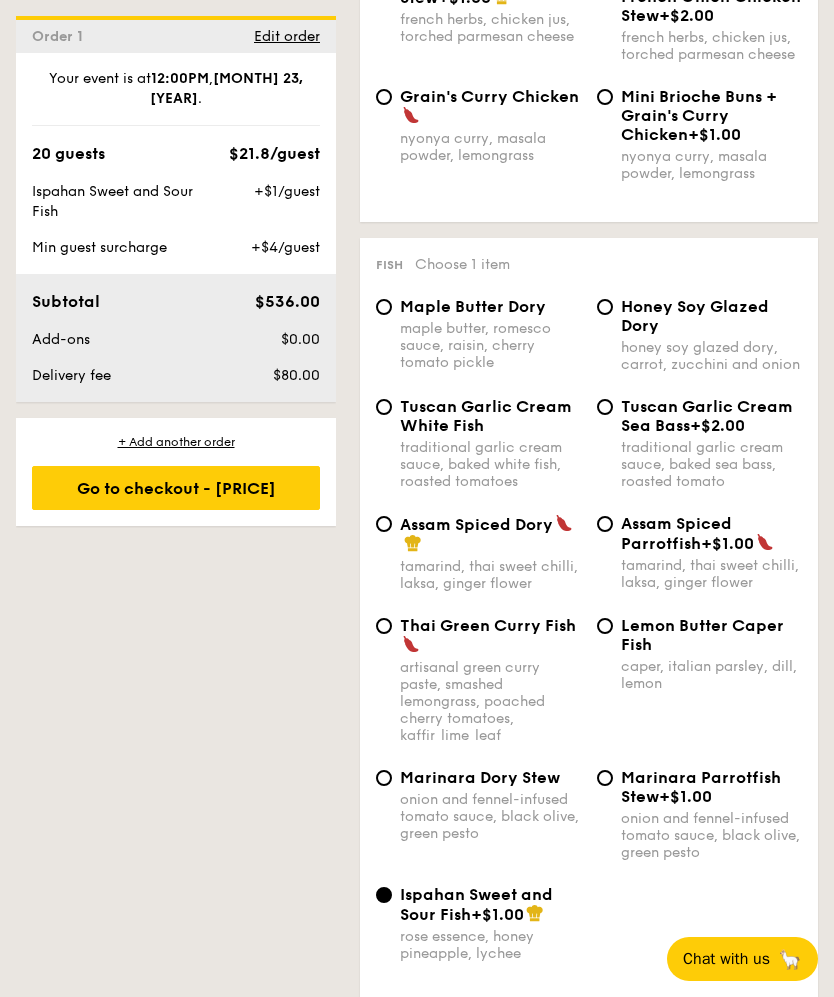 click on "Edit order" at bounding box center (287, 36) 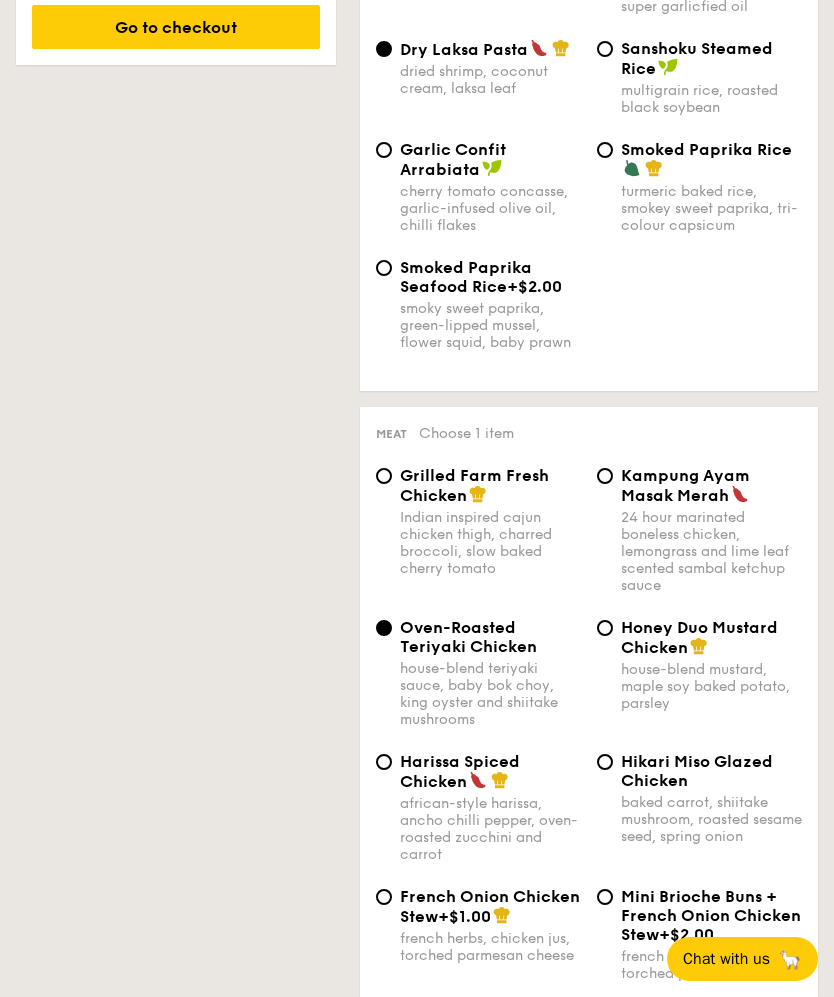scroll, scrollTop: 534, scrollLeft: 0, axis: vertical 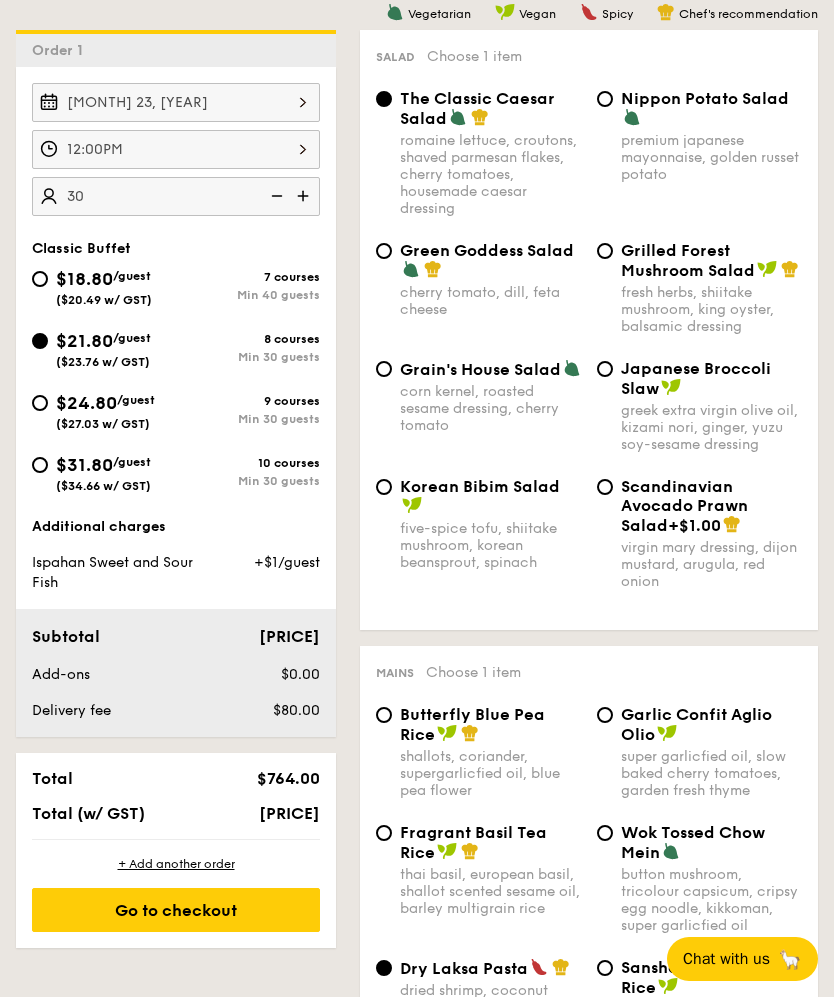 type on "3" 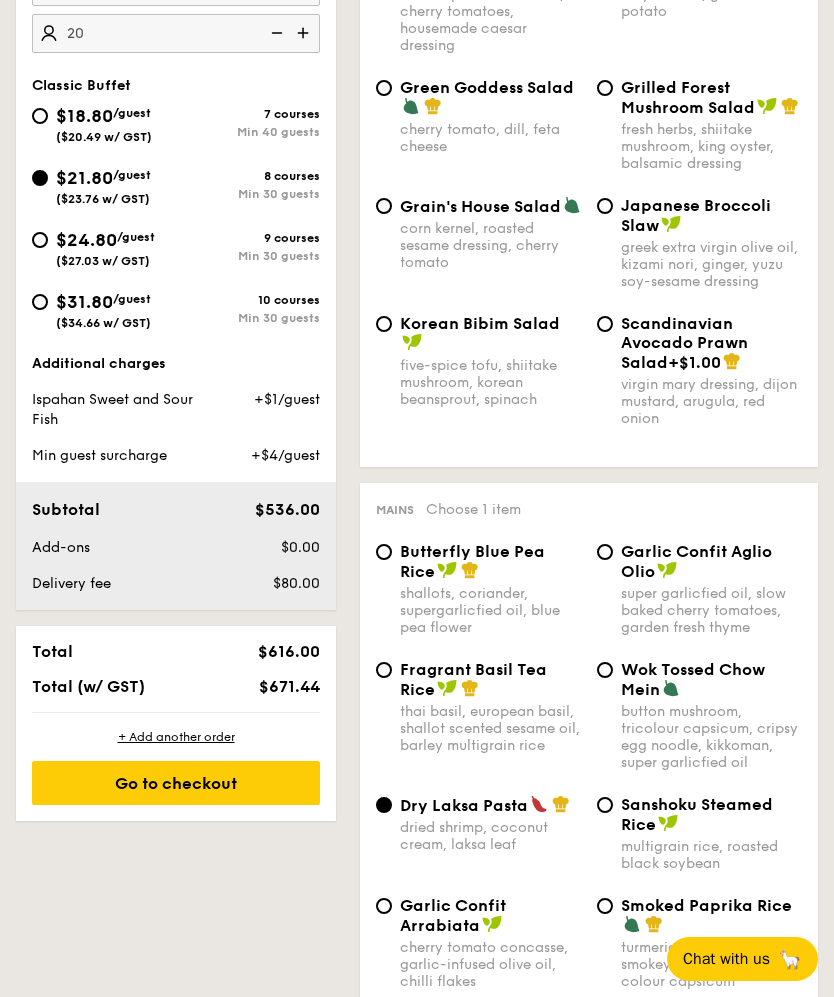 scroll, scrollTop: 709, scrollLeft: 0, axis: vertical 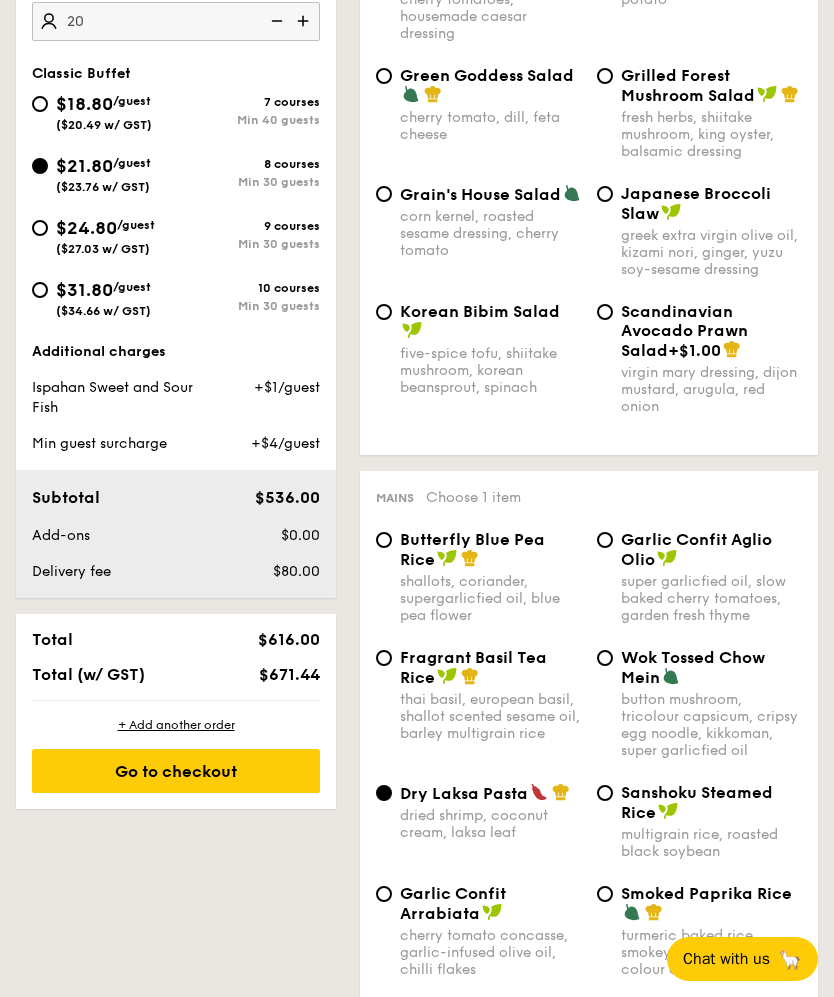 click at bounding box center (305, 21) 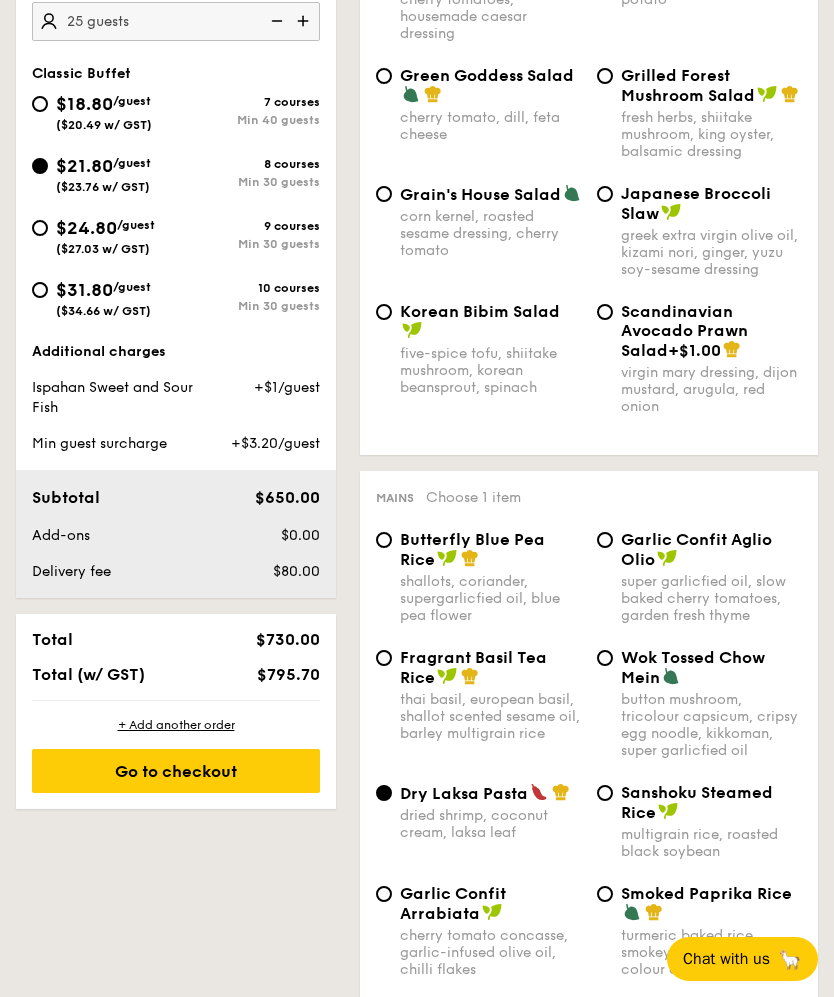 click at bounding box center [275, 21] 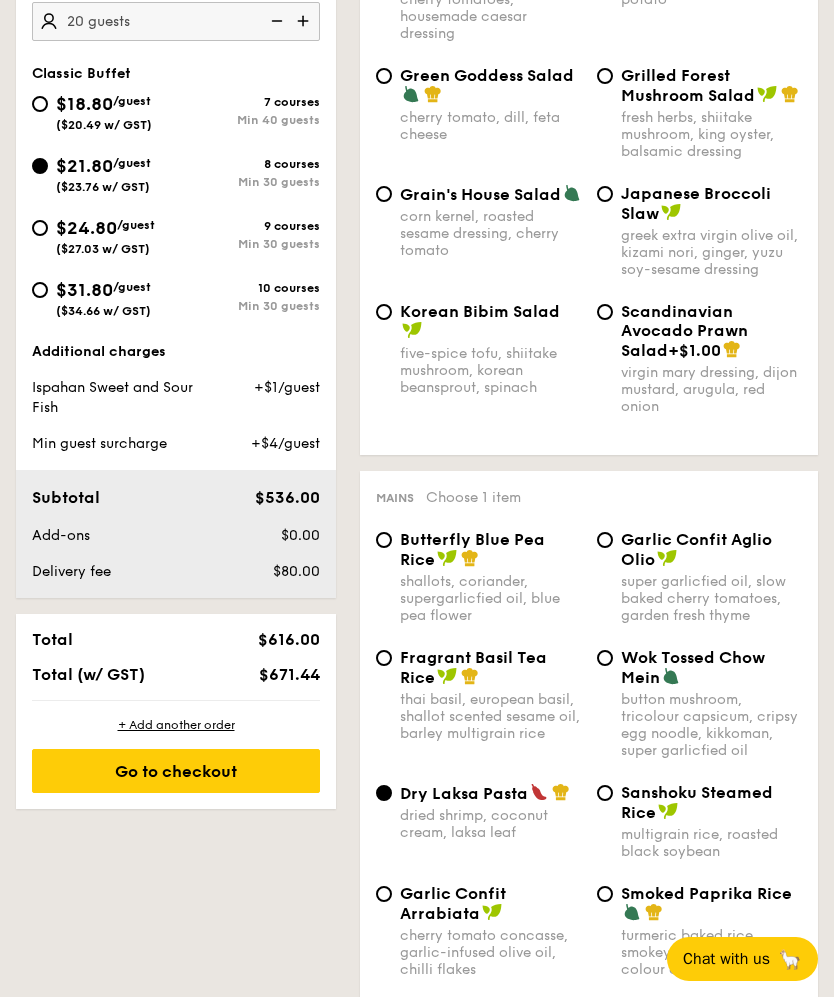 click at bounding box center [305, 21] 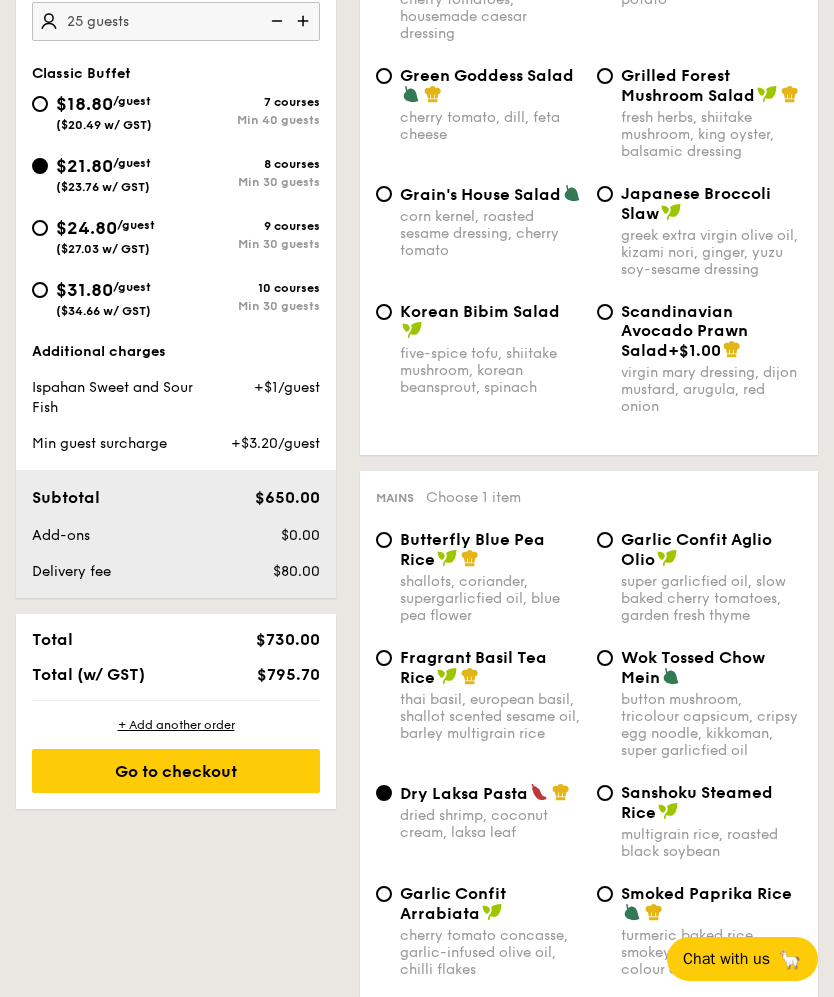 click at bounding box center [305, 21] 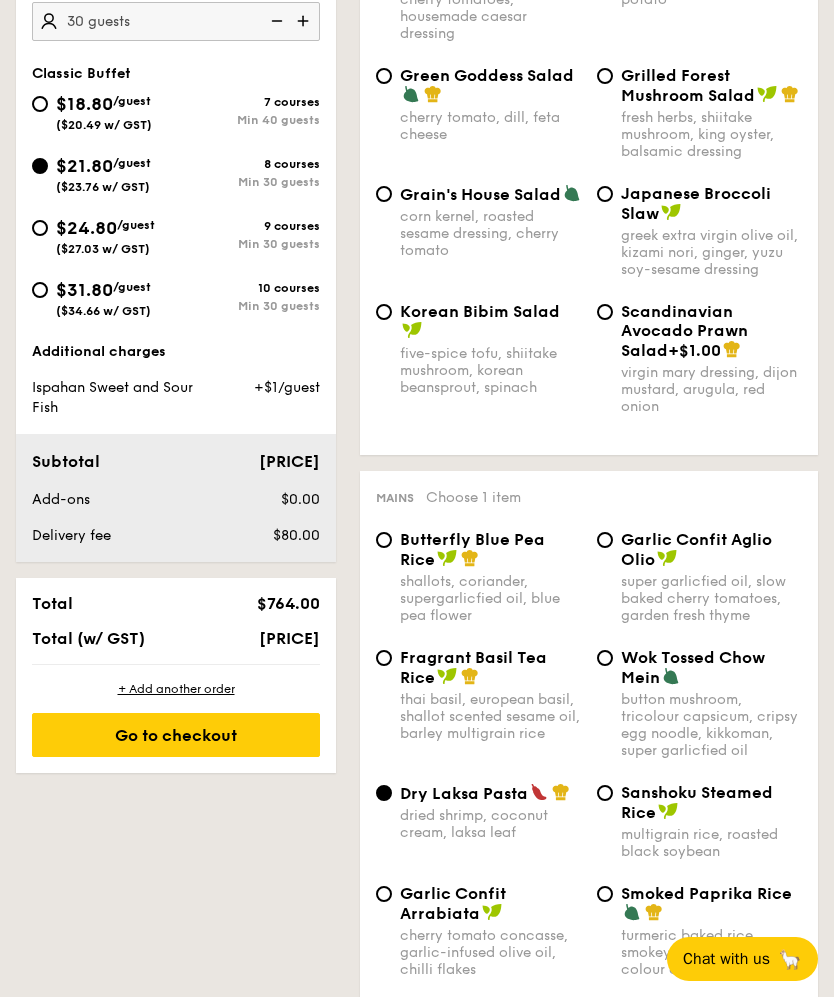 click at bounding box center (275, 21) 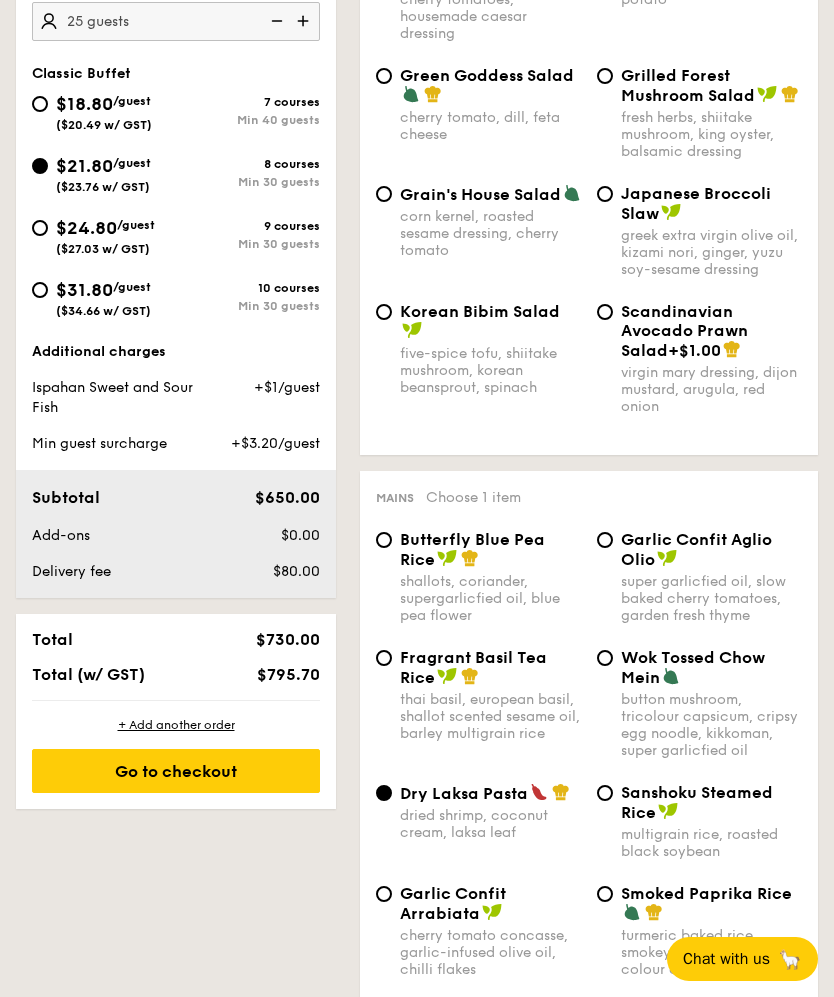 click at bounding box center (275, 21) 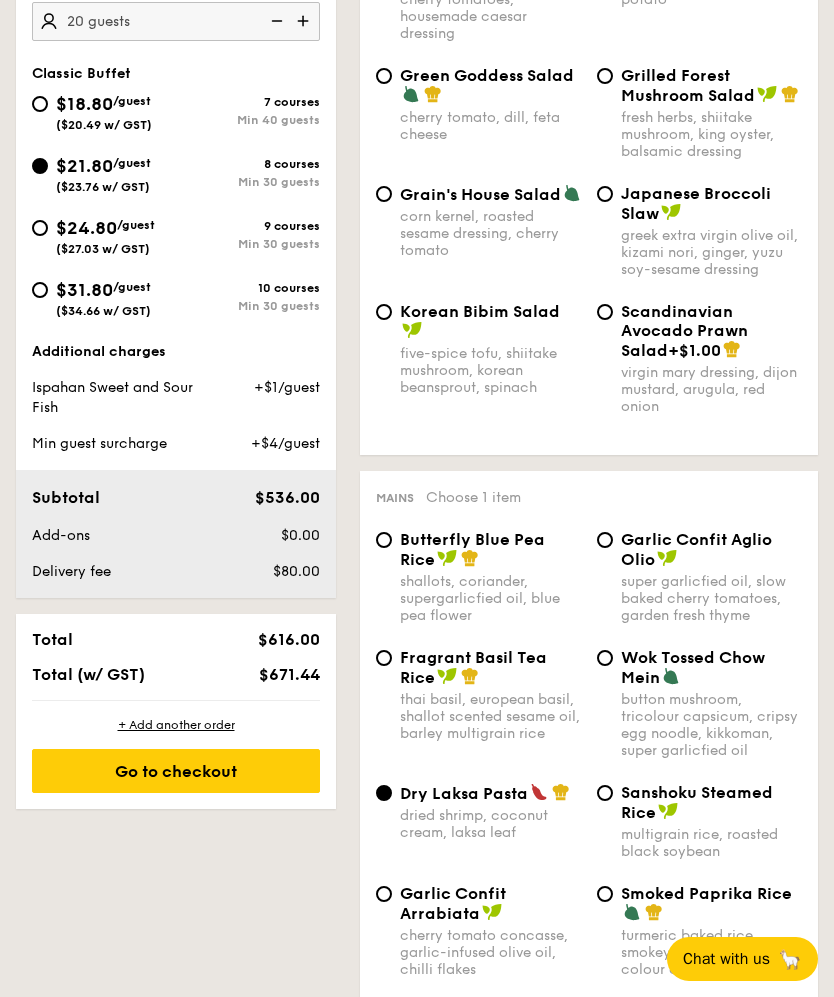 click at bounding box center [275, 21] 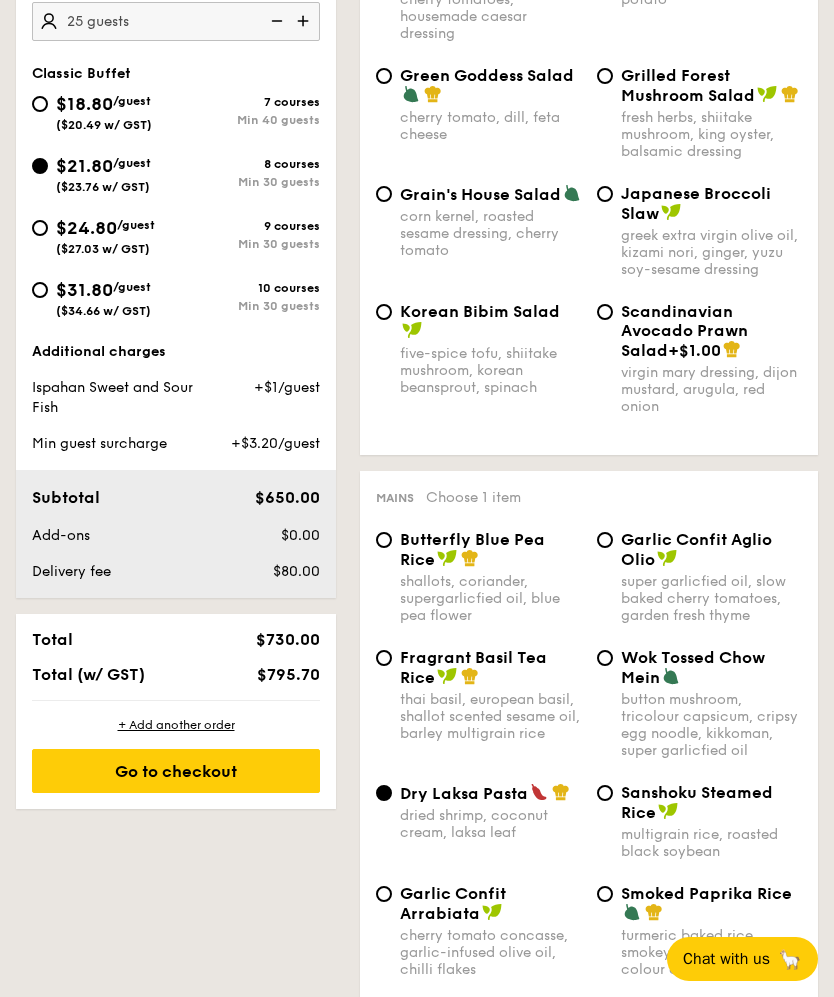 click at bounding box center (275, 21) 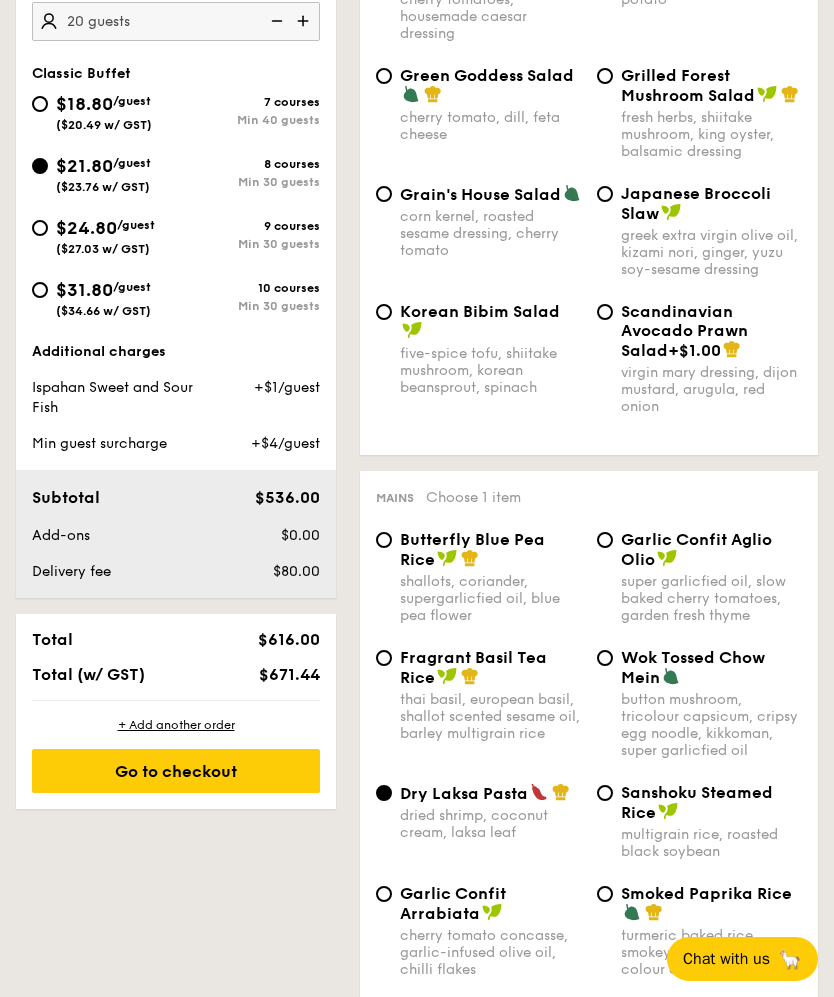 click at bounding box center [305, 21] 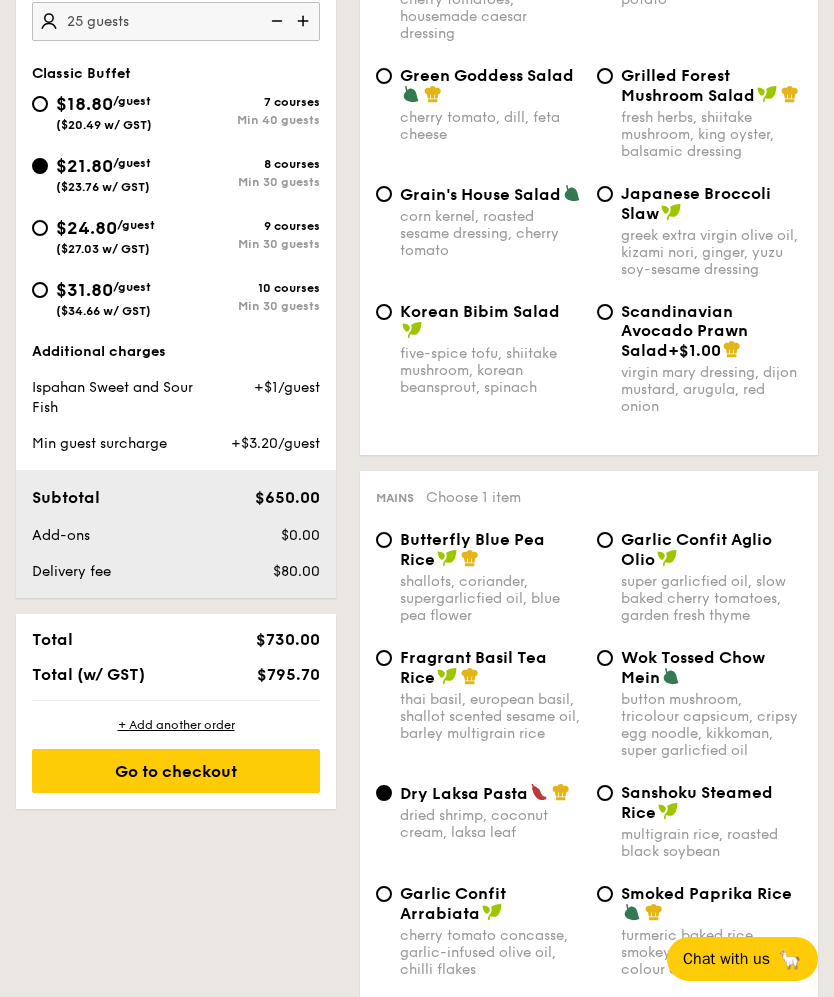 click at bounding box center (275, 21) 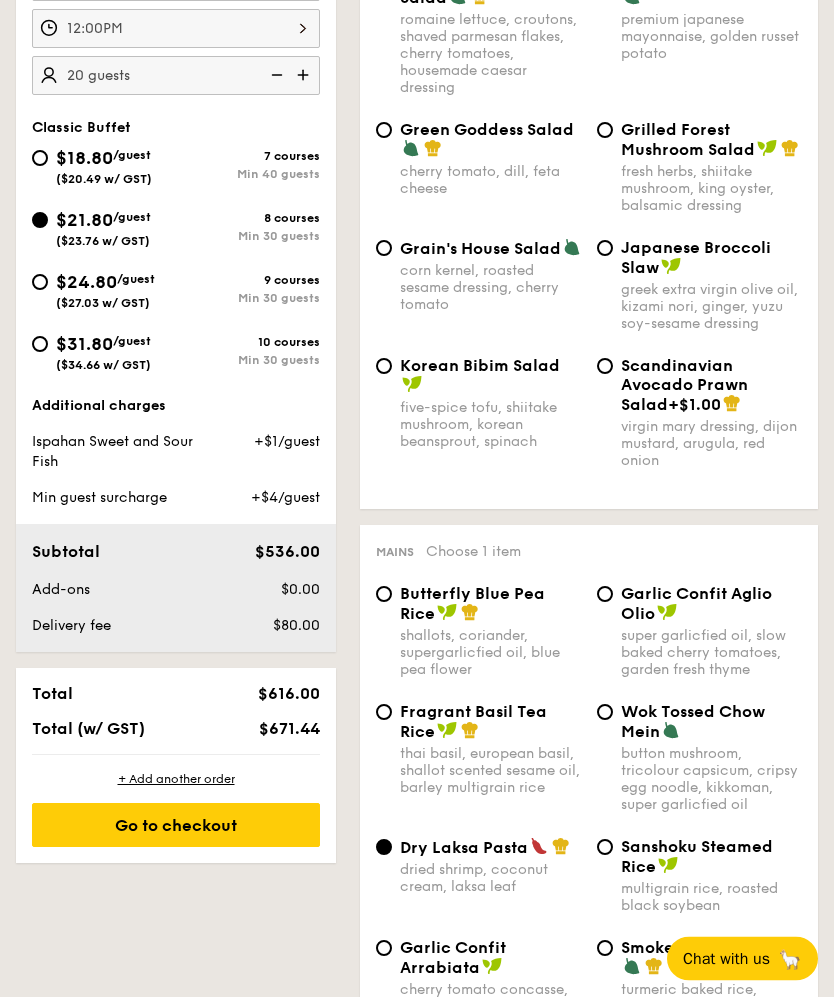 scroll, scrollTop: 659, scrollLeft: 0, axis: vertical 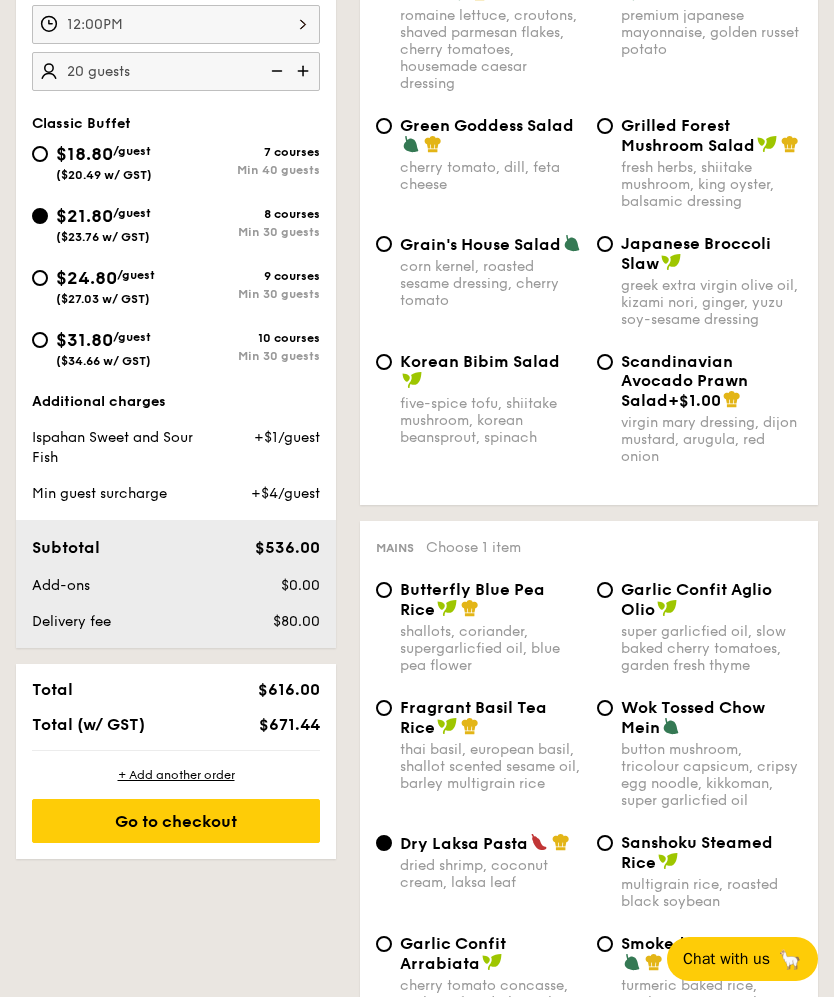 click on "Go to checkout" at bounding box center (176, 821) 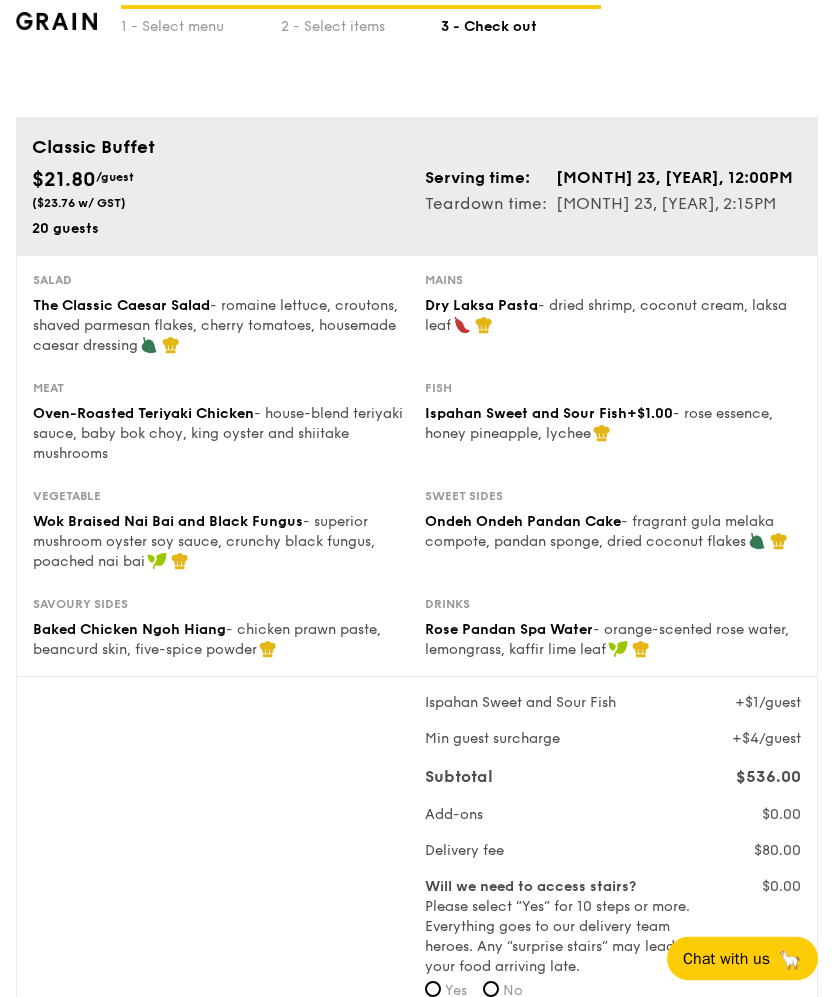 scroll, scrollTop: 0, scrollLeft: 0, axis: both 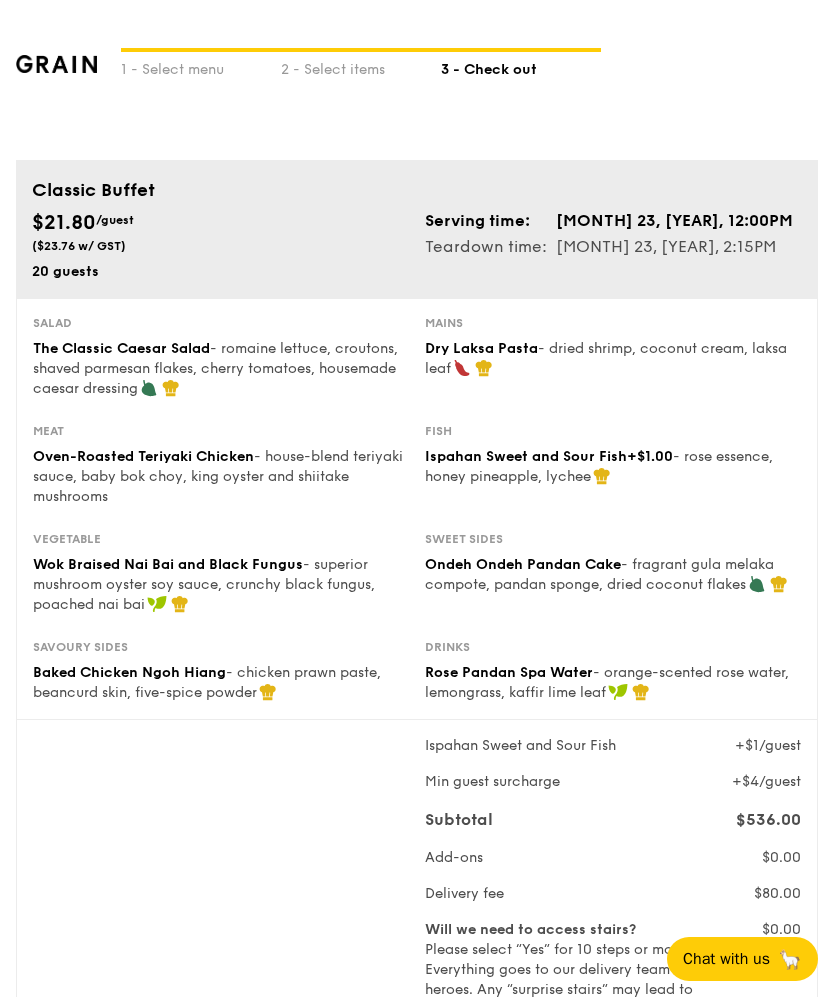 click on "2 - Select items" at bounding box center [361, 66] 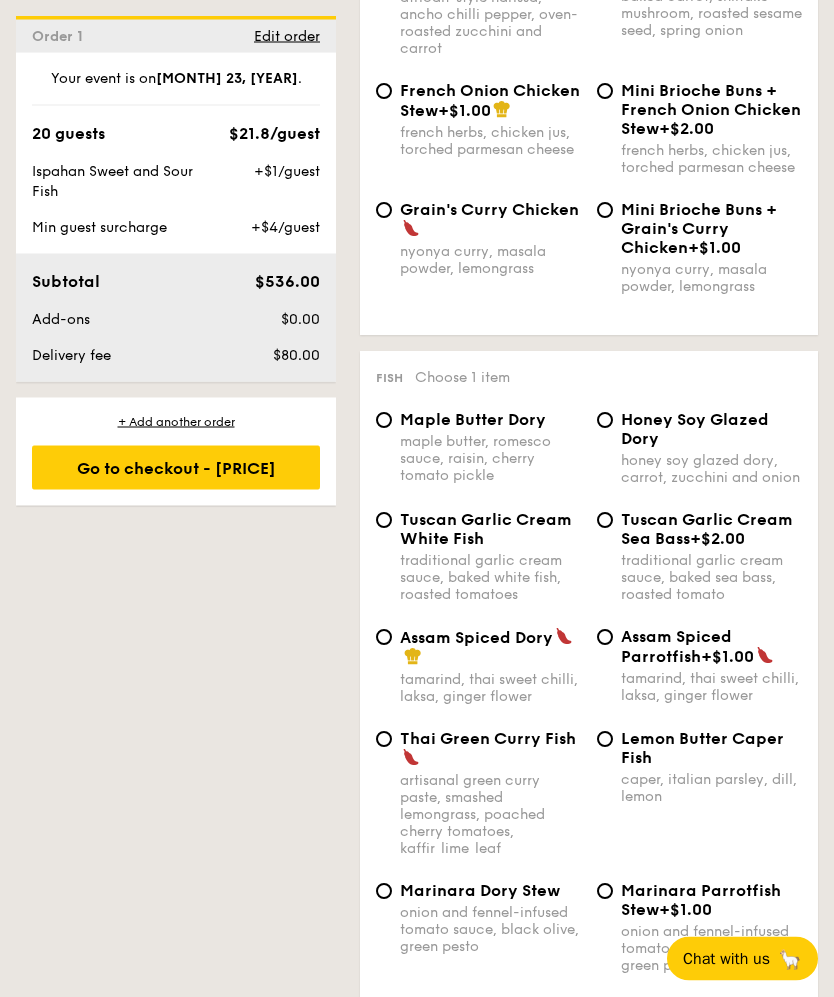 click on "Honey Soy Glazed Dory honey soy glazed dory, carrot, zucchini and onion" at bounding box center [605, 421] 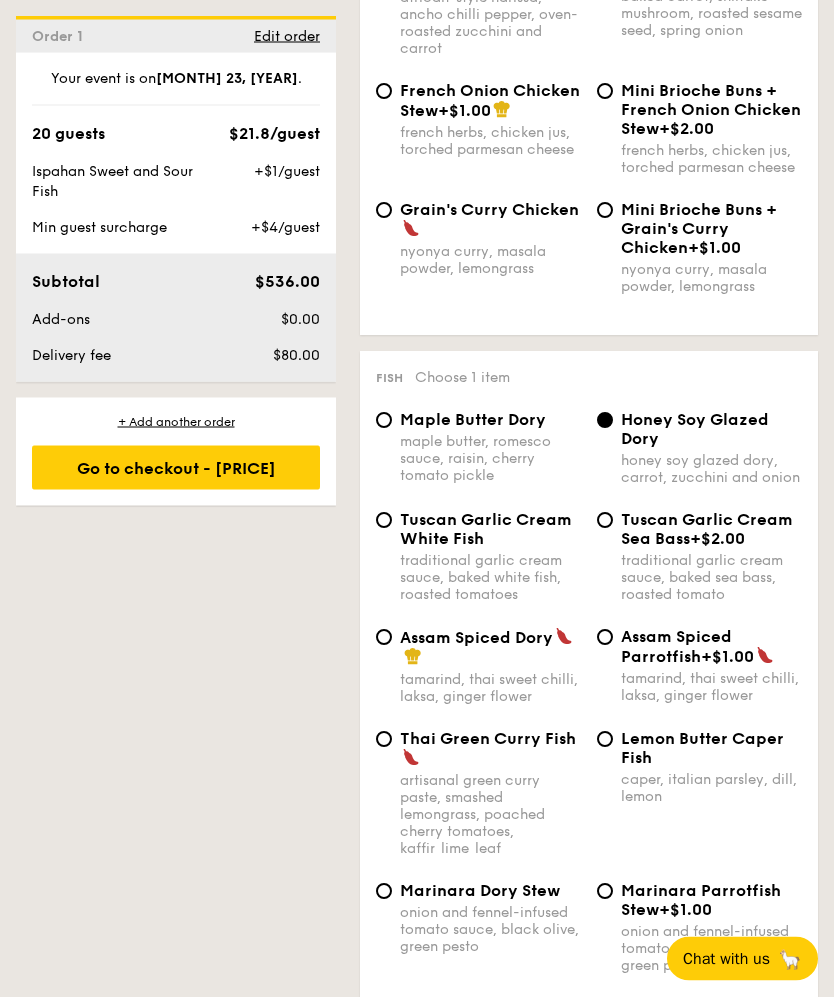 scroll, scrollTop: 2259, scrollLeft: 0, axis: vertical 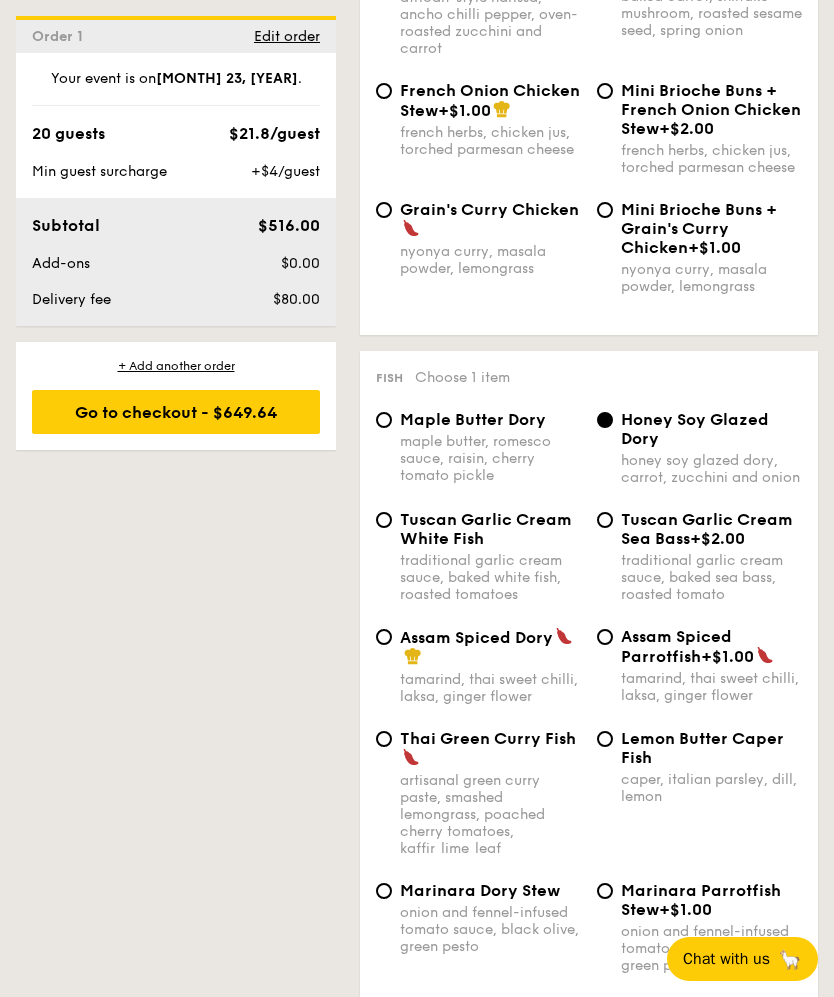 click on "Go to checkout
- $649.64" at bounding box center [176, 412] 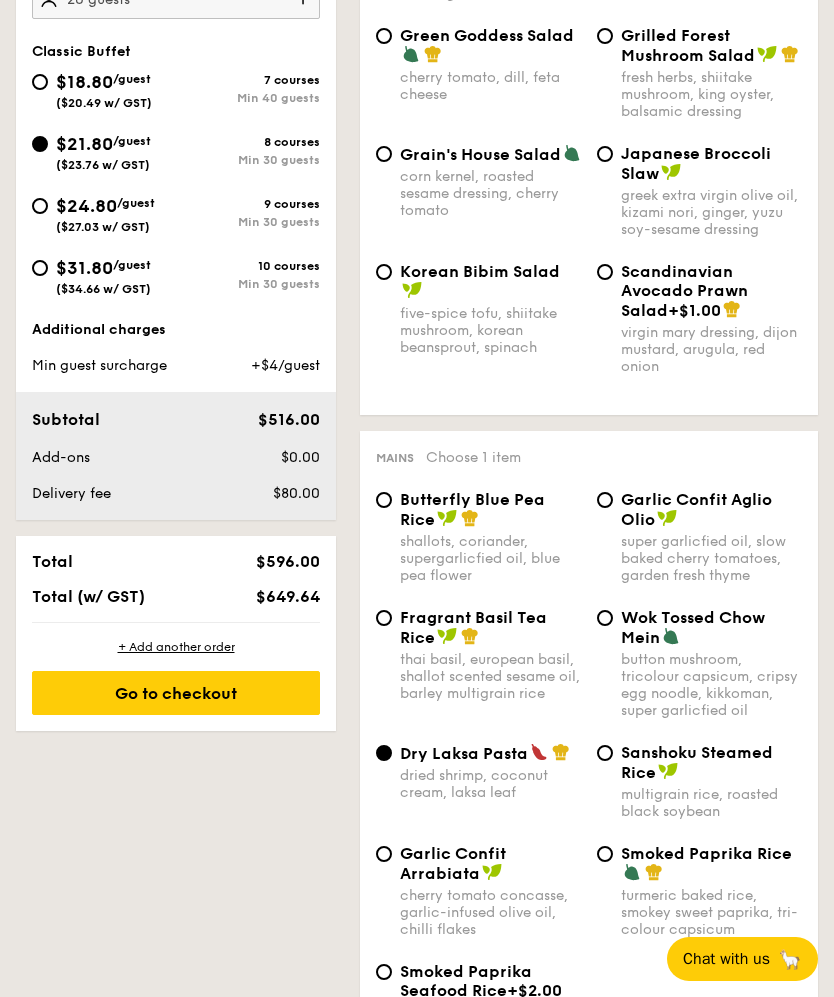 scroll, scrollTop: 534, scrollLeft: 0, axis: vertical 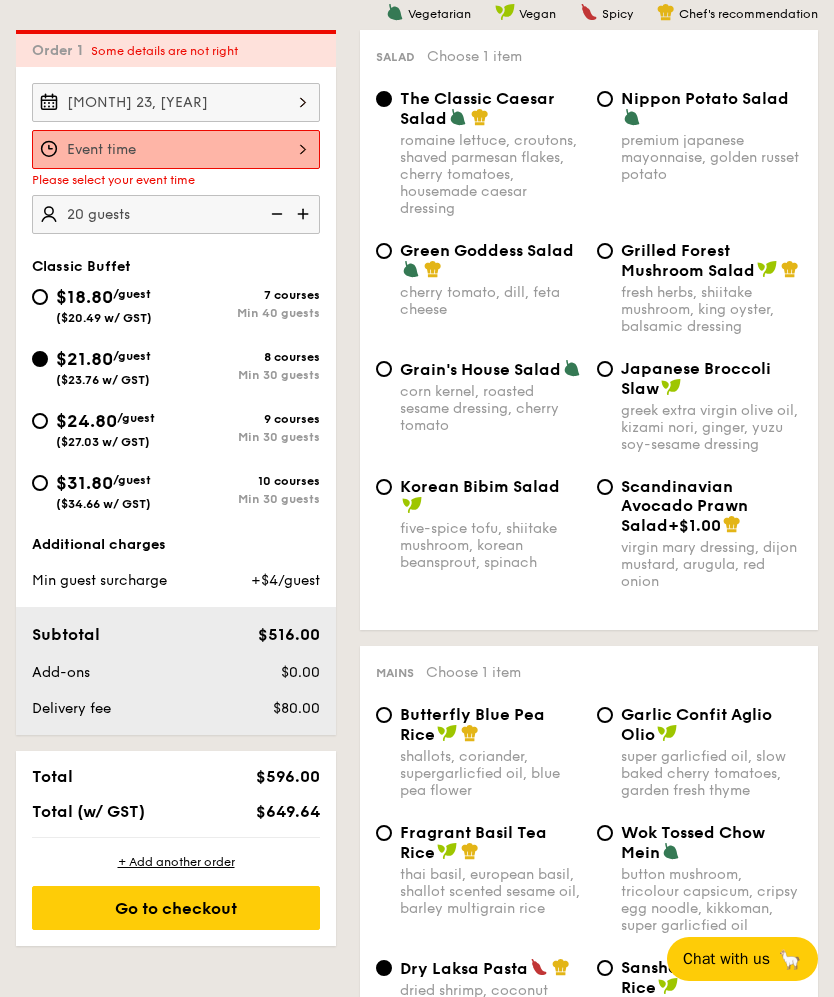 click at bounding box center [176, 149] 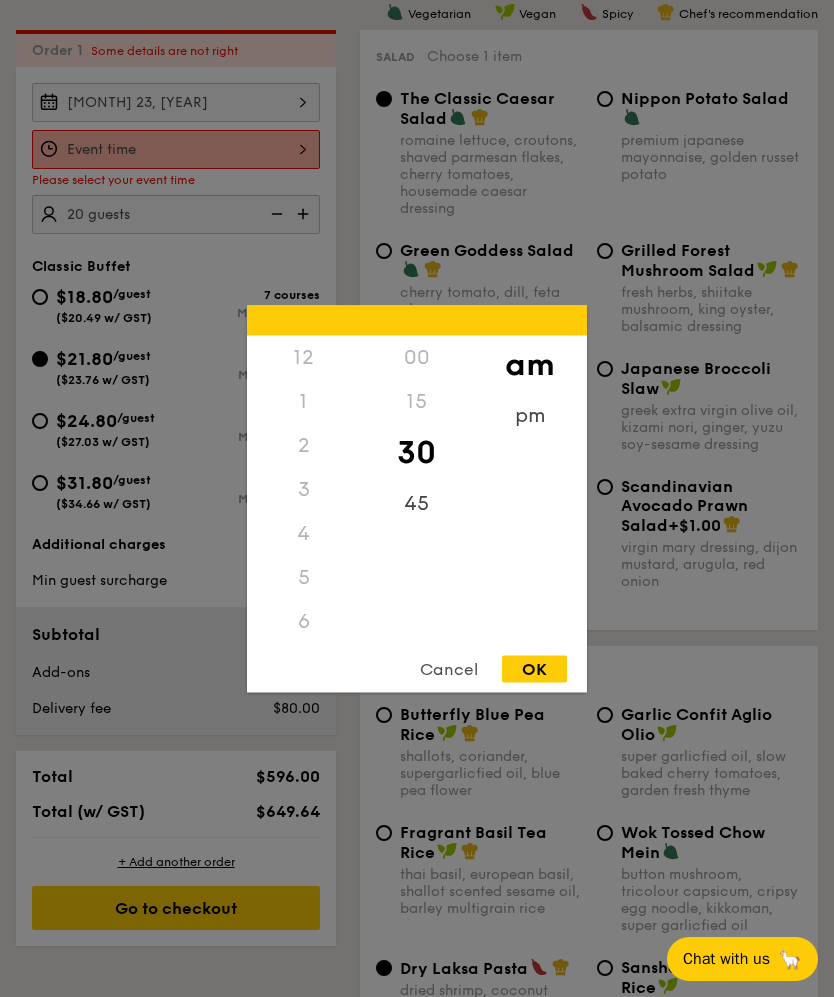 scroll, scrollTop: 230, scrollLeft: 0, axis: vertical 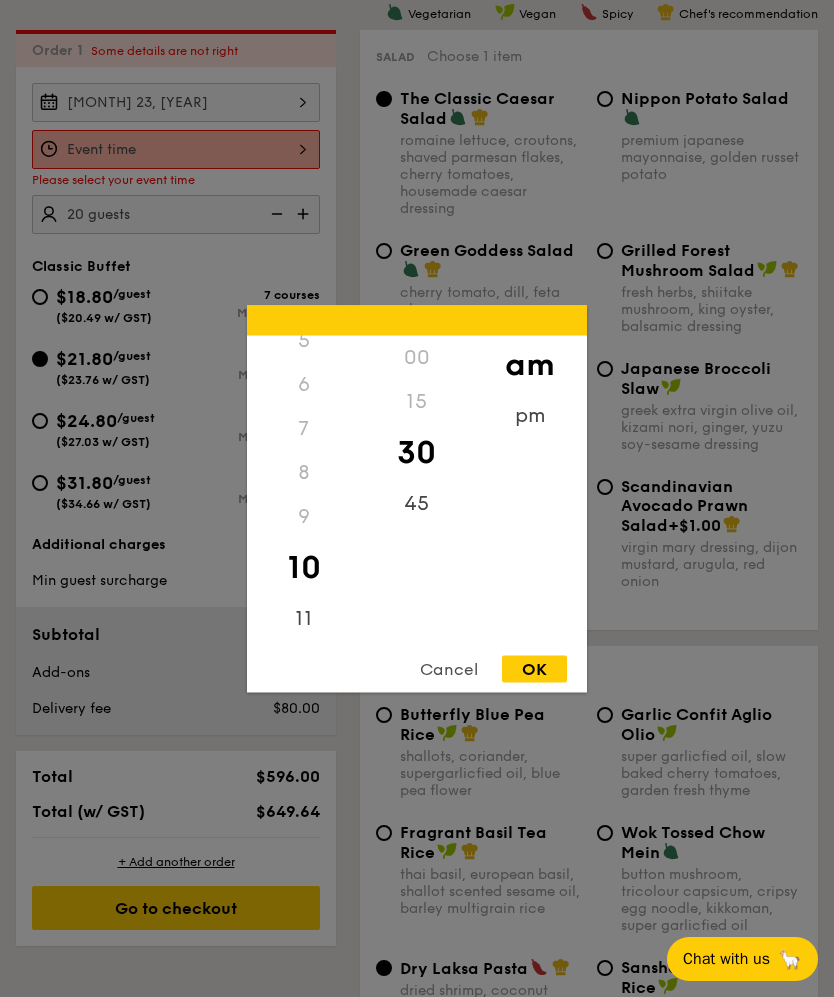 click on "pm" at bounding box center [529, 415] 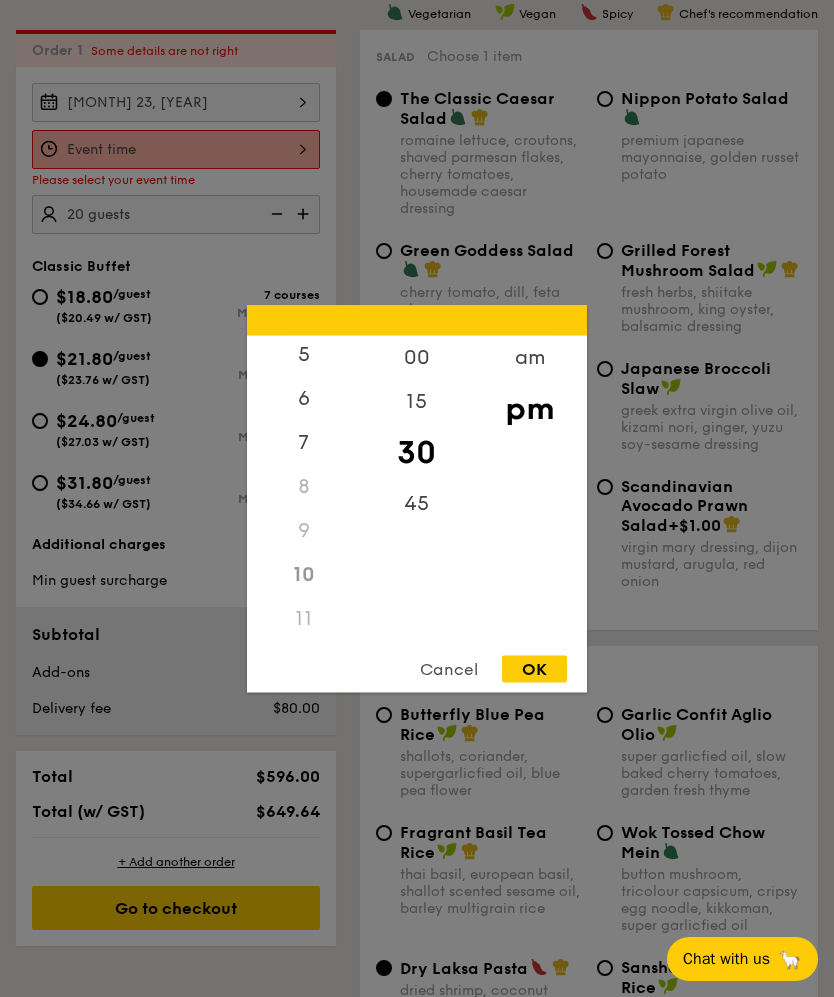 scroll, scrollTop: 235, scrollLeft: 0, axis: vertical 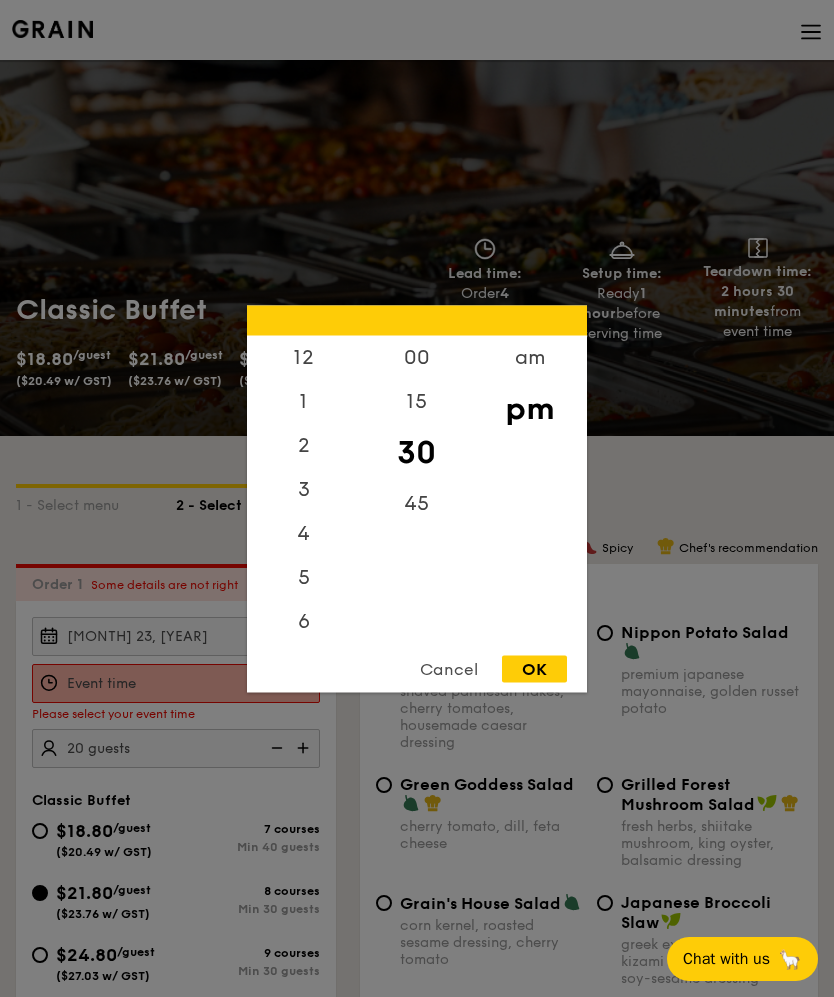 click on "12" at bounding box center [303, 357] 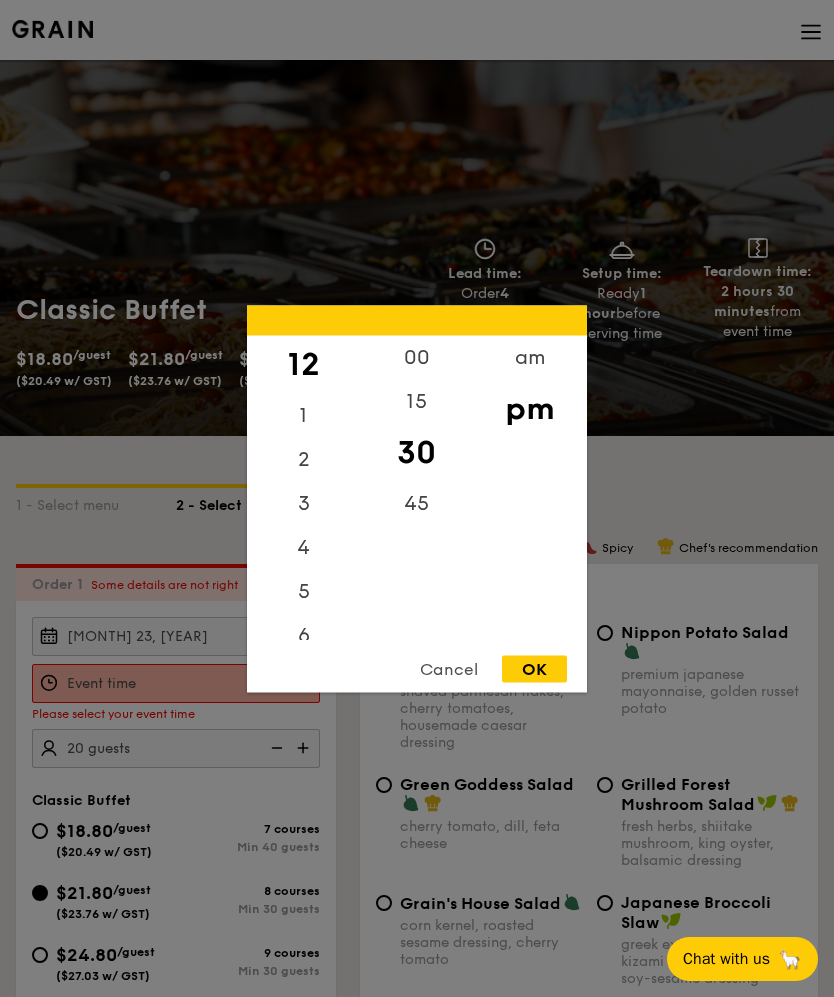 click on "00" at bounding box center [416, 357] 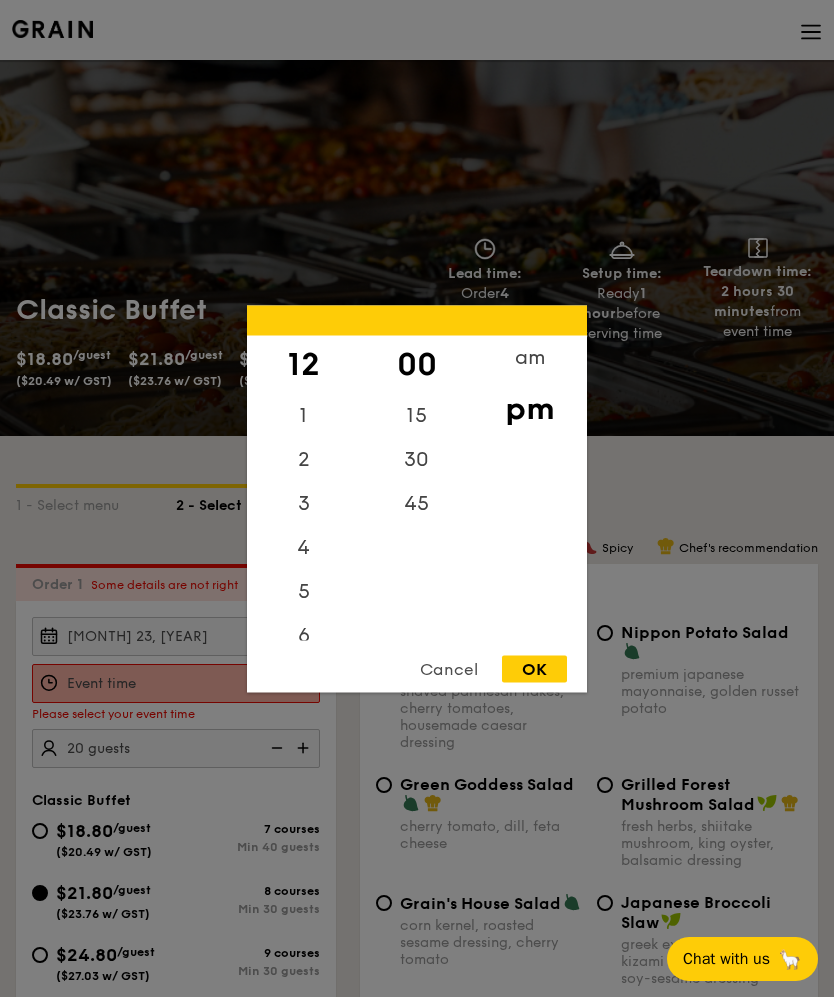 click on "OK" at bounding box center [534, 668] 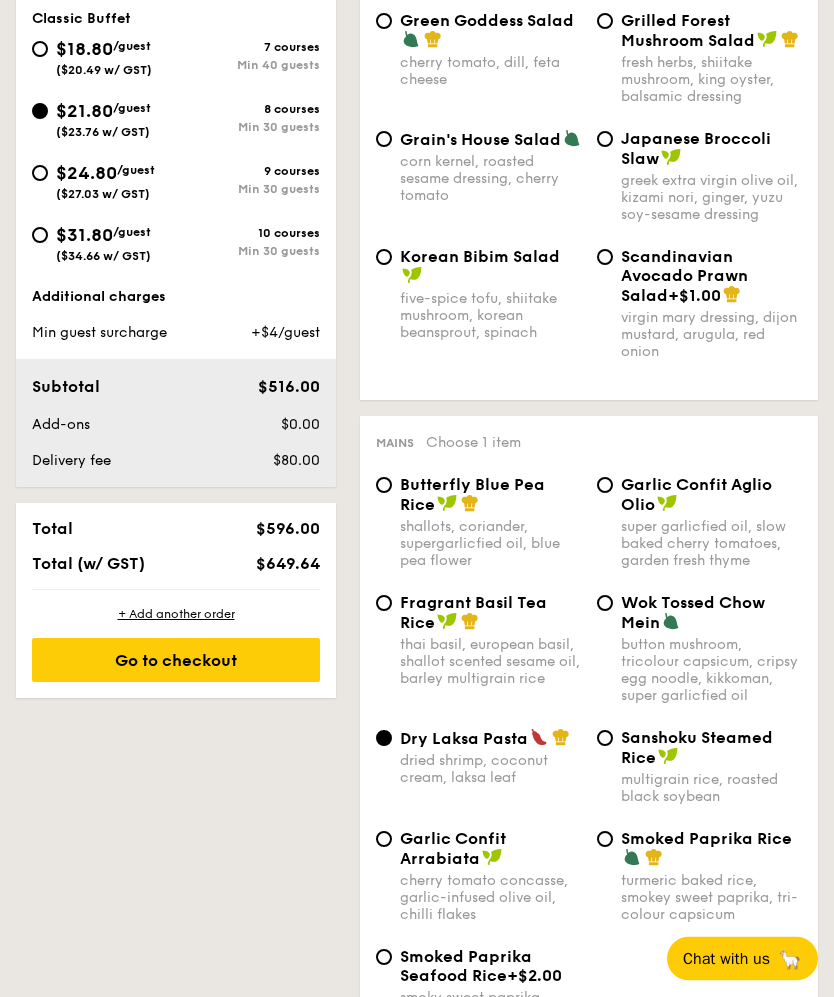 scroll, scrollTop: 805, scrollLeft: 0, axis: vertical 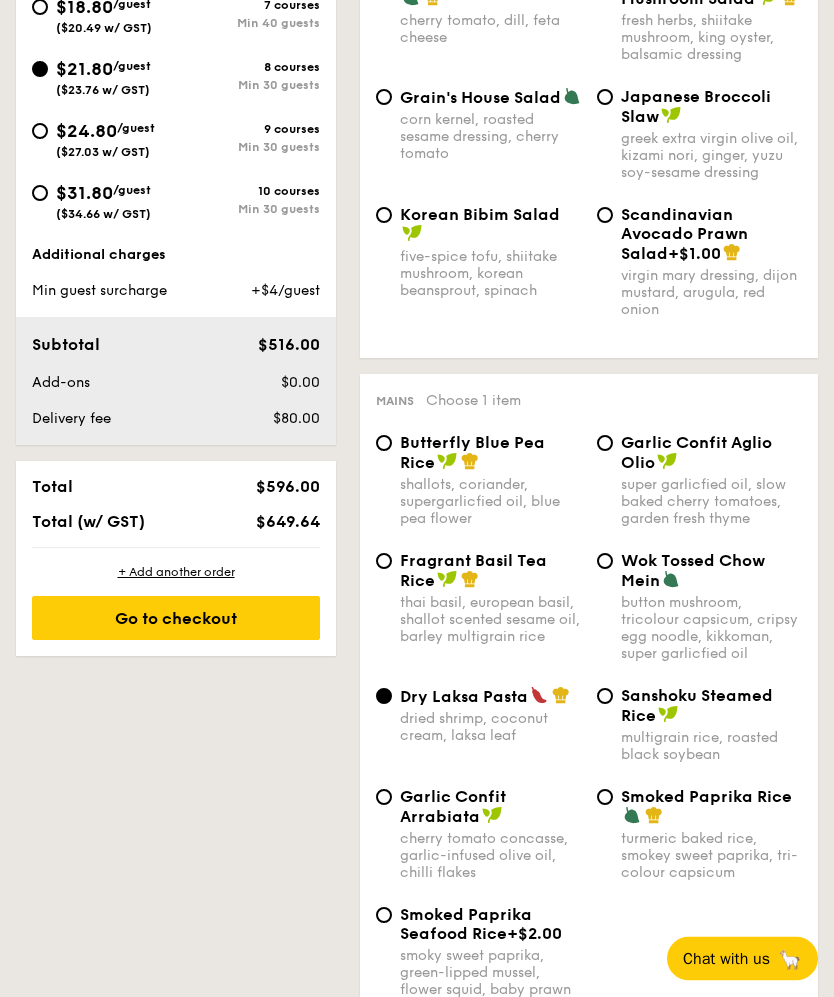 click on "Go to checkout" at bounding box center [176, 619] 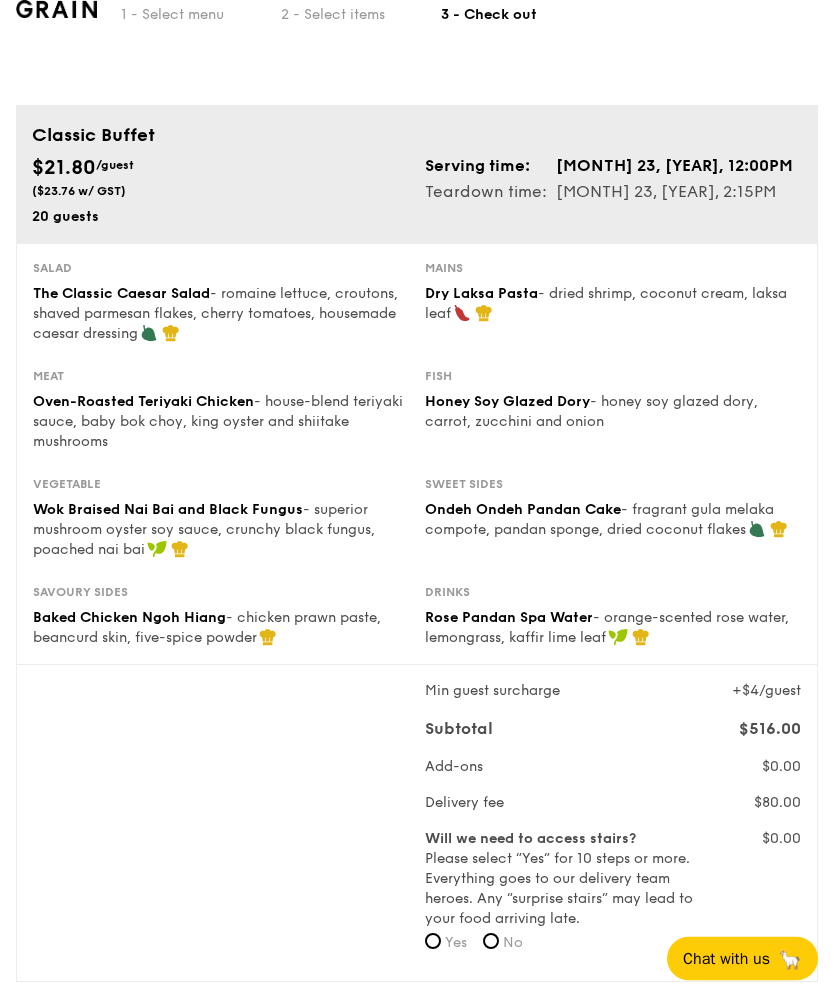 scroll, scrollTop: 0, scrollLeft: 0, axis: both 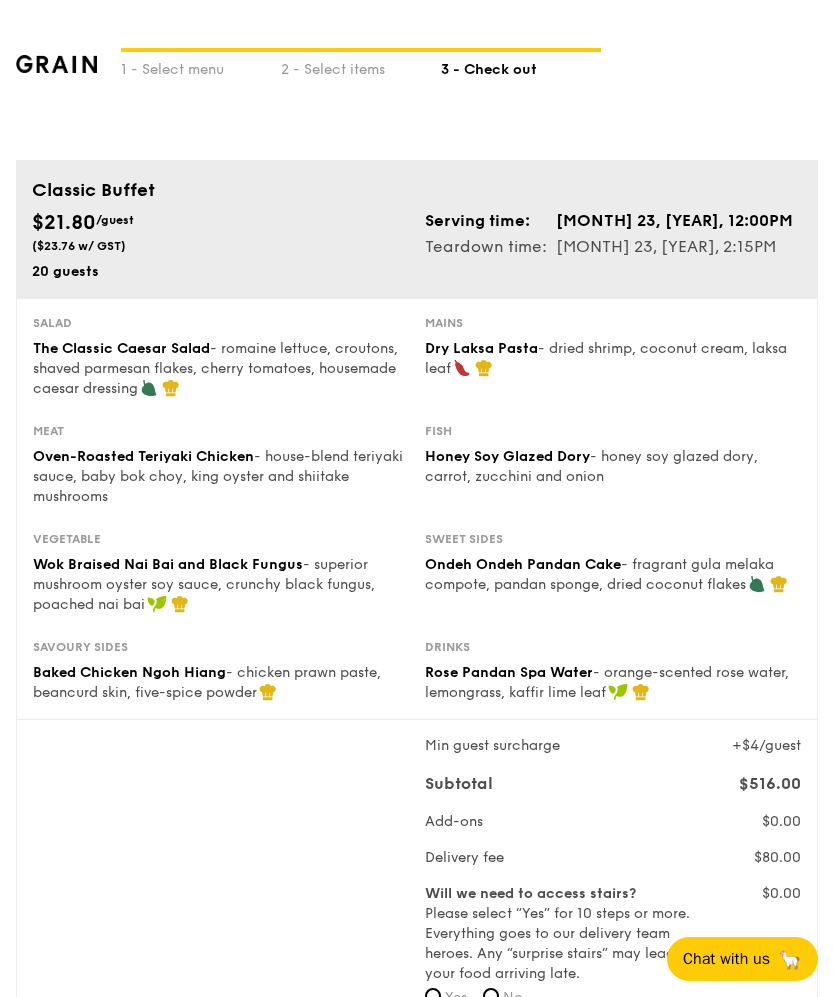 click on "2 - Select items" at bounding box center [361, 66] 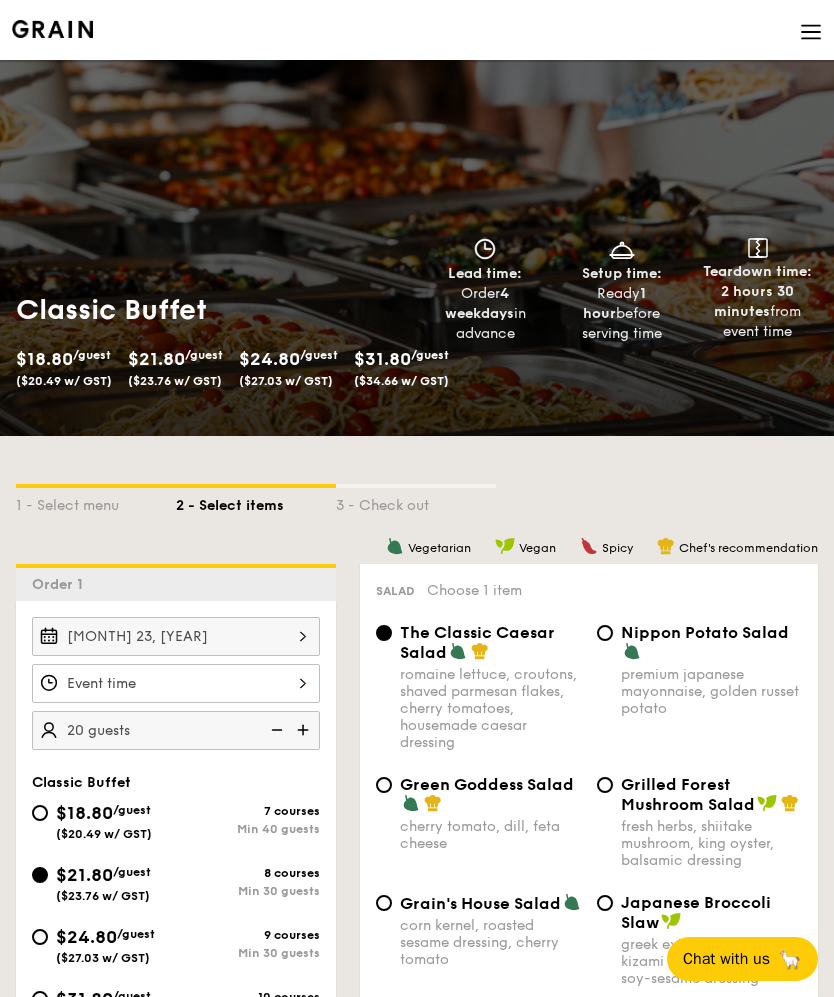 click at bounding box center (176, 683) 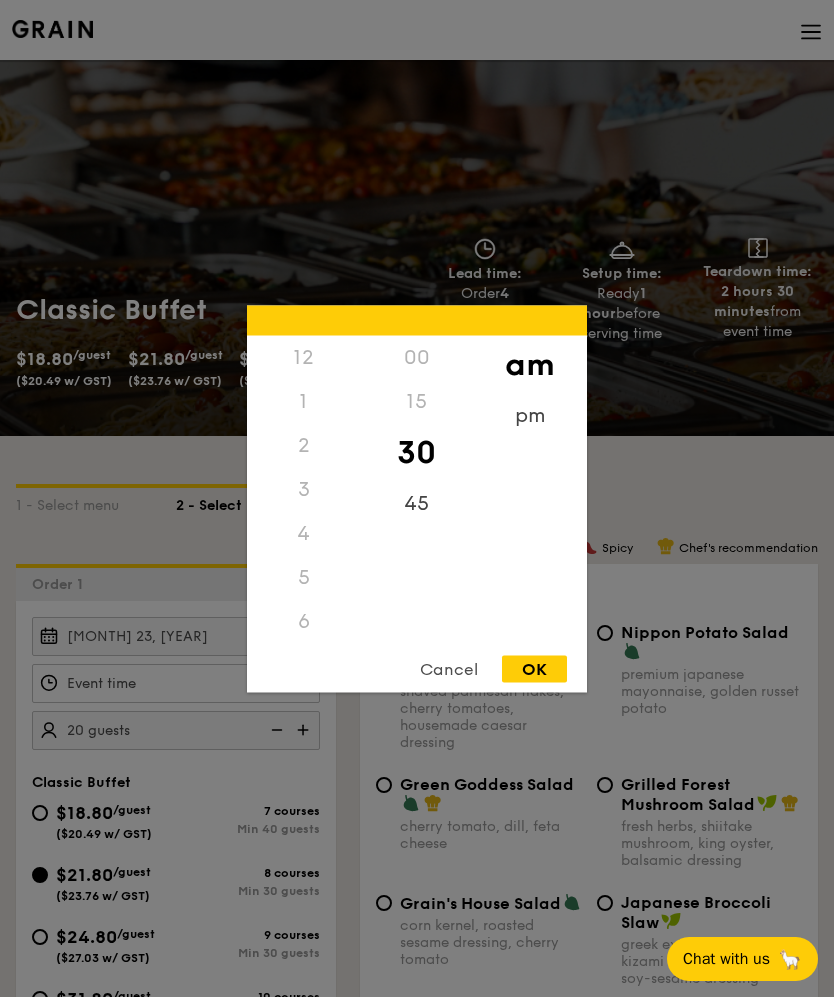scroll, scrollTop: 230, scrollLeft: 0, axis: vertical 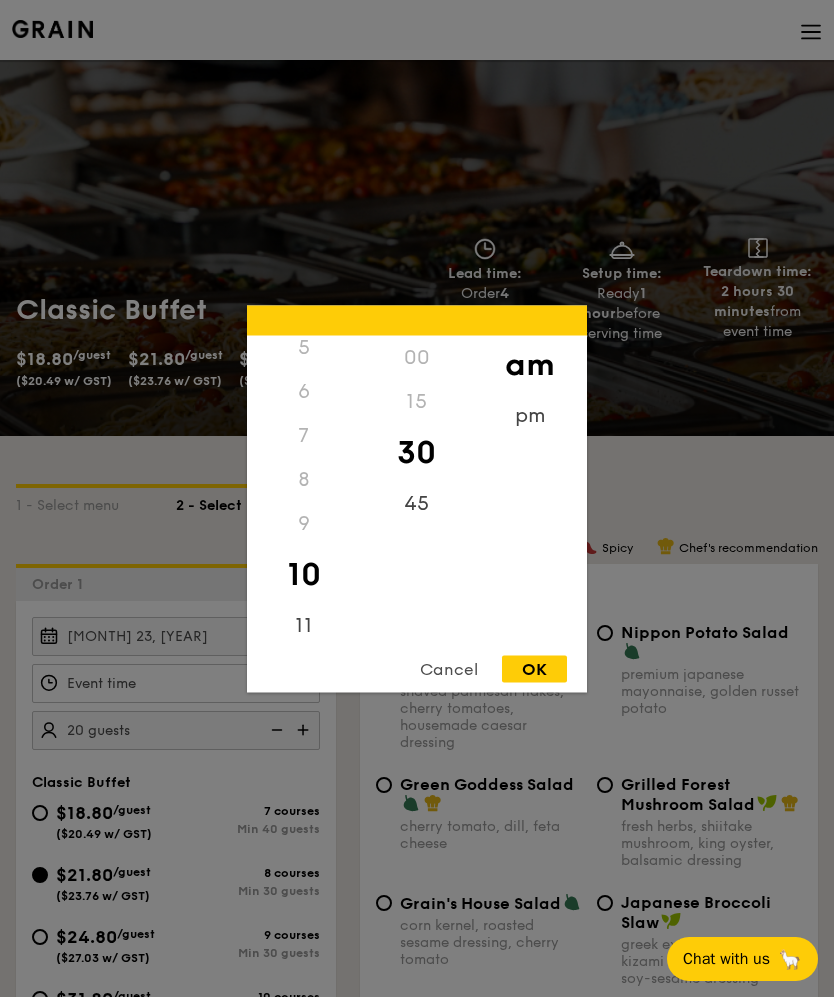 click on "pm" at bounding box center (529, 415) 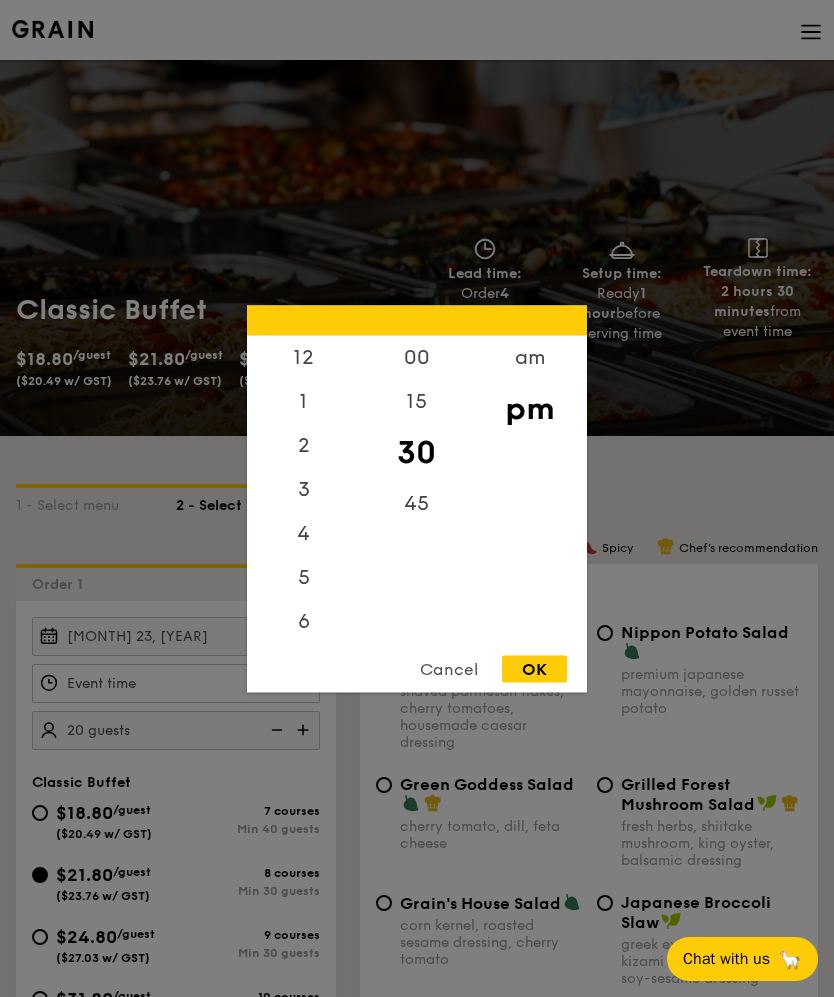 scroll, scrollTop: 0, scrollLeft: 0, axis: both 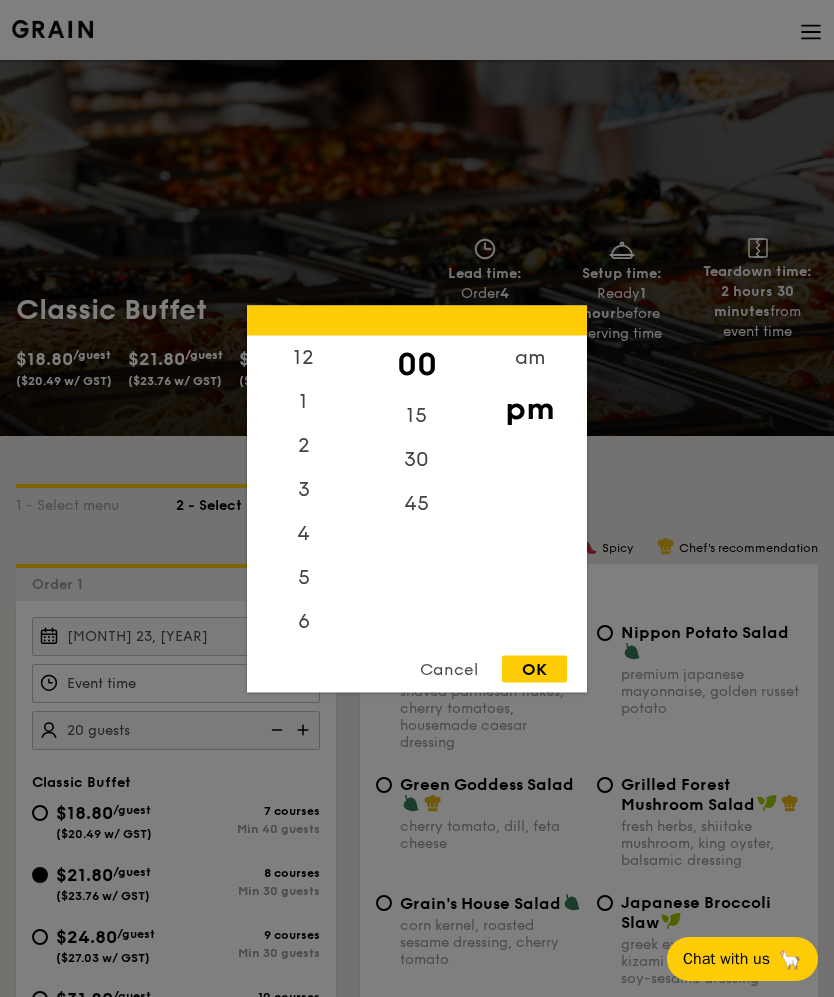 click on "OK" at bounding box center (534, 668) 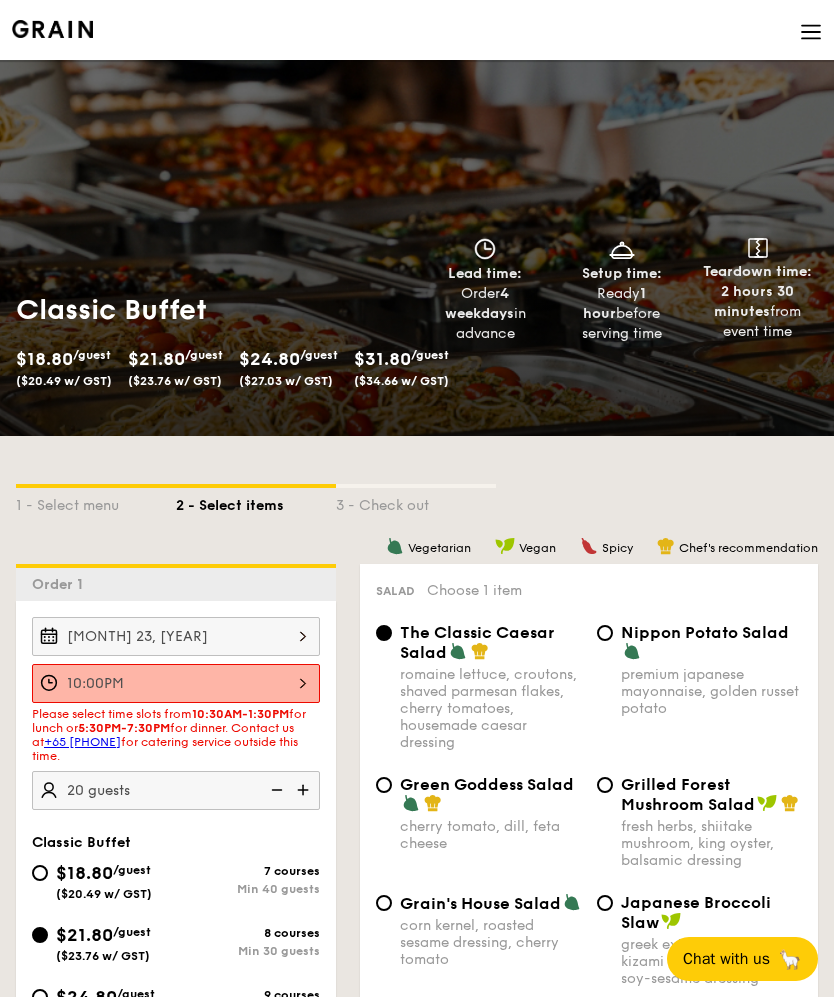 click on "10:00PM" at bounding box center [176, 683] 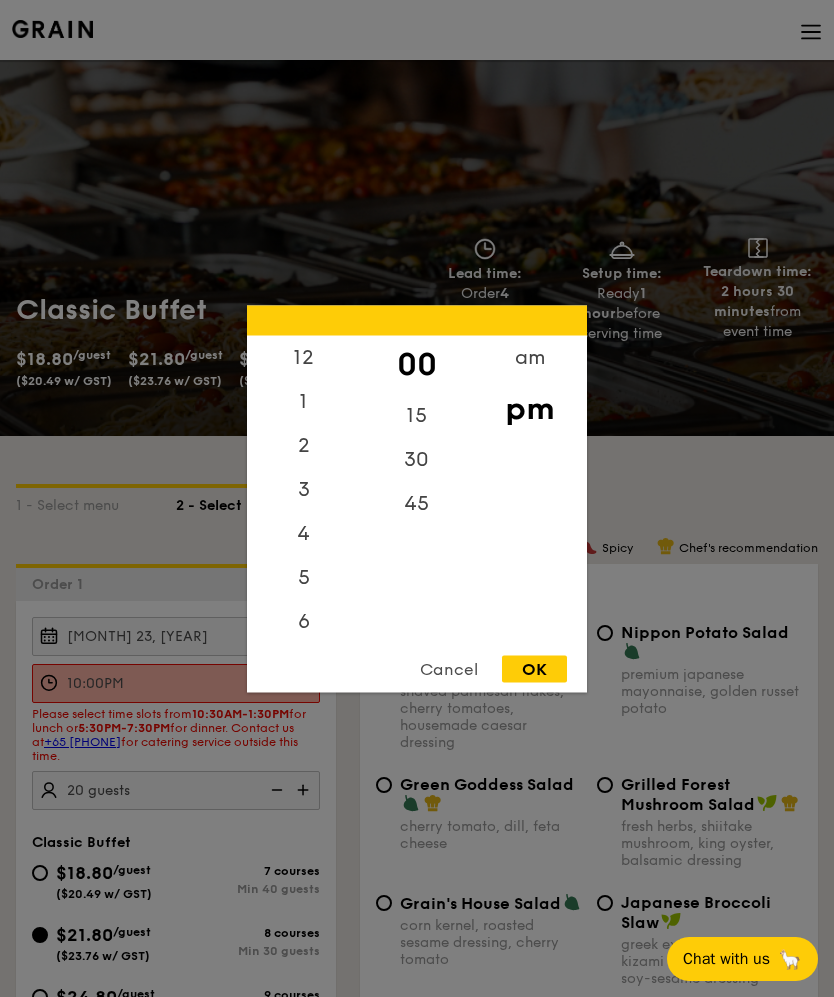 scroll, scrollTop: 0, scrollLeft: 0, axis: both 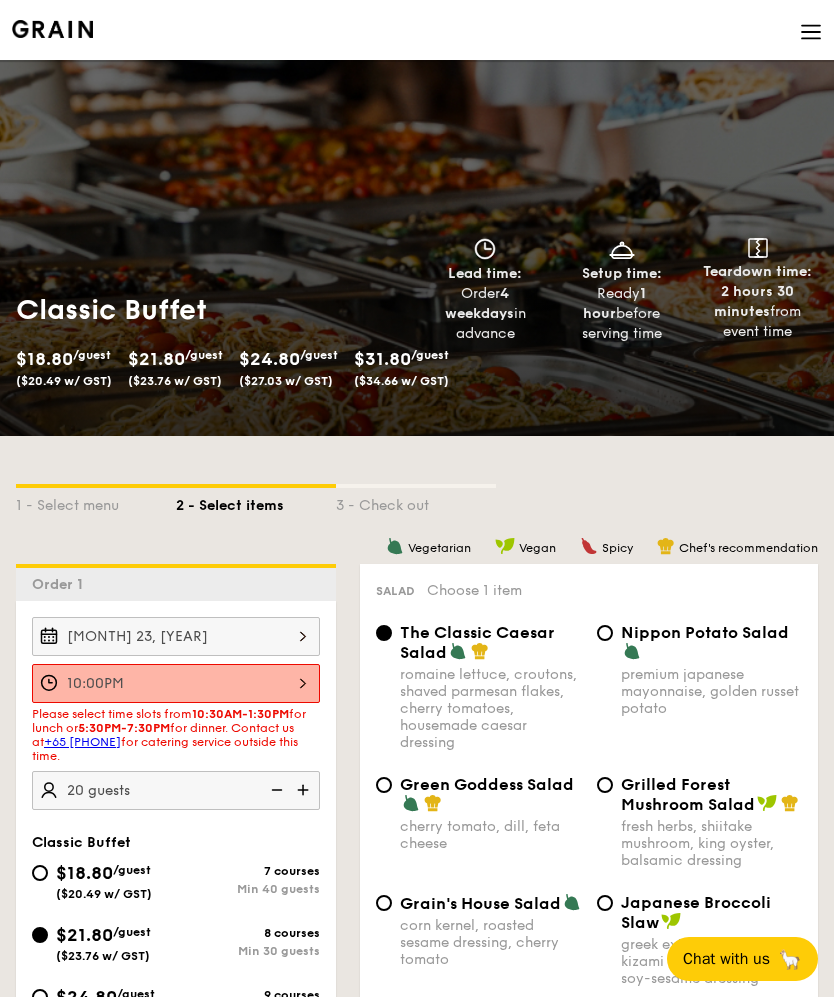click on "10:00PM" at bounding box center [176, 683] 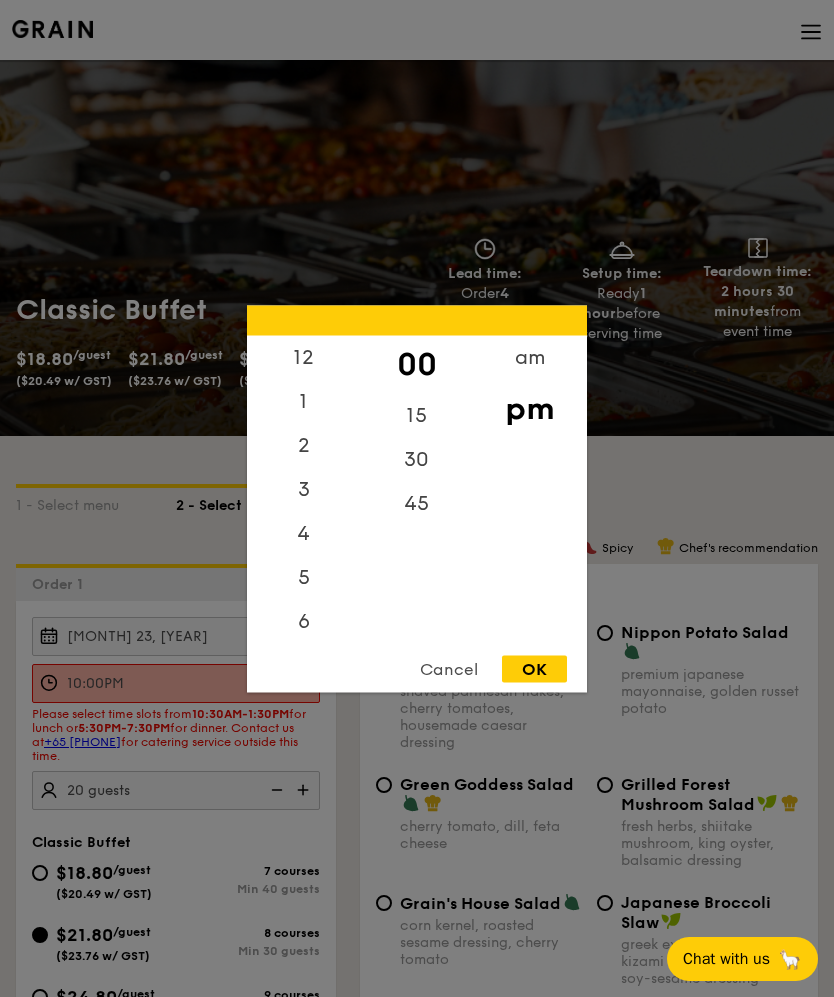 scroll, scrollTop: 0, scrollLeft: 0, axis: both 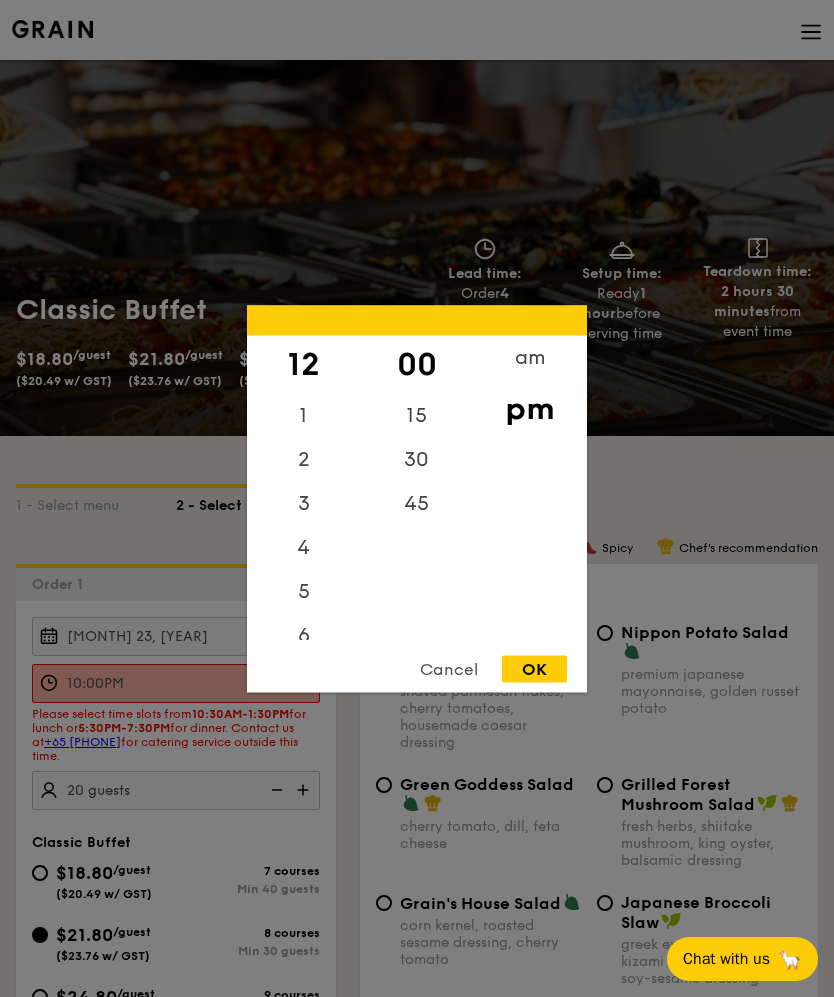 click on "am" at bounding box center (529, 357) 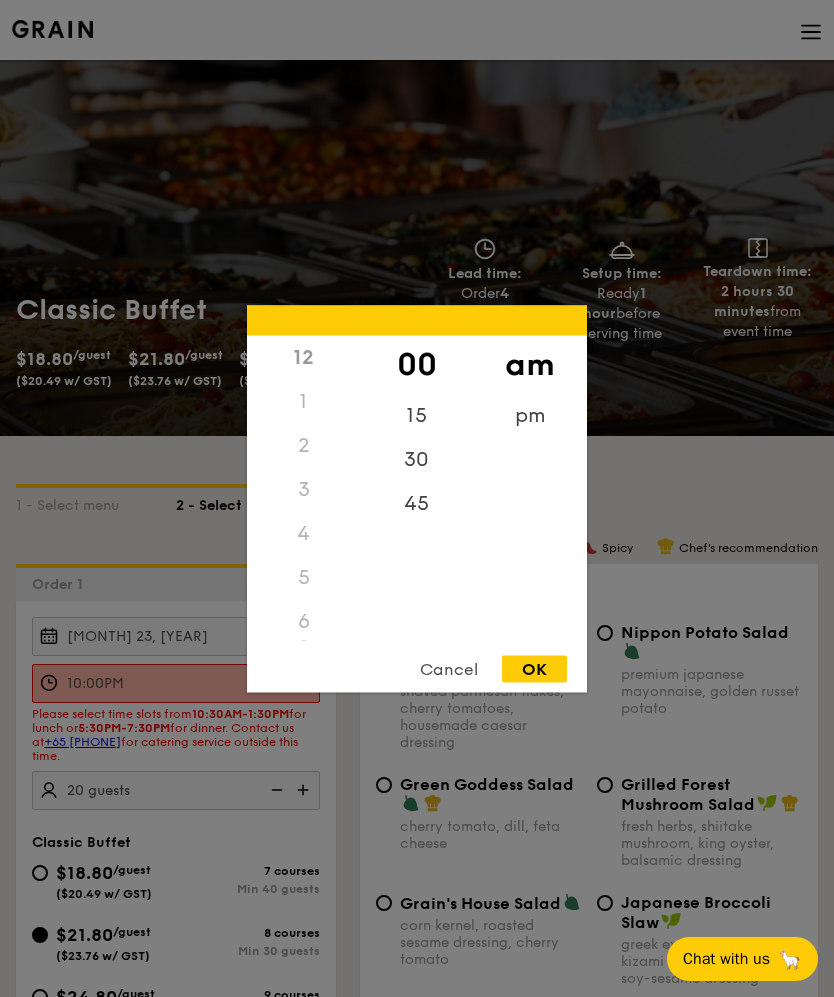 click on "12" at bounding box center (303, 357) 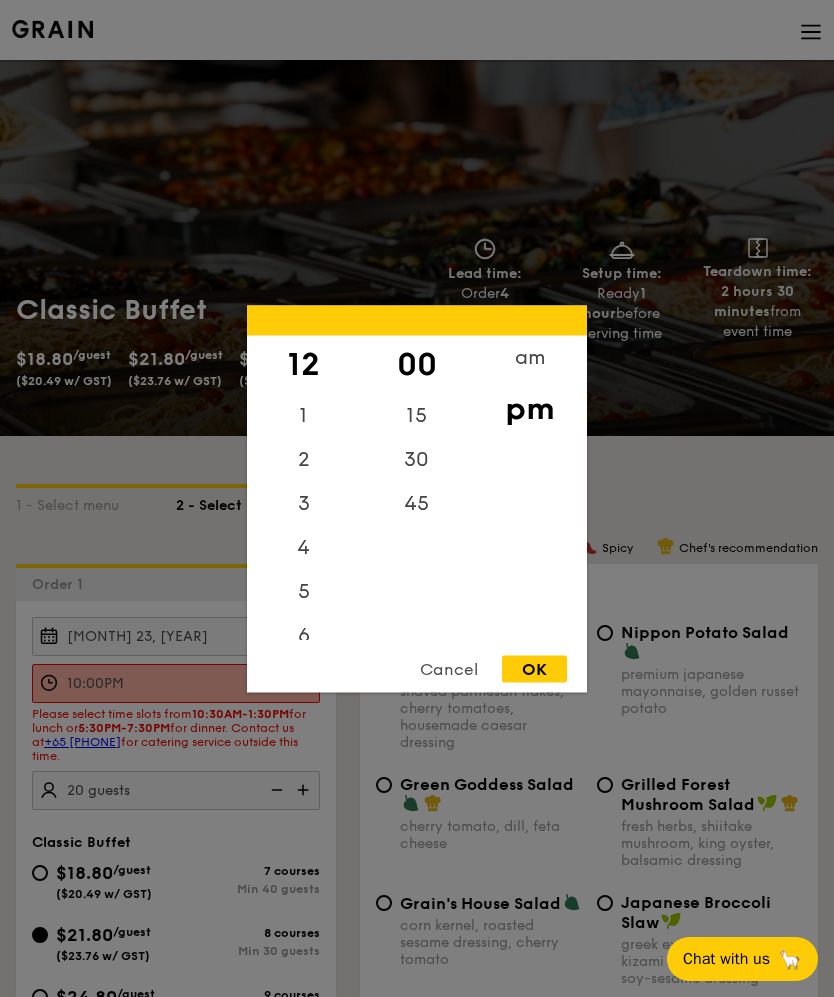 click on "OK" at bounding box center [534, 668] 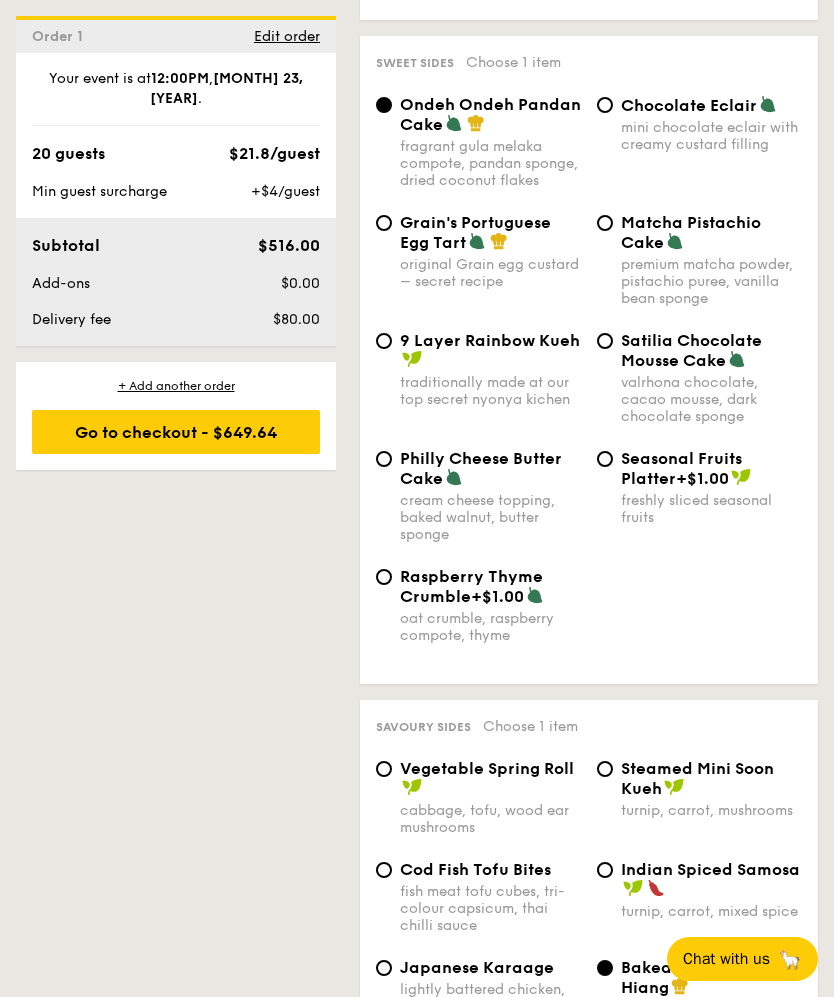 scroll, scrollTop: 3953, scrollLeft: 0, axis: vertical 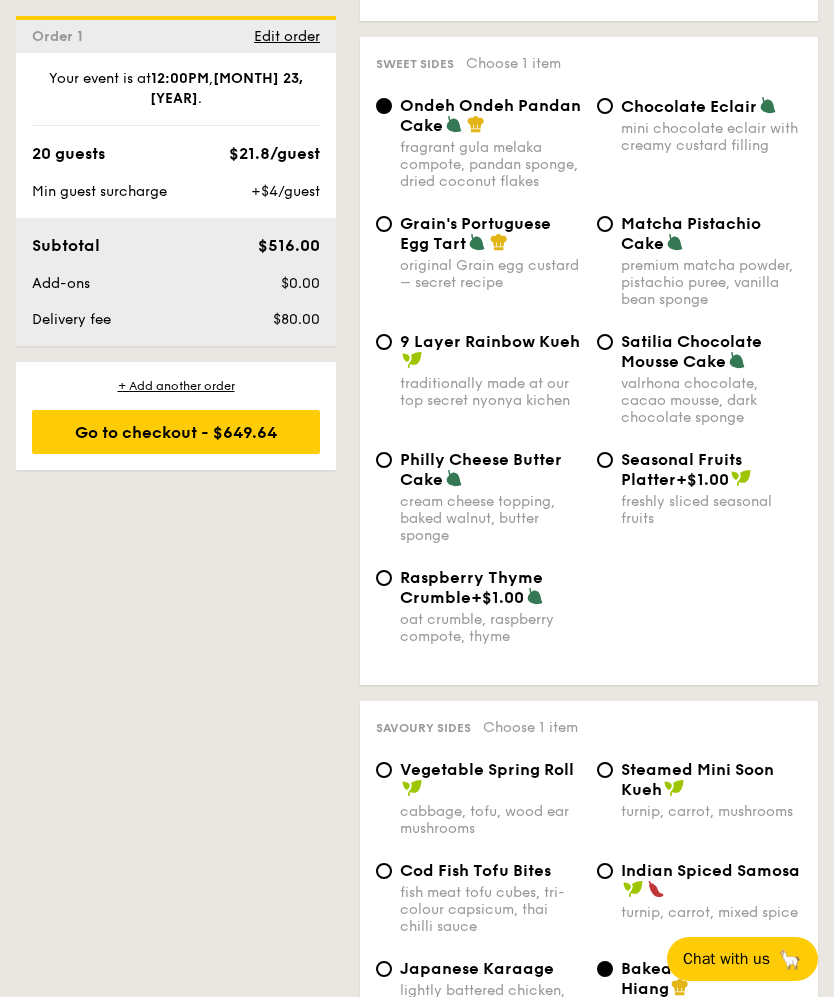 click on "1 - Select menu
2 - Select items
3 - Check out
Order 1
[MONTH] 23, [YEAR]        12:00PM      20 guests
Classic Buffet
[PRICE]
/guest
([PRICE] w/ GST)
7 courses
Min 40 guests
[PRICE]
/guest
([PRICE] w/ GST)
8 courses
Min 30 guests
[PRICE]
/guest
([PRICE] w/ GST)
9 courses
Min 30 guests
[PRICE]
/guest
([PRICE] w/ GST)
10 courses
Min 30 guests
Additional charges
Min guest surcharge
+[PRICE]/guest
Subtotal
[PRICE]
Add-ons
[PRICE]
Delivery fee
[PRICE]
Total
[PRICE]
Total (w/ GST)
12:00PM ,  . 0" at bounding box center (417, -493) 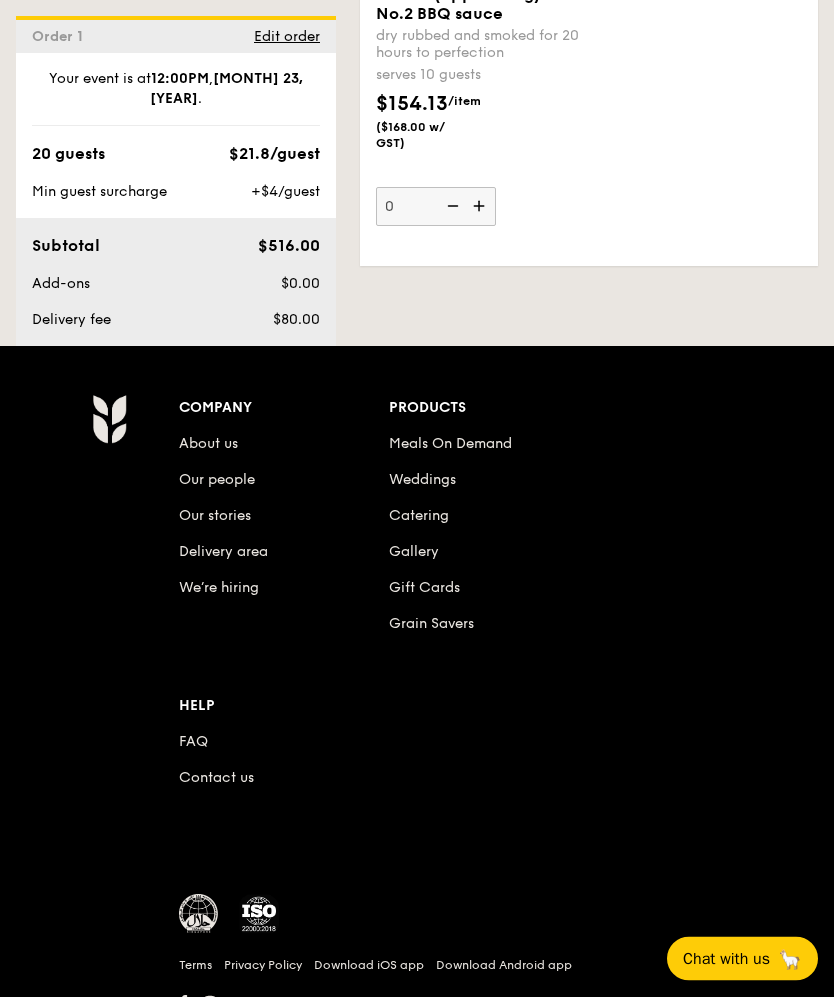 scroll, scrollTop: 6219, scrollLeft: 0, axis: vertical 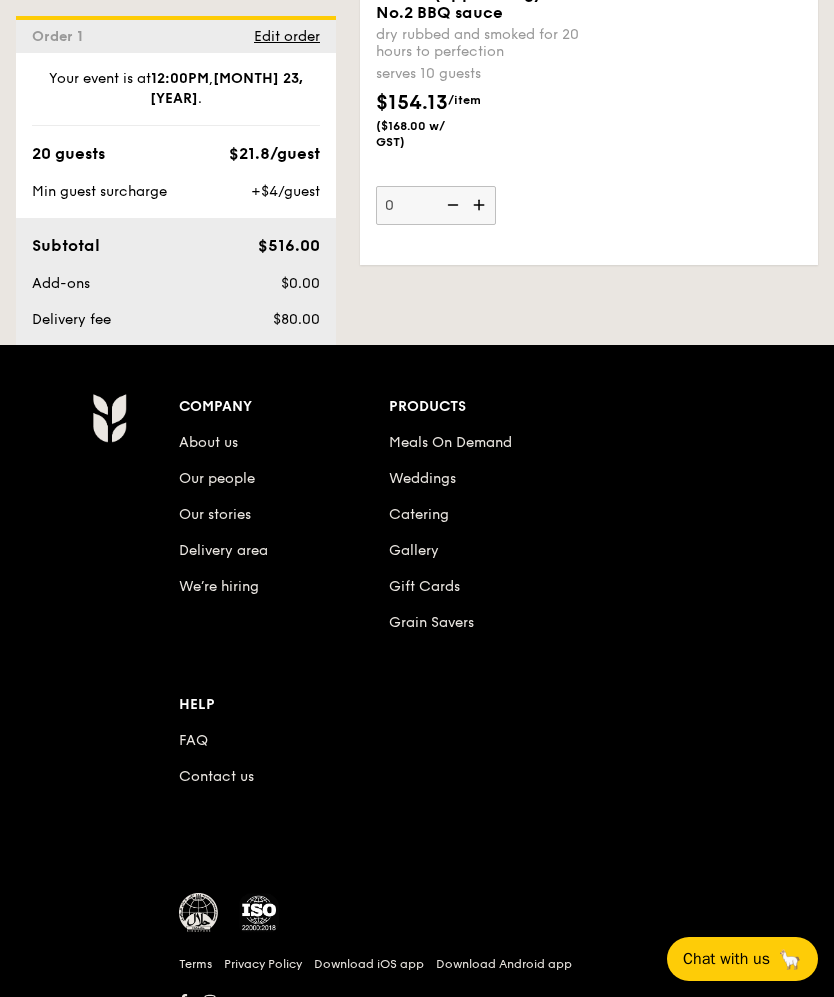 click on "Go to checkout
- $649.64" at bounding box center (176, 432) 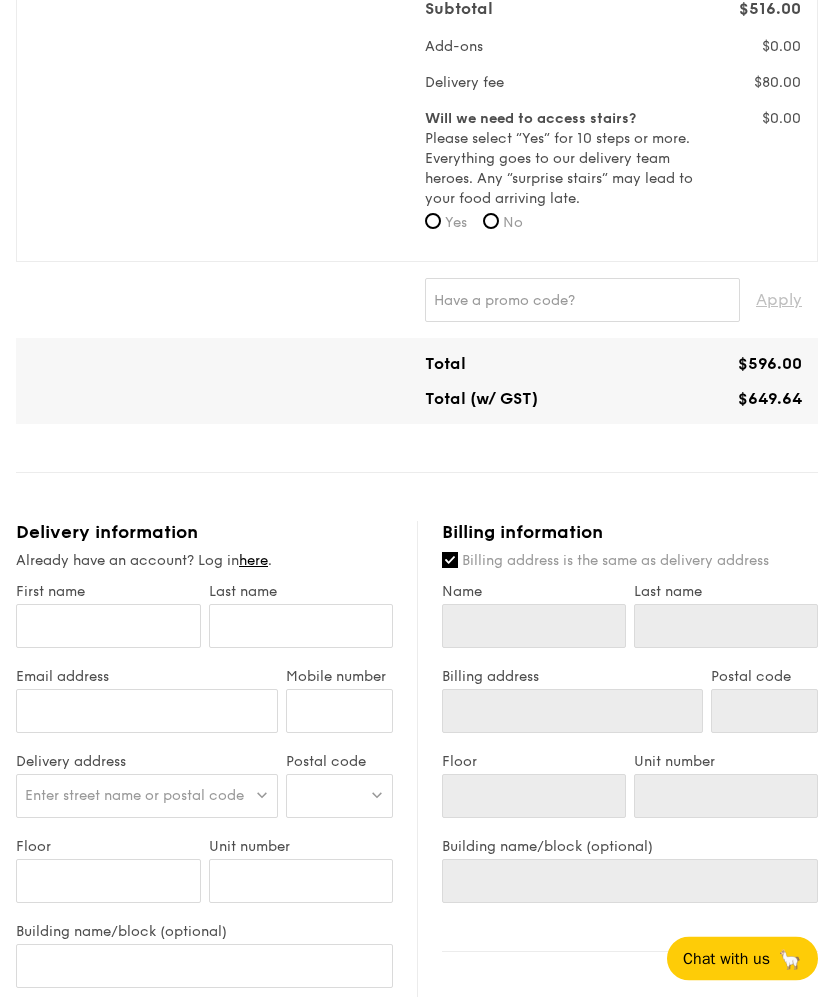 scroll, scrollTop: 775, scrollLeft: 0, axis: vertical 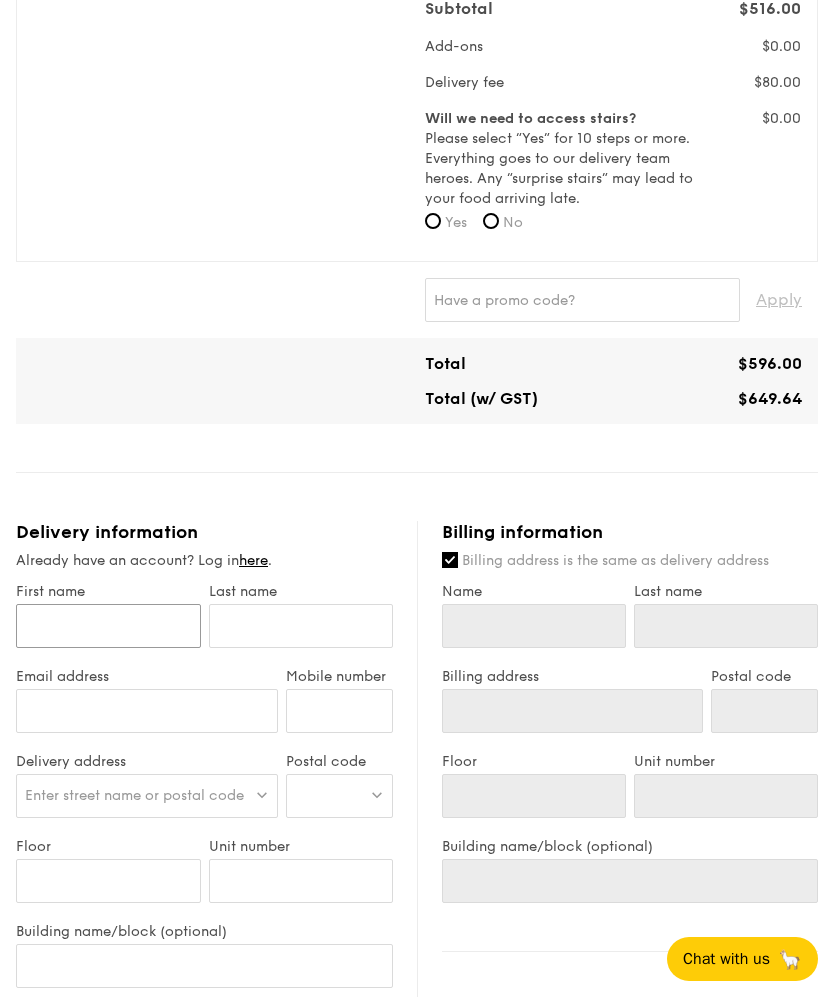 click on "First name" at bounding box center [108, 626] 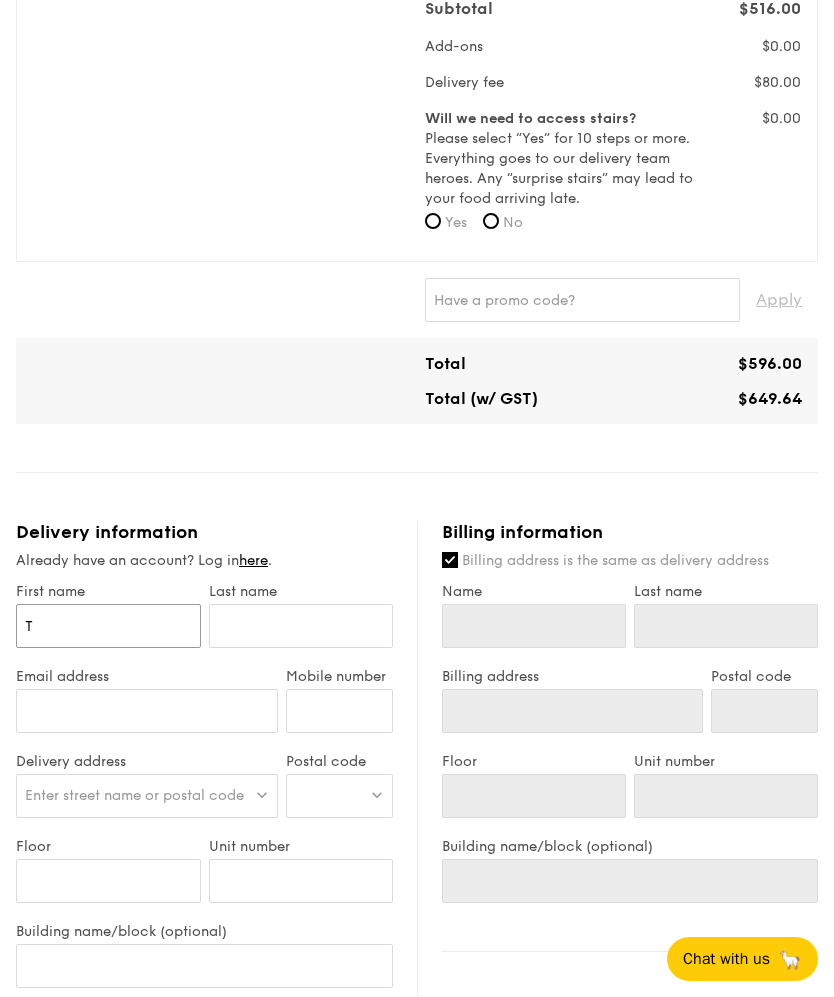 type on "T" 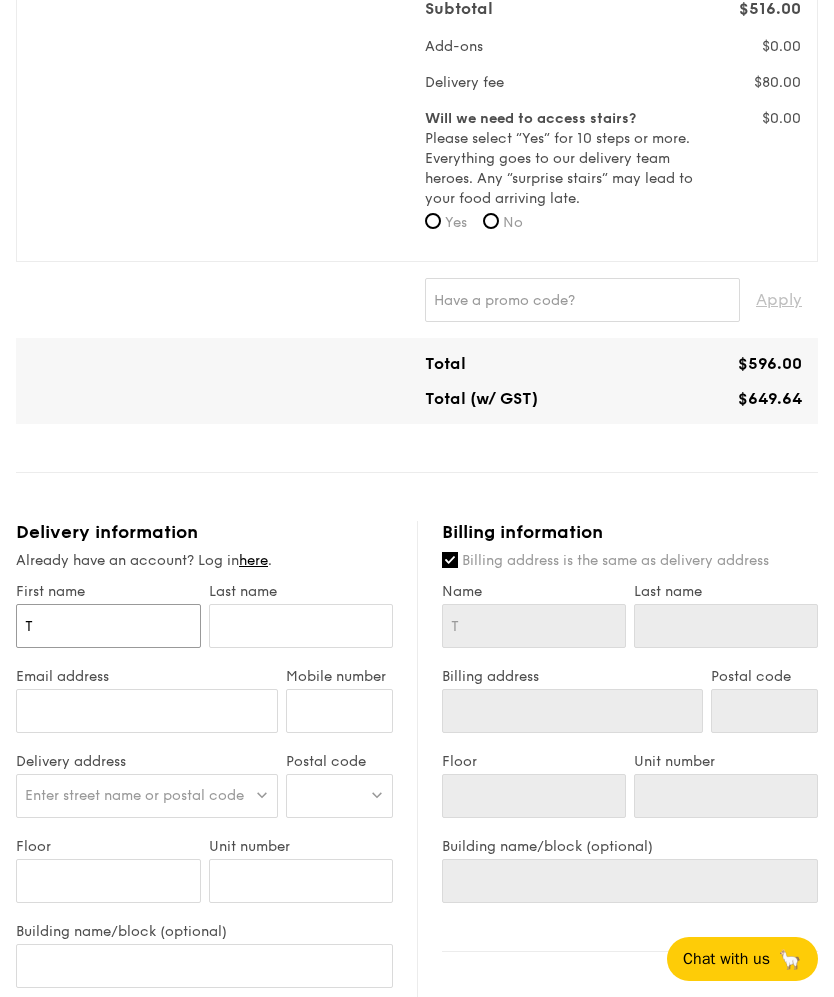 type on "Ti" 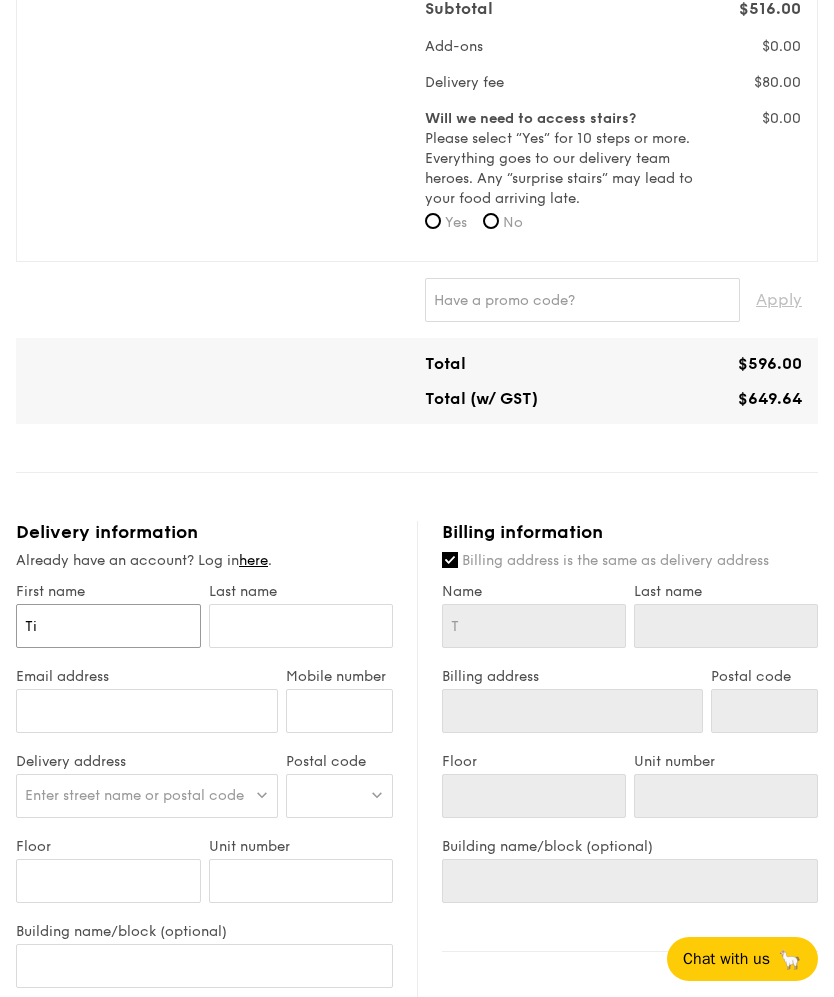 type on "Ti" 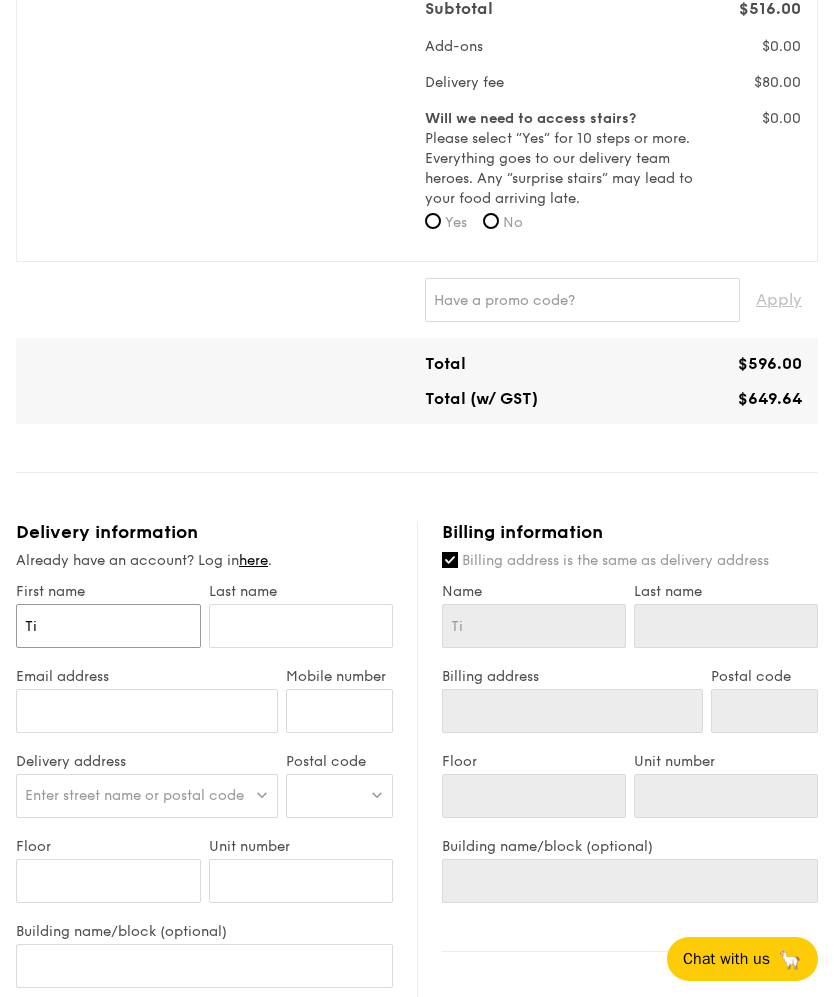 type on "[FIRST]" 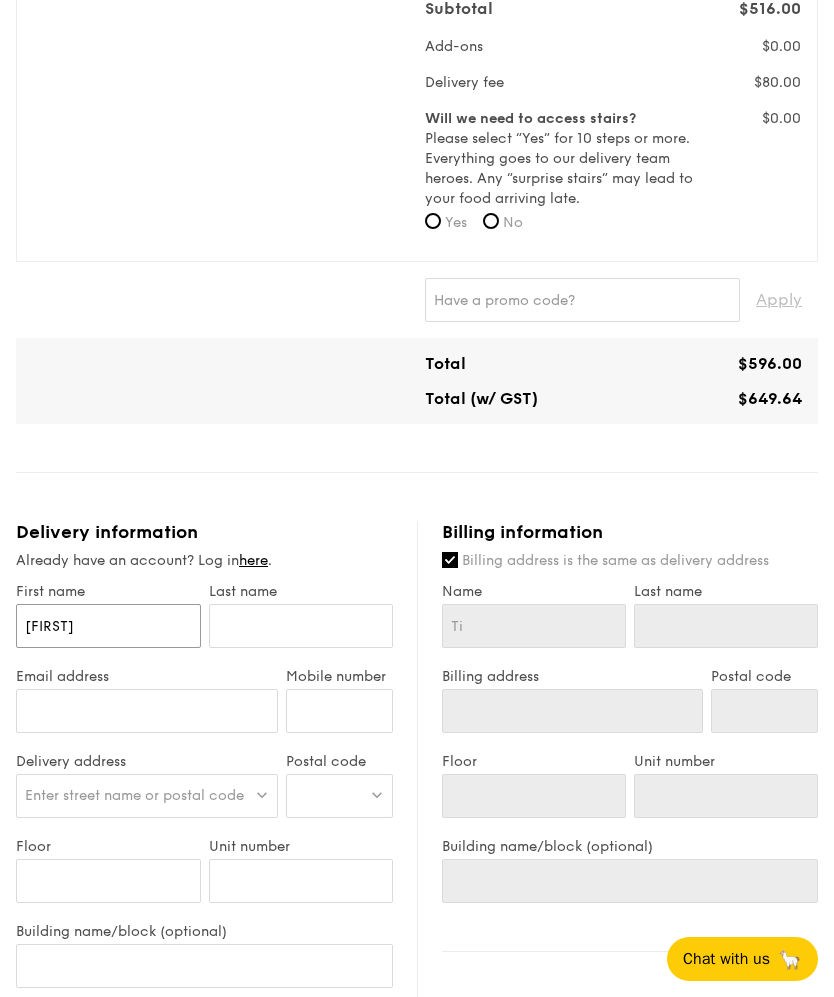 type on "[FIRST]" 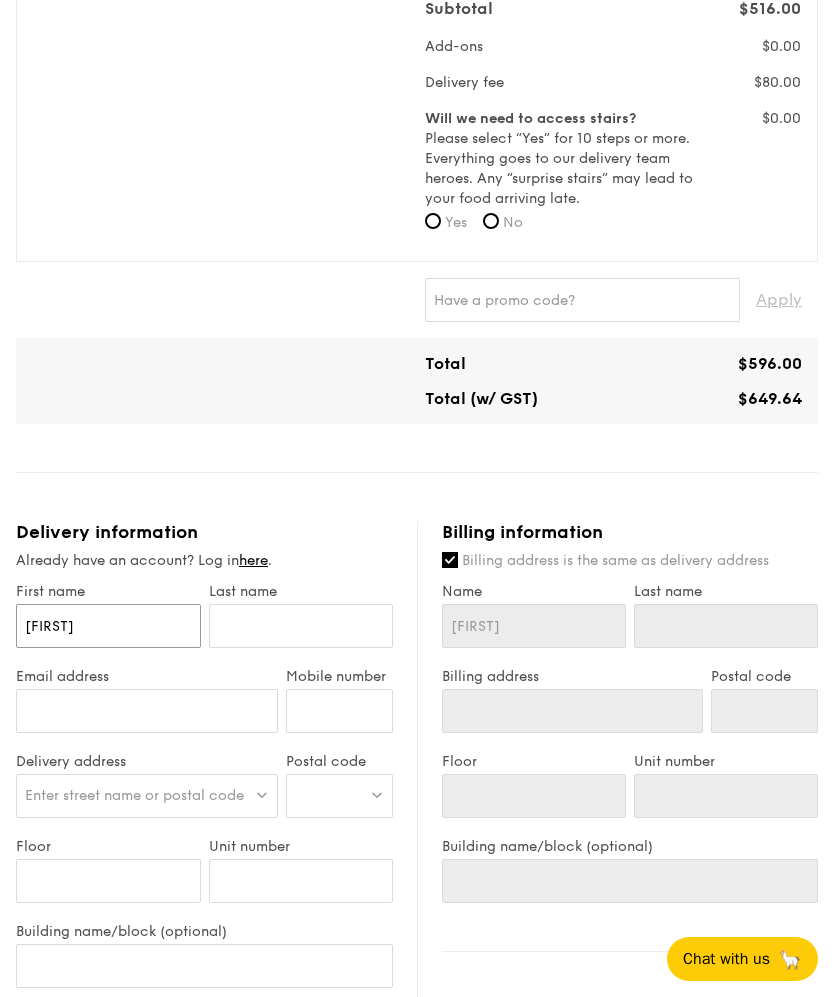 type on "[FIRST]" 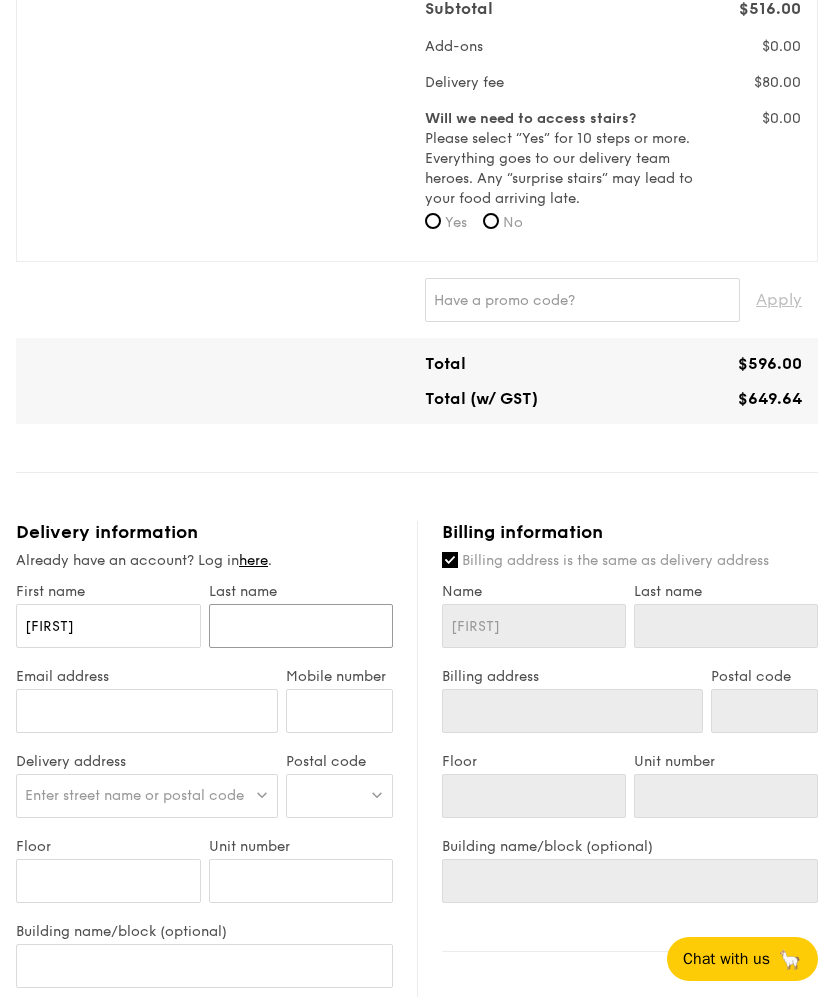 click at bounding box center [301, 626] 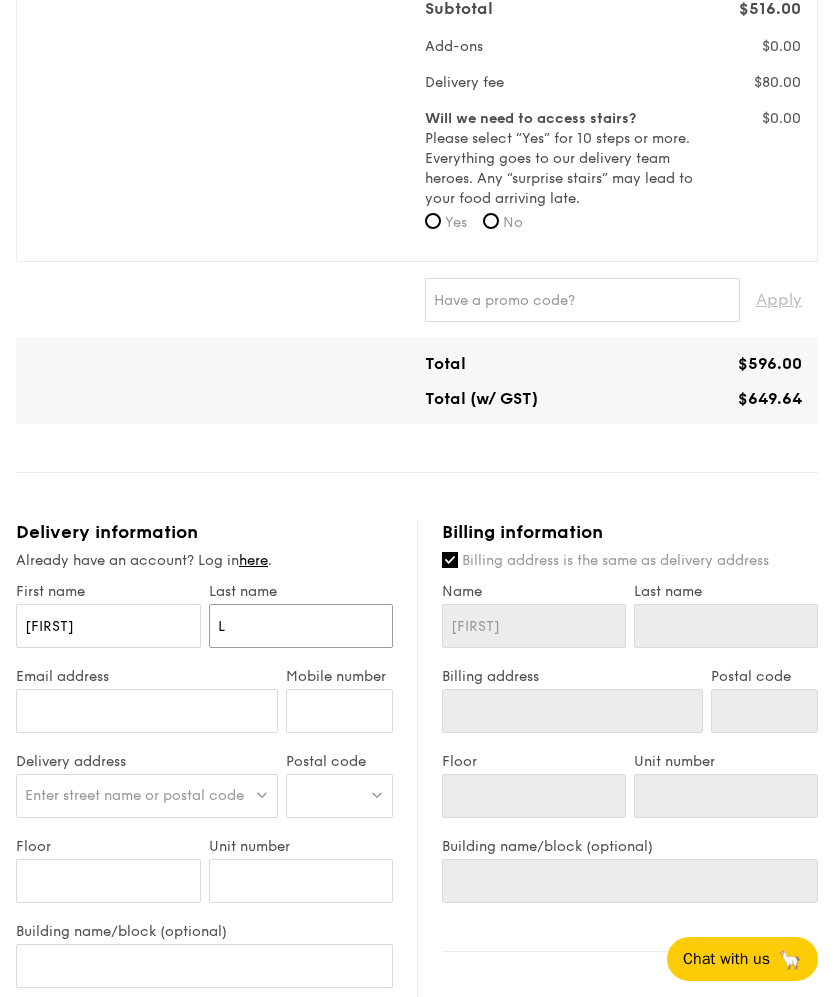 type on "L" 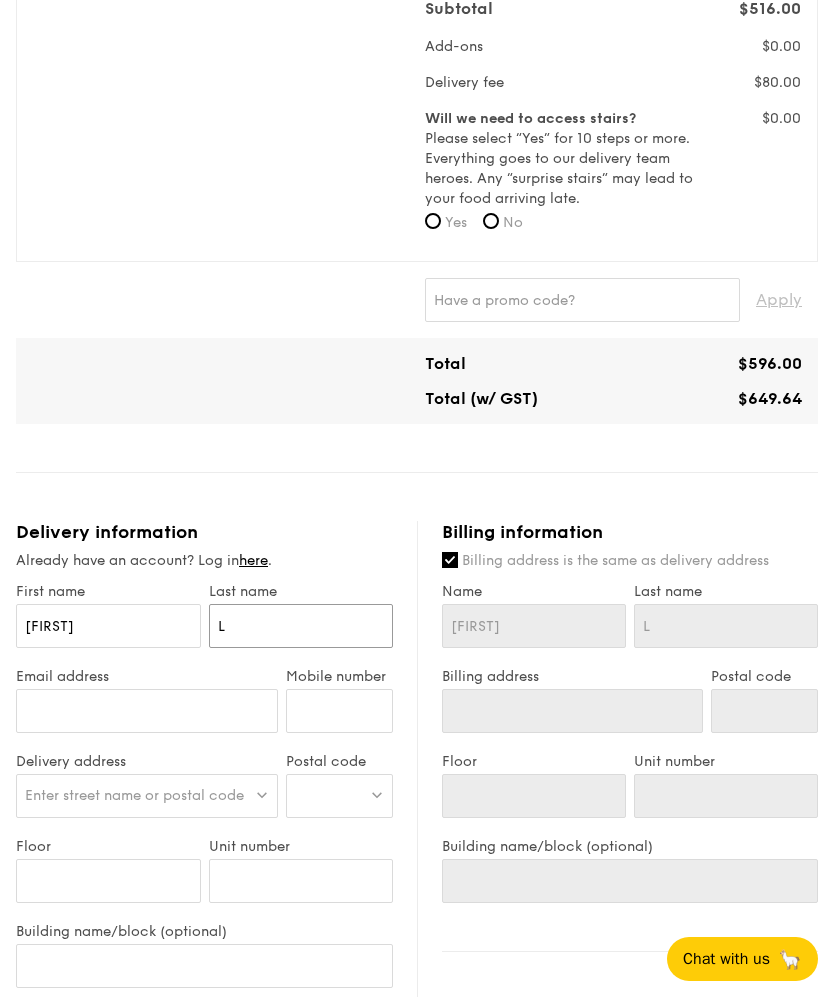 type on "Lo" 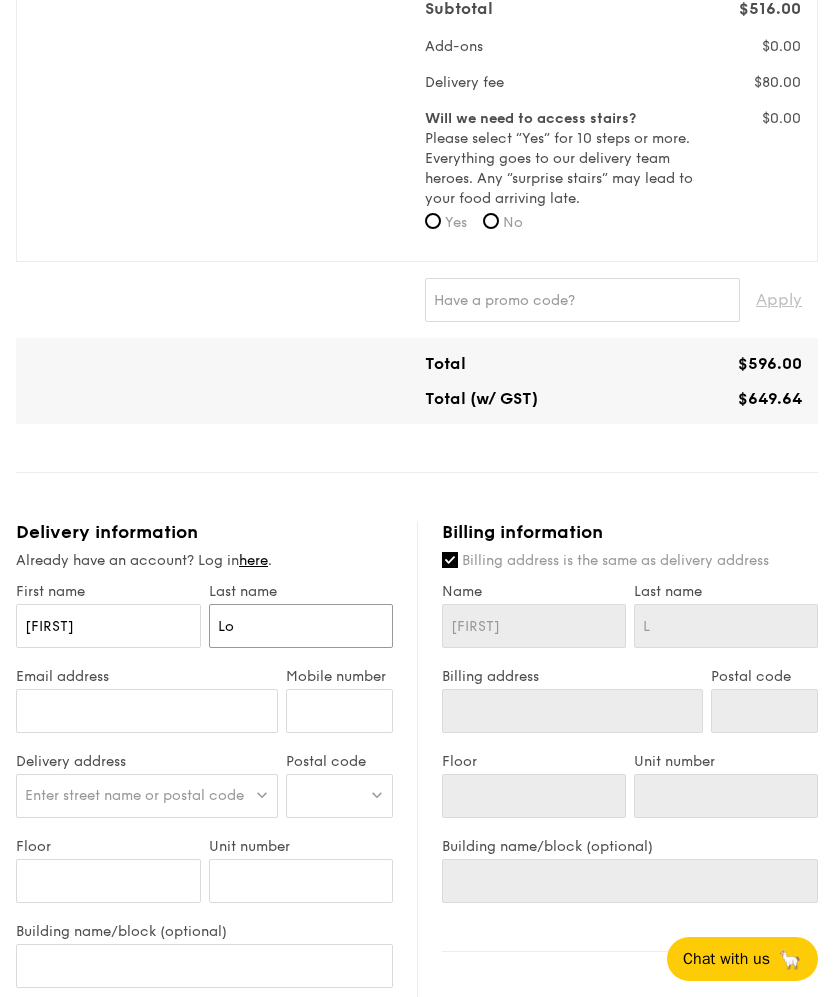 type on "Lo" 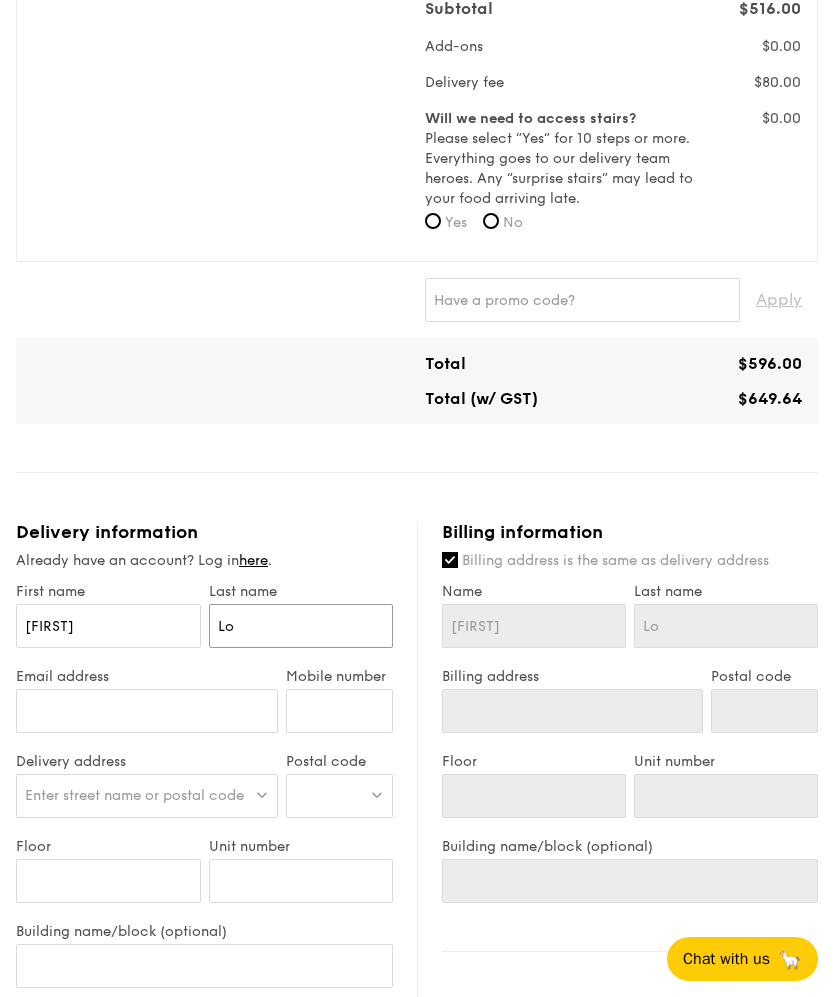 type on "[LAST]" 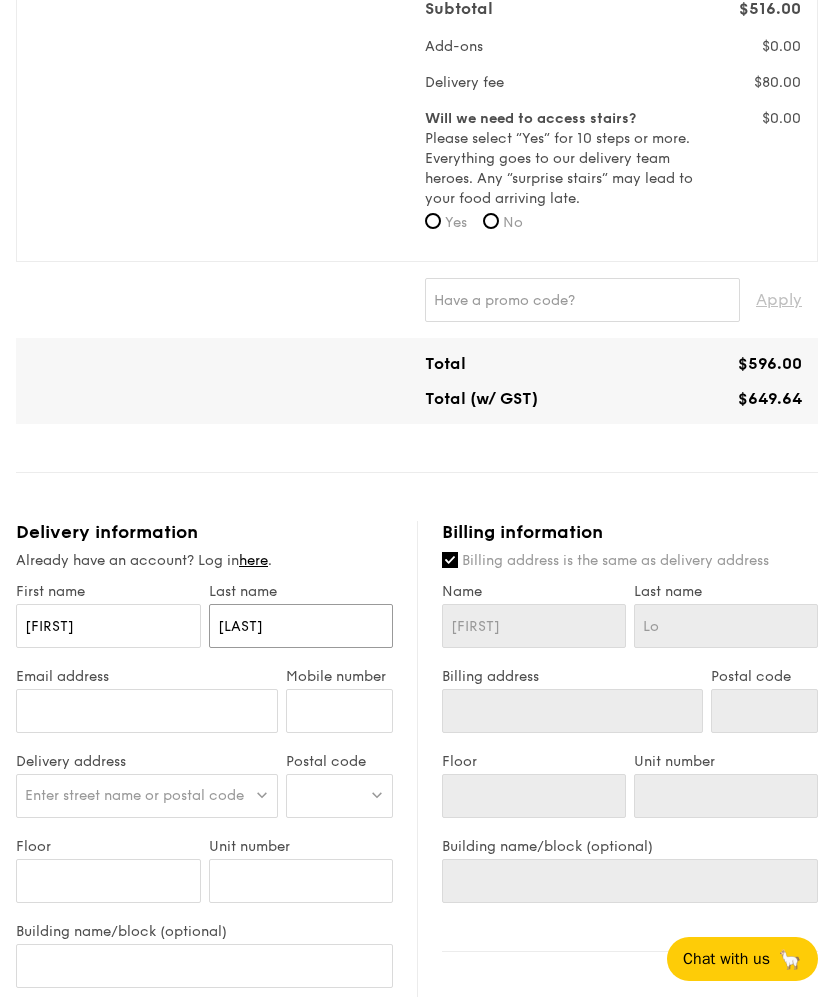 type on "[LAST]" 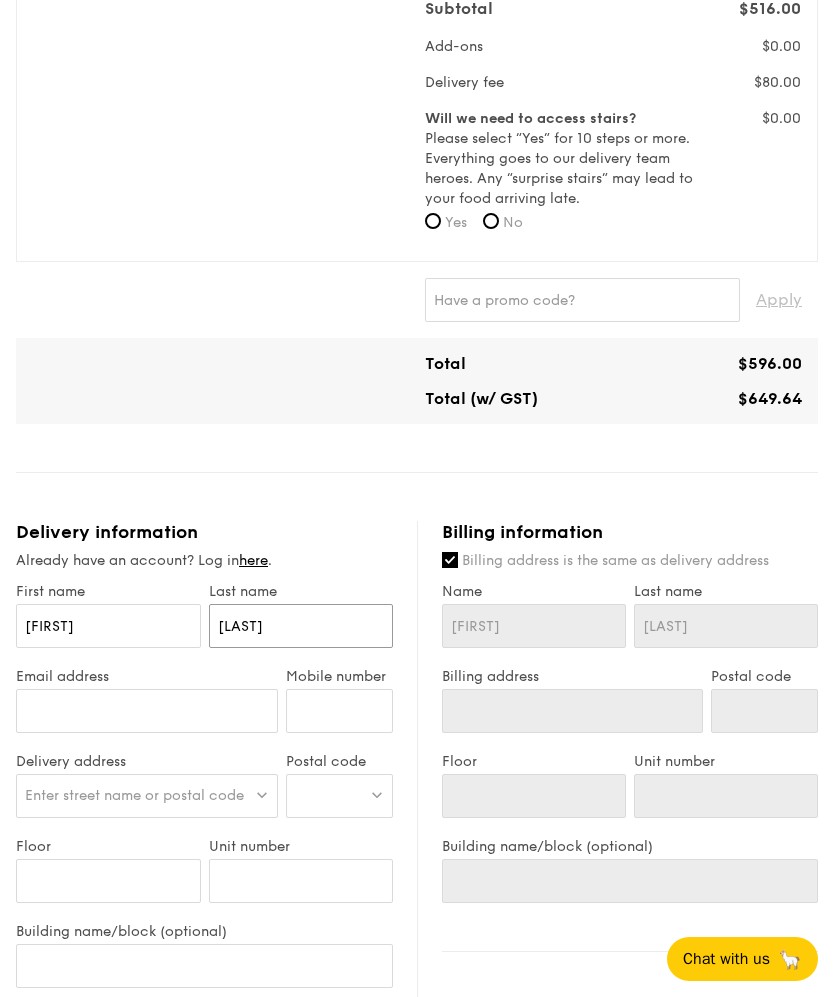type on "[LAST]" 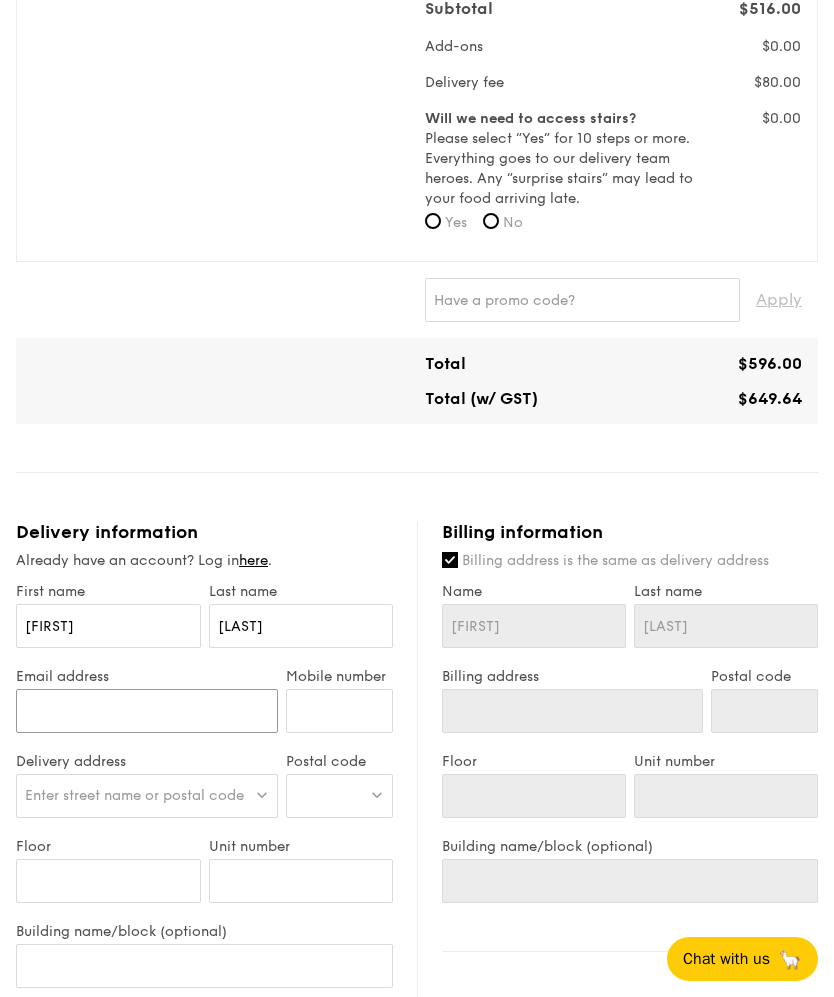 click on "Email address" at bounding box center [147, 711] 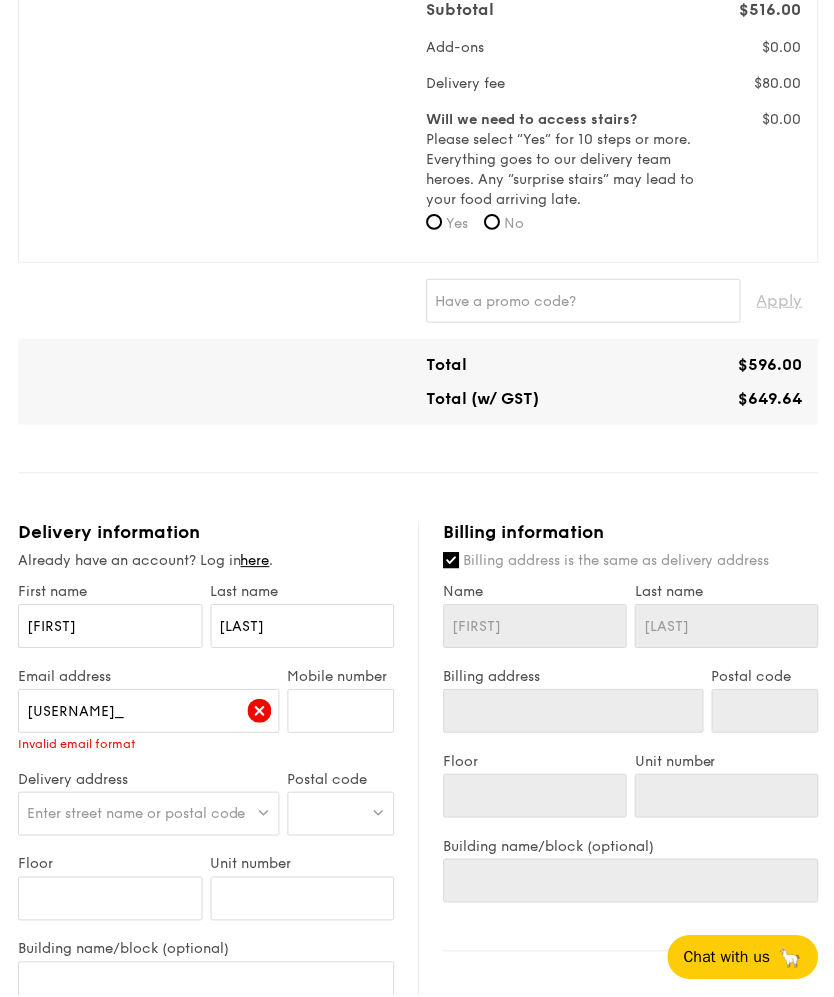 scroll, scrollTop: 775, scrollLeft: 0, axis: vertical 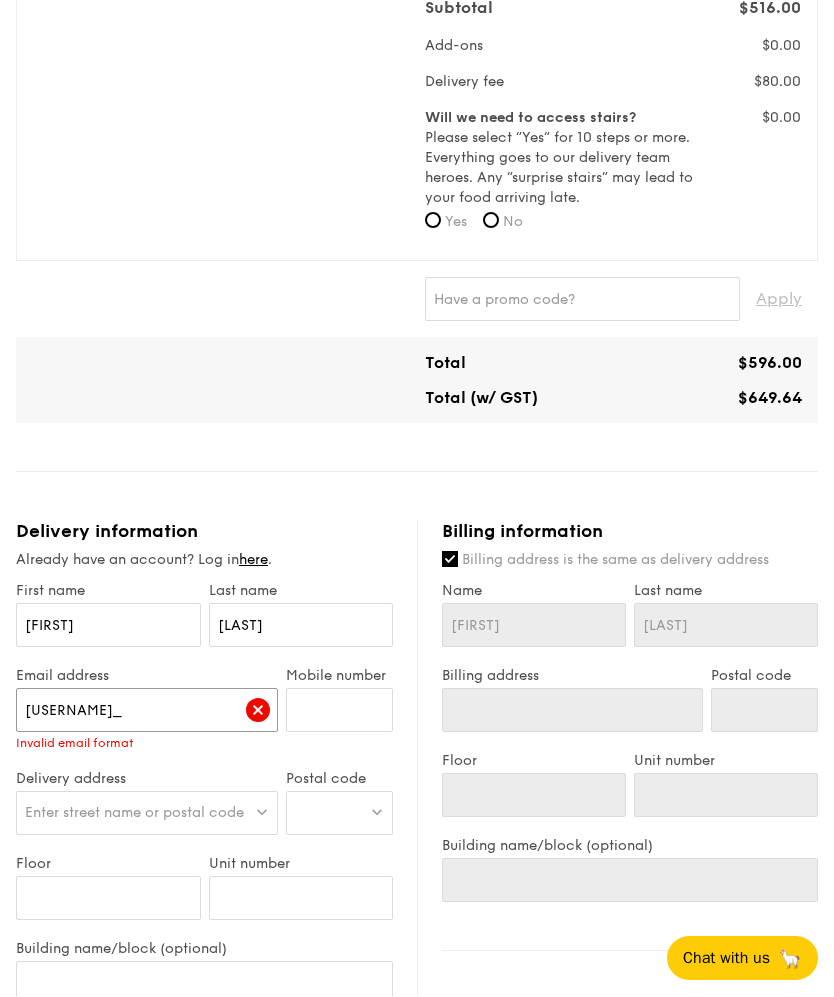 click on "[USERNAME]_" at bounding box center (147, 711) 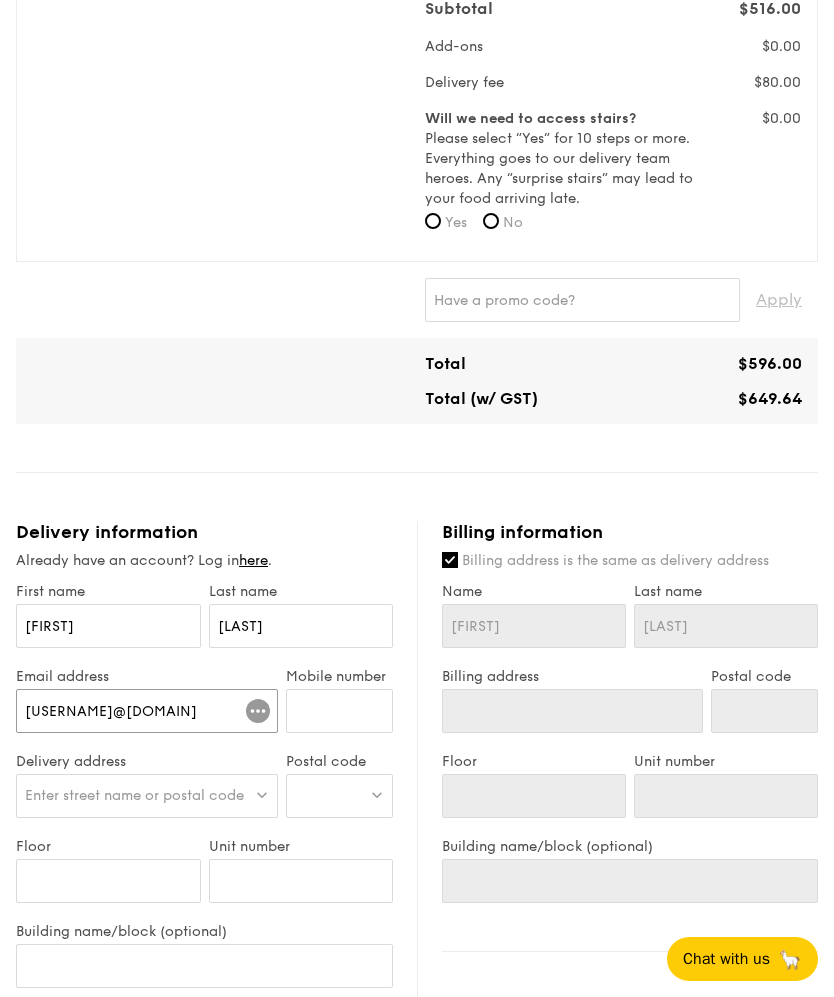 type on "[USERNAME]@[DOMAIN]" 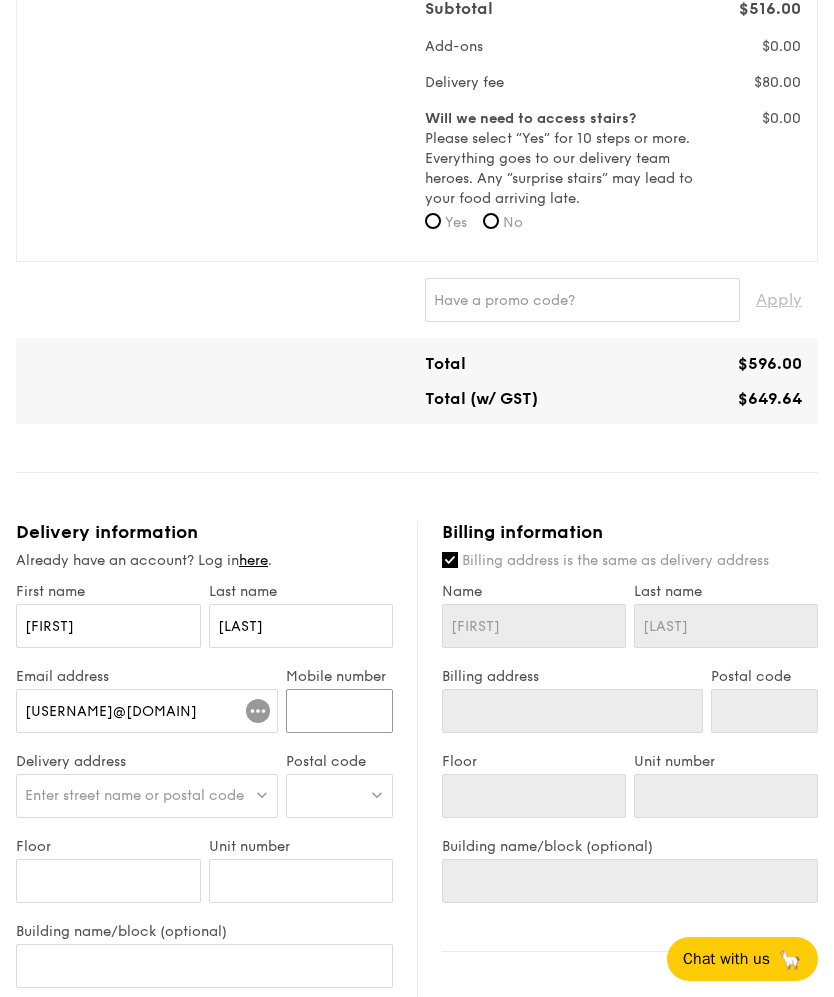 click on "Mobile number" at bounding box center [340, 711] 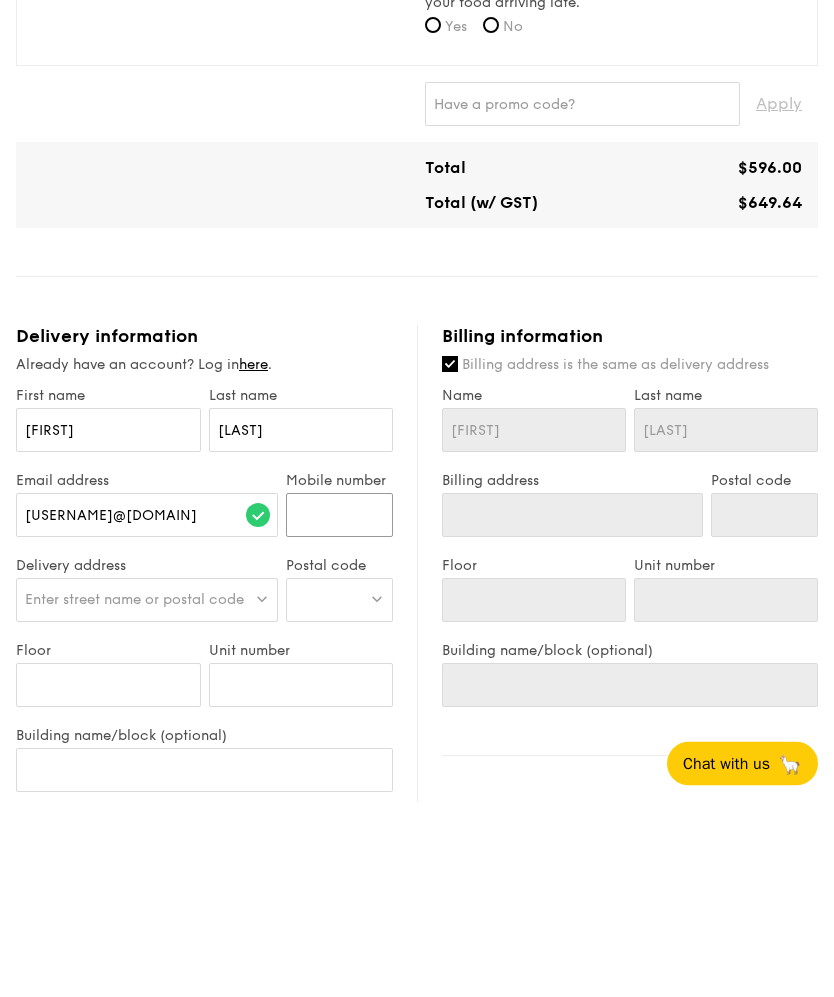 type on "[YEAR]" 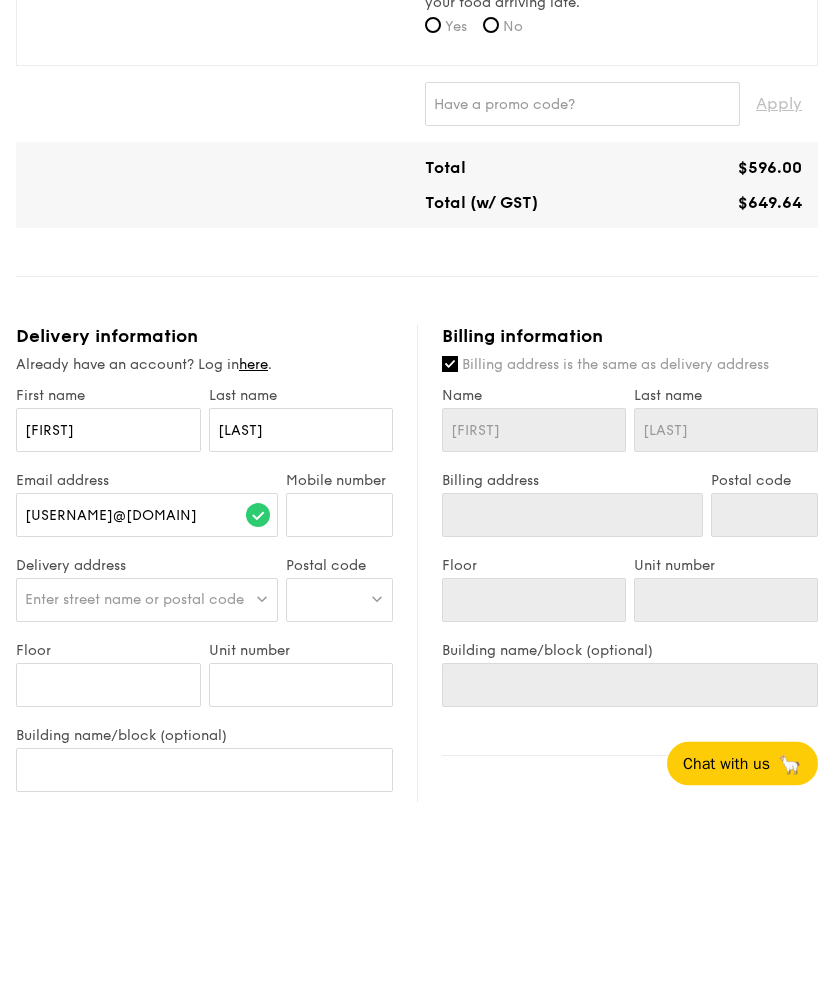 click on "Enter street name or postal code" at bounding box center [147, 796] 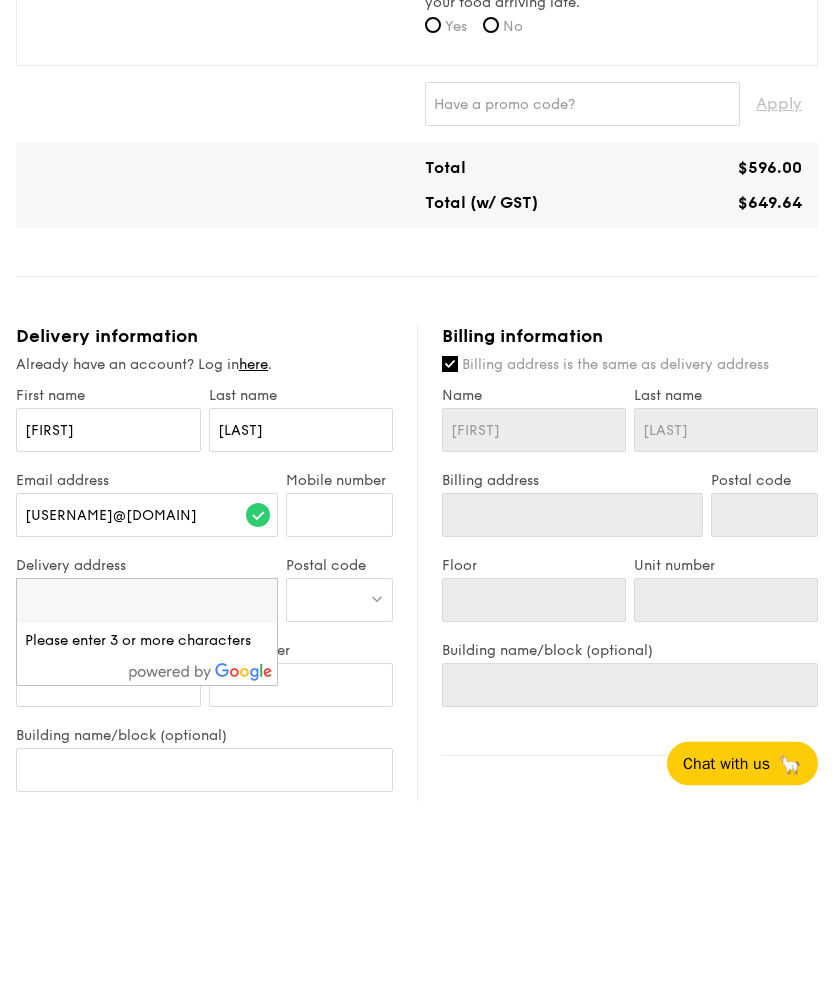 scroll, scrollTop: 971, scrollLeft: 0, axis: vertical 